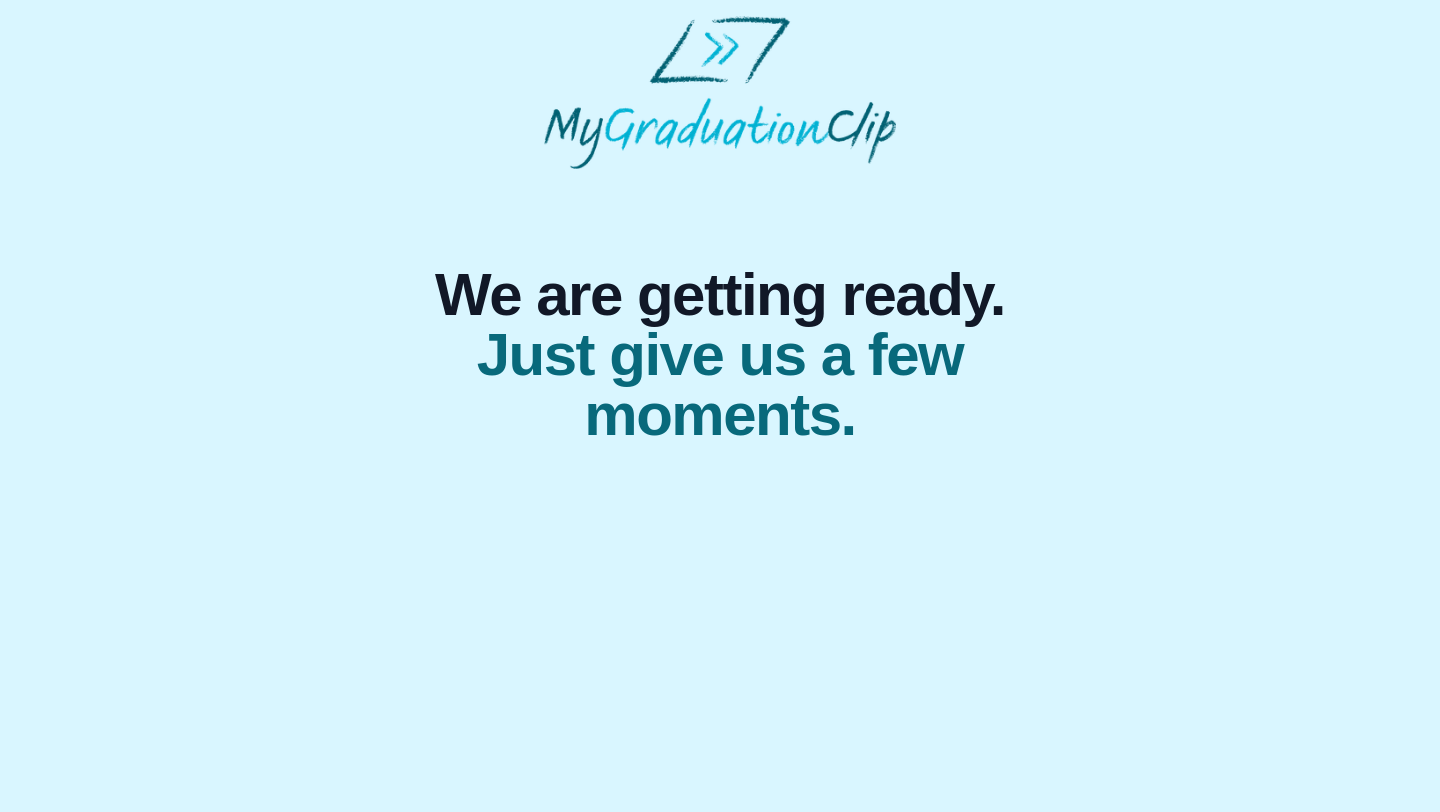 scroll, scrollTop: 0, scrollLeft: 0, axis: both 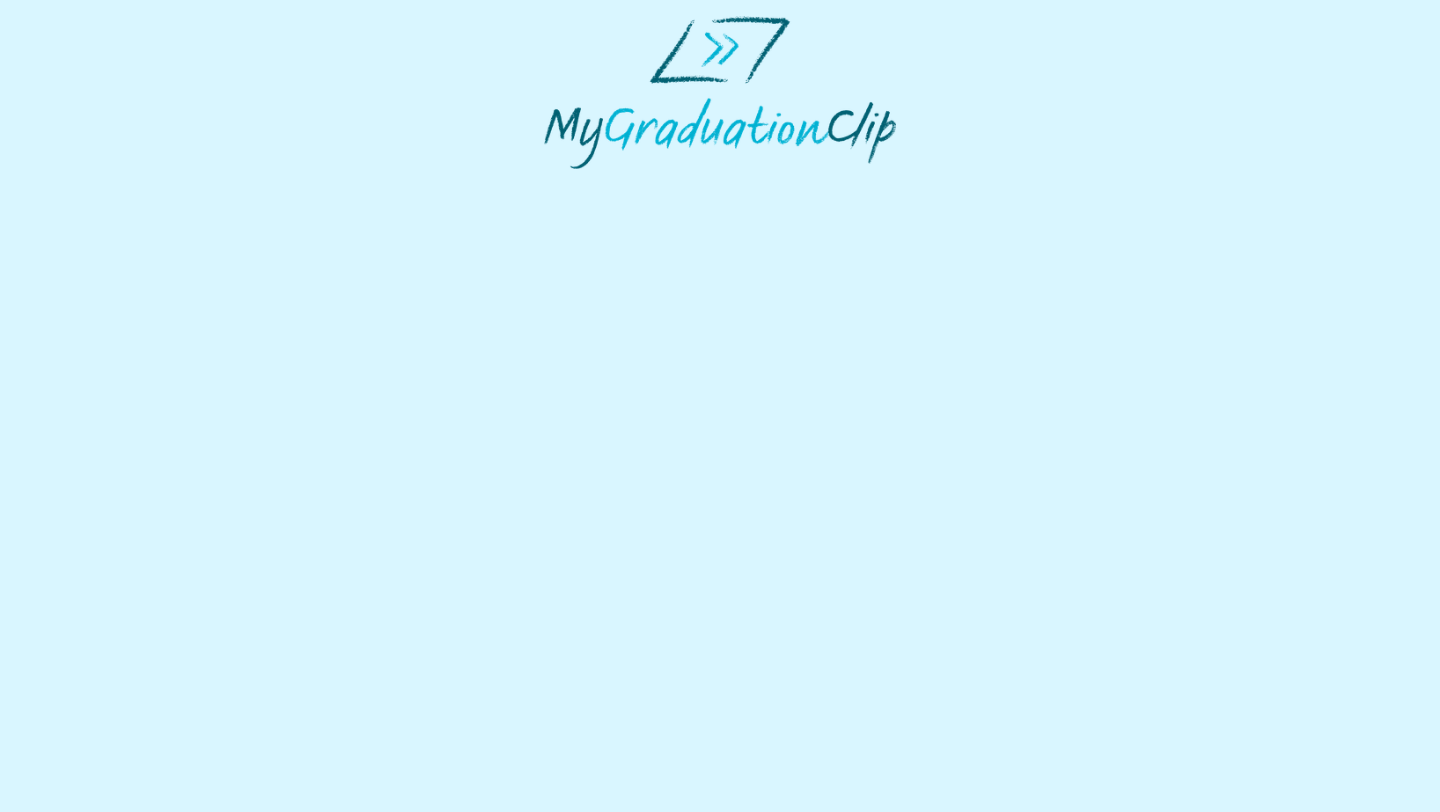 select on "**********" 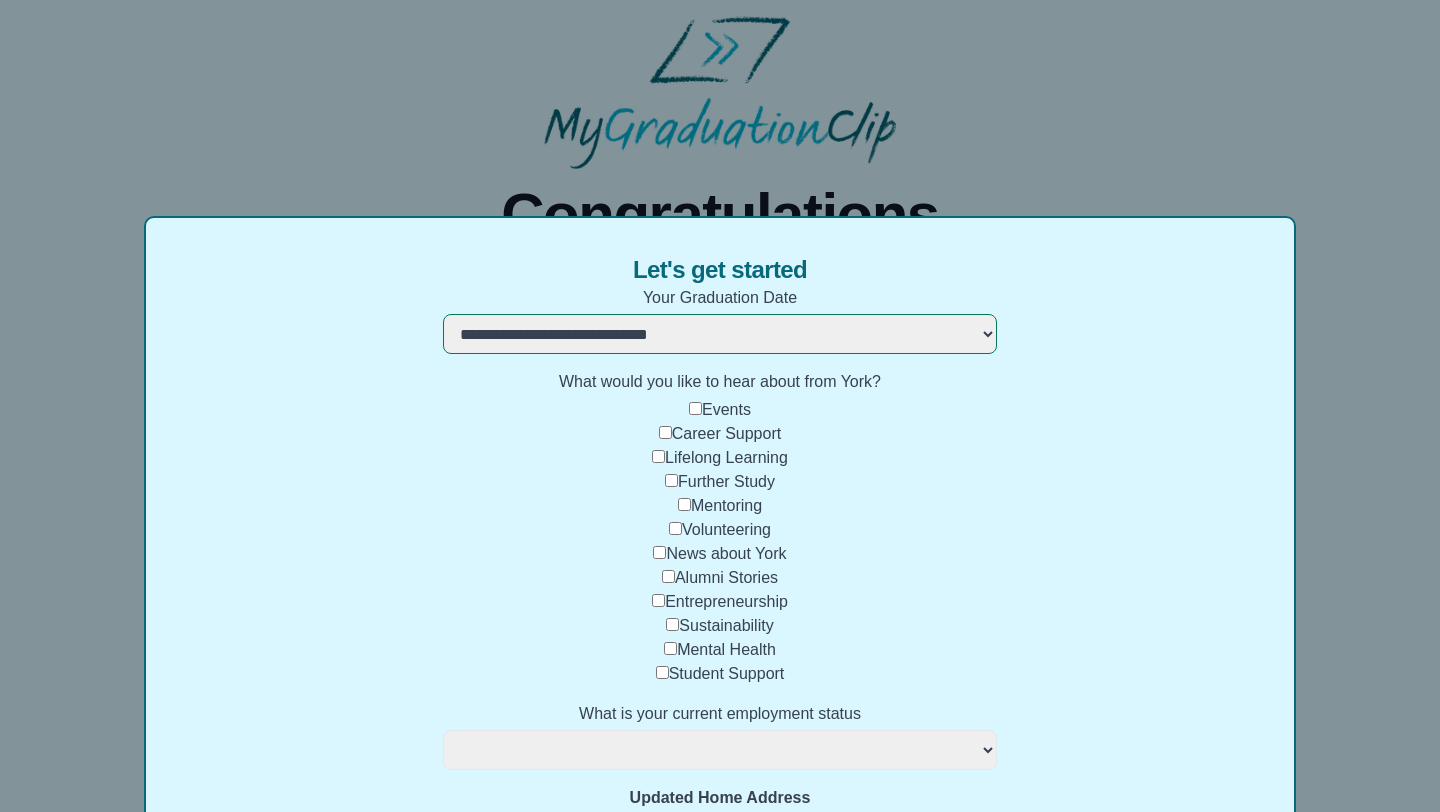 select 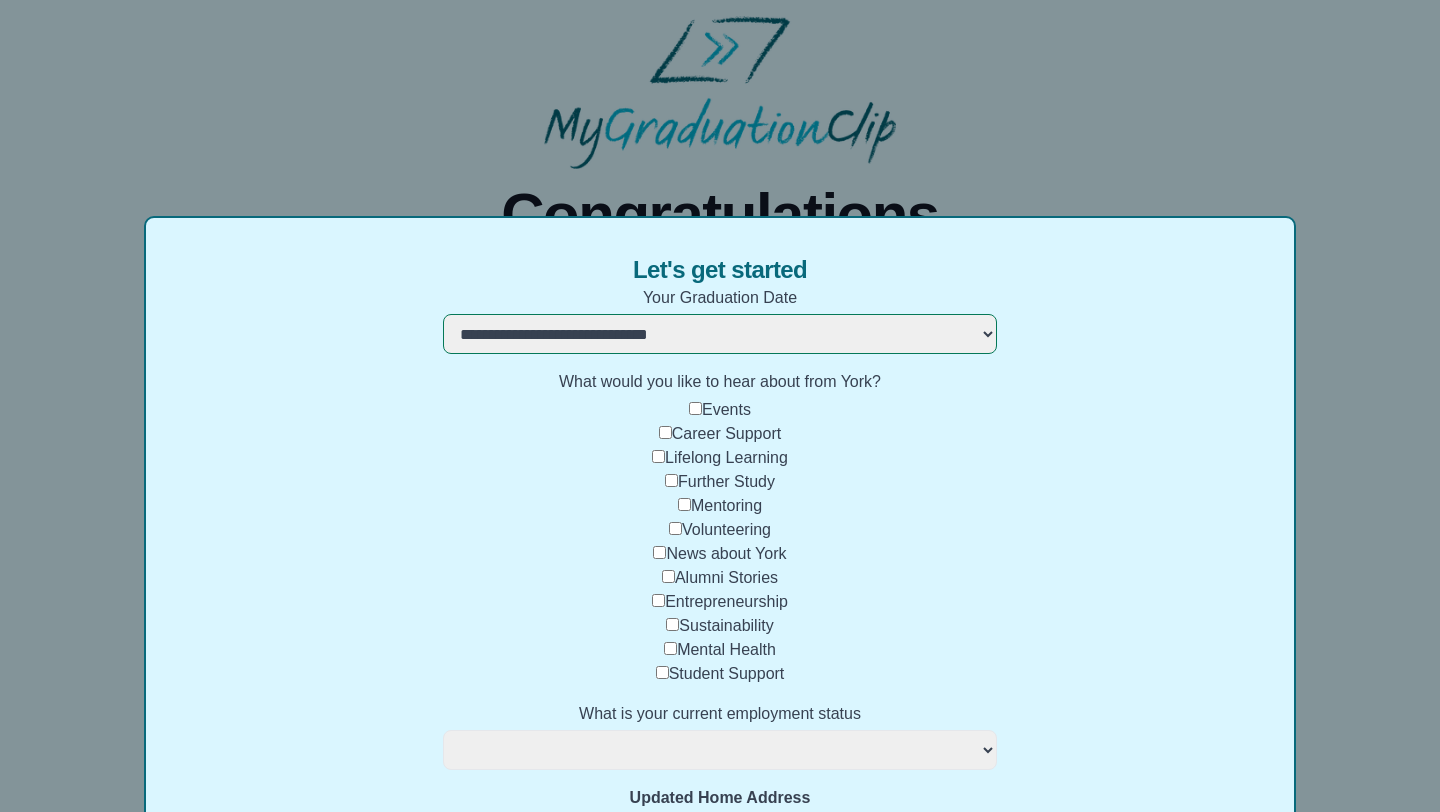 select 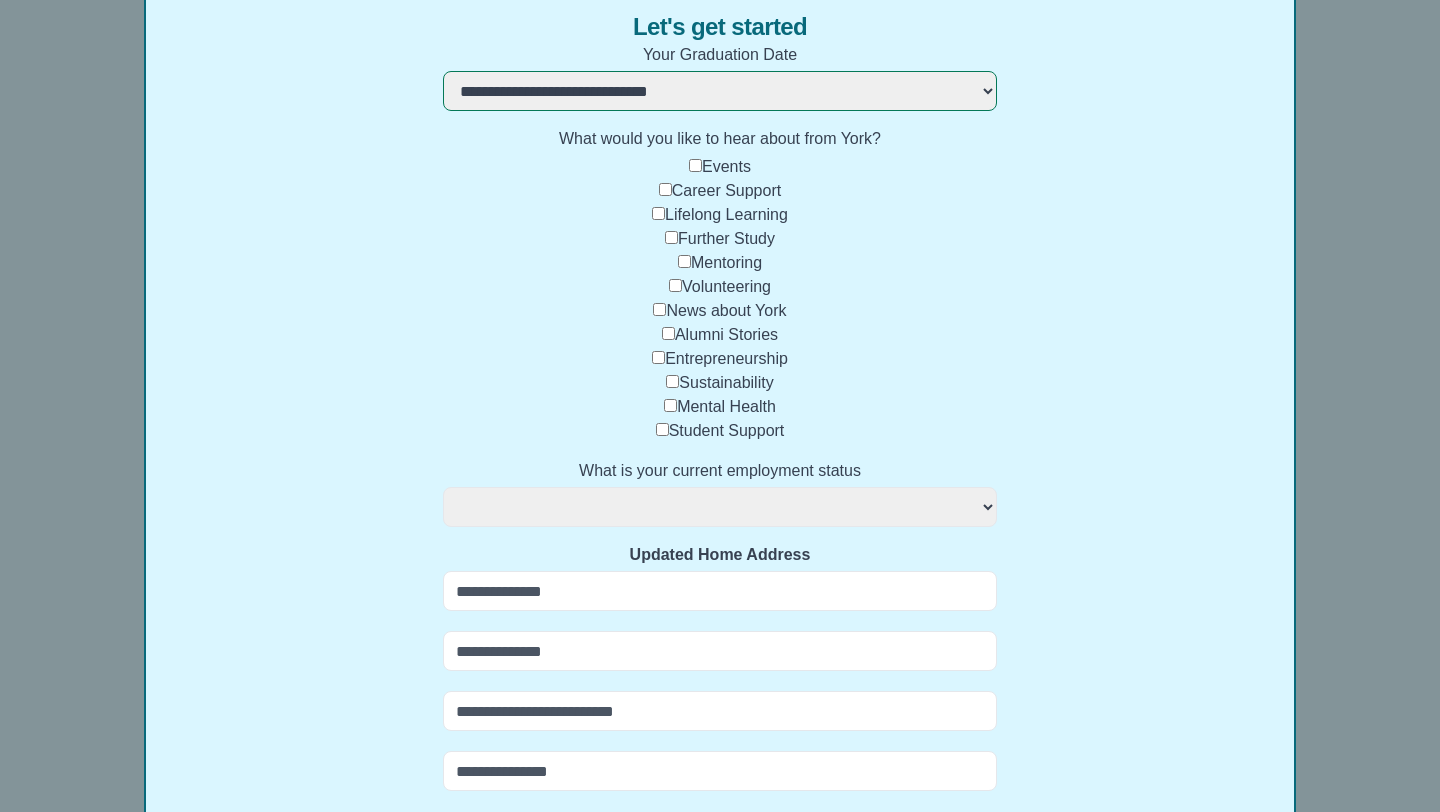 scroll, scrollTop: 253, scrollLeft: 0, axis: vertical 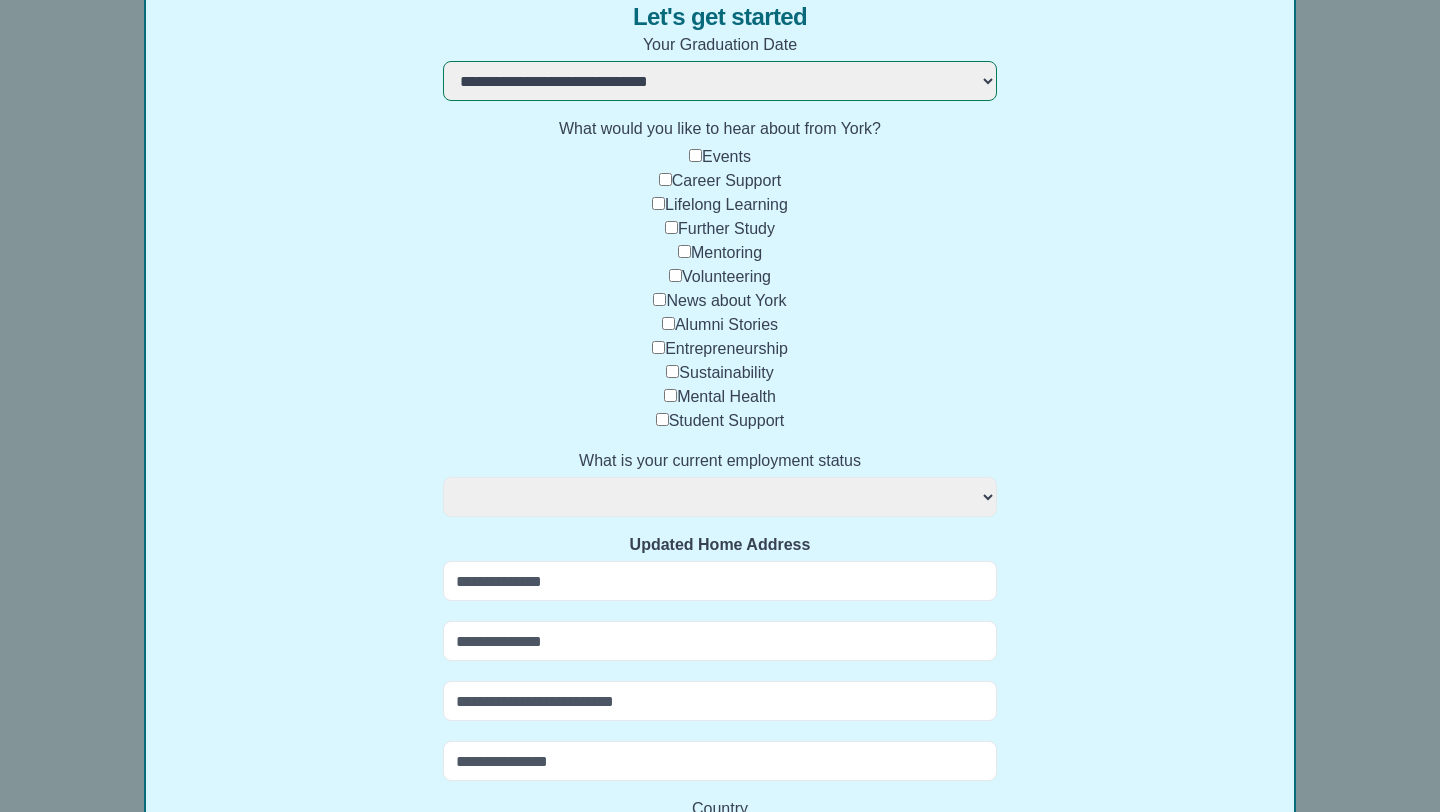 click on "**********" at bounding box center [720, 497] 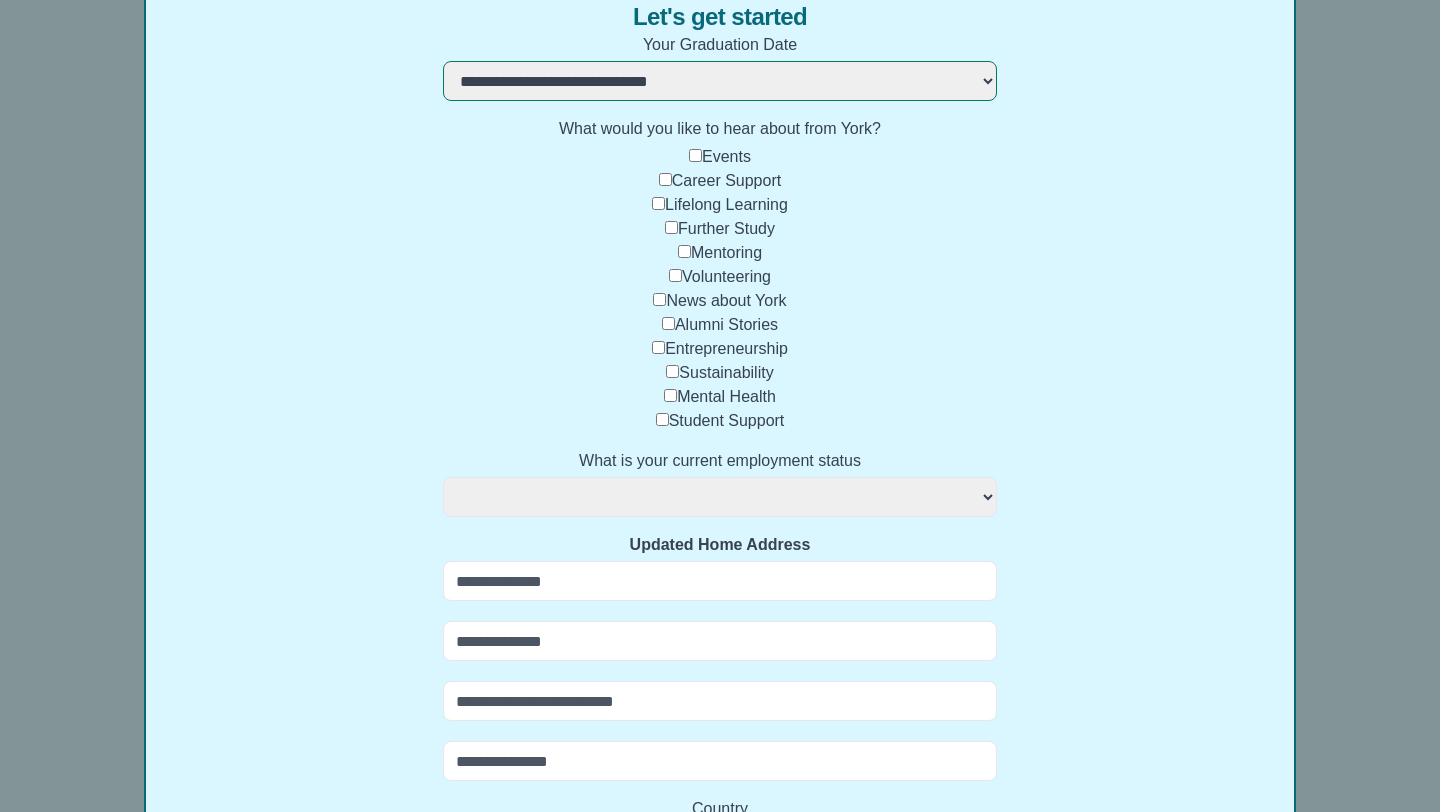 select on "**********" 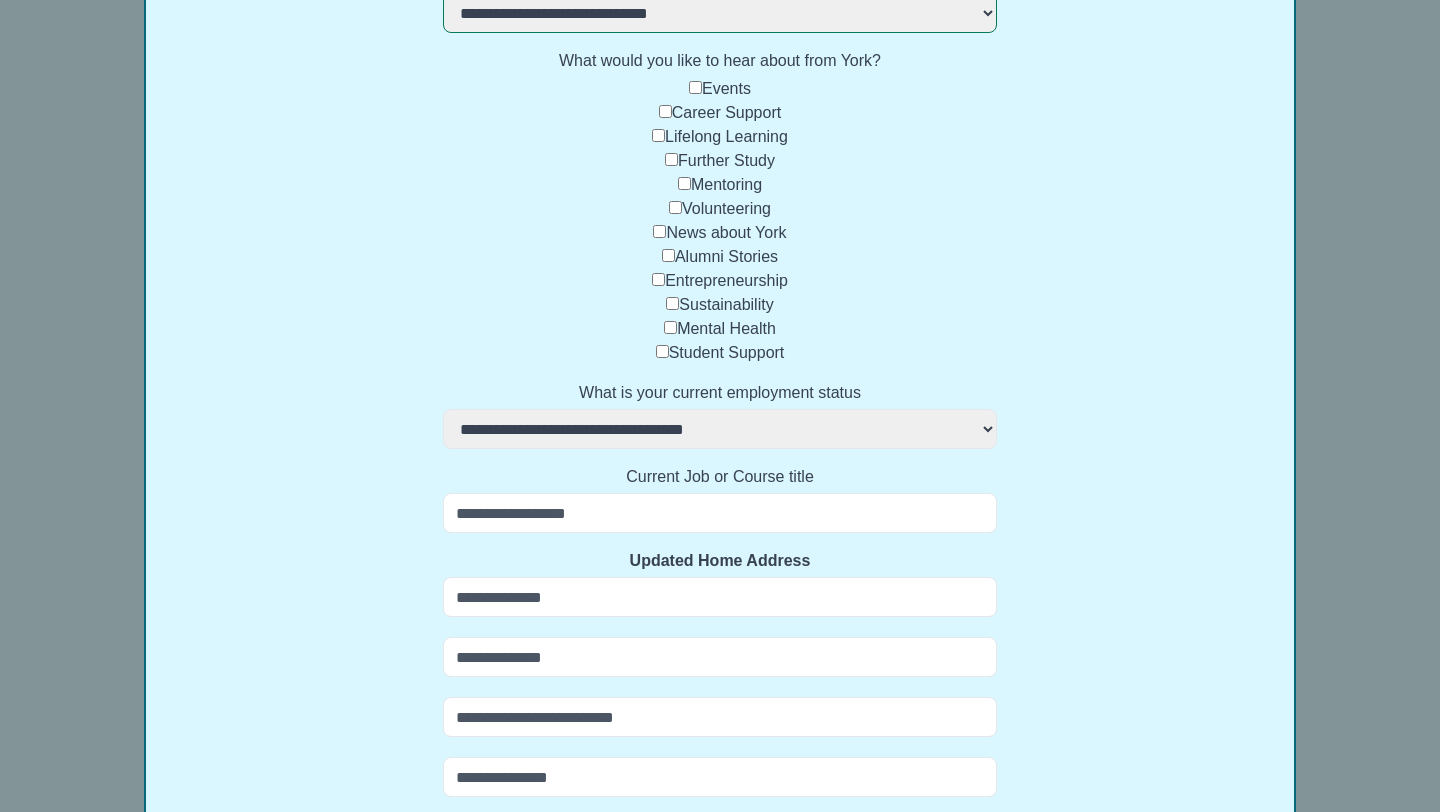 scroll, scrollTop: 328, scrollLeft: 0, axis: vertical 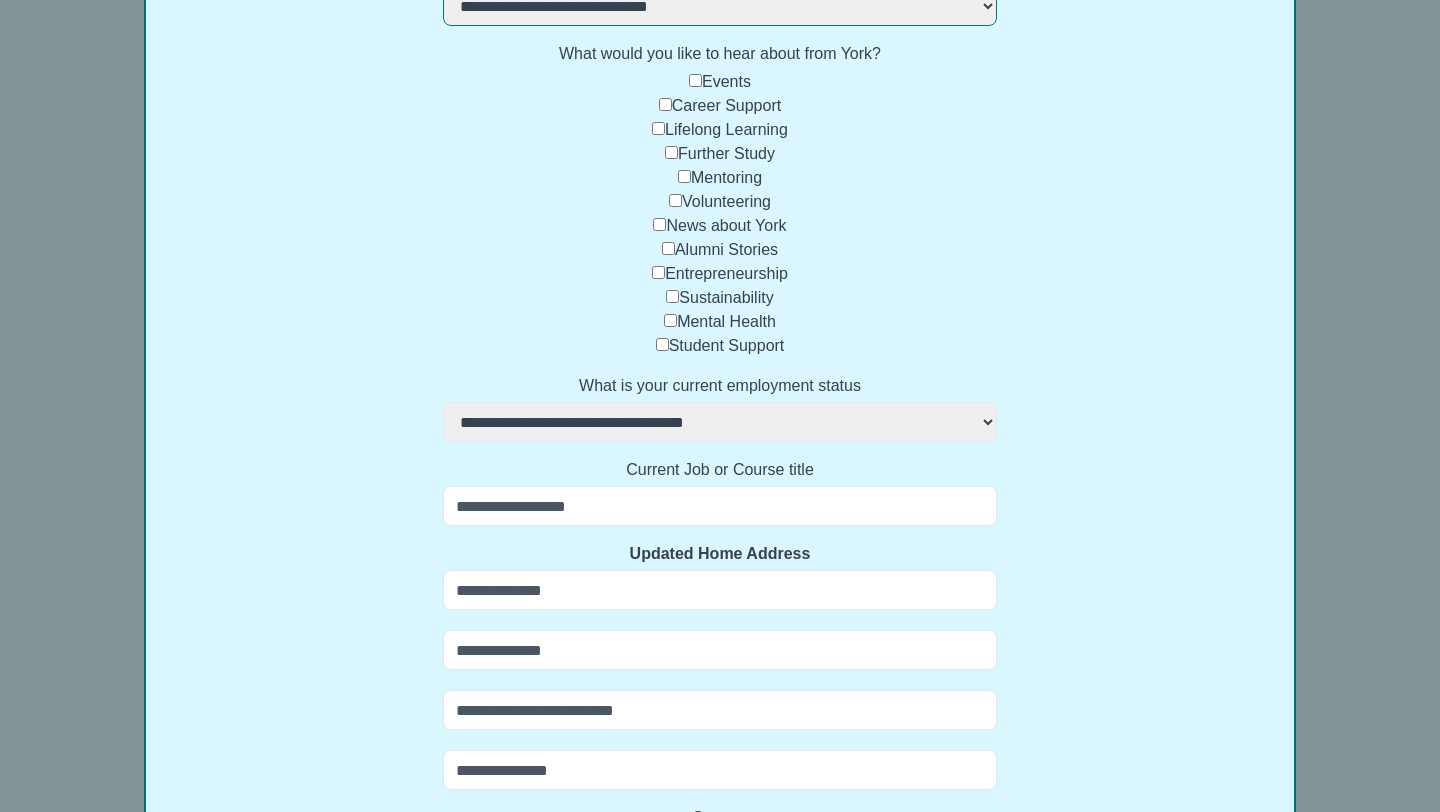 click on "Current Job or Course title" at bounding box center (720, 492) 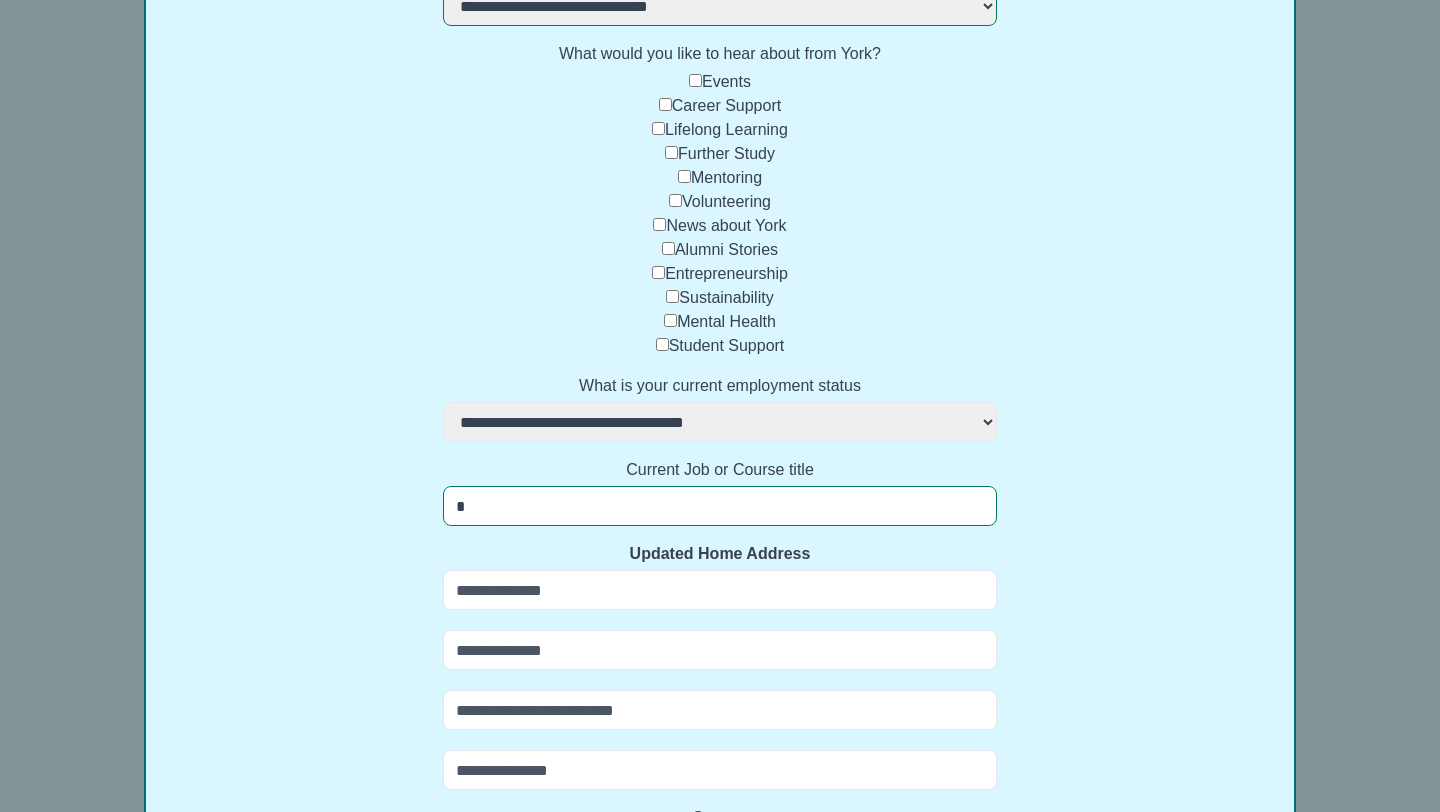 select 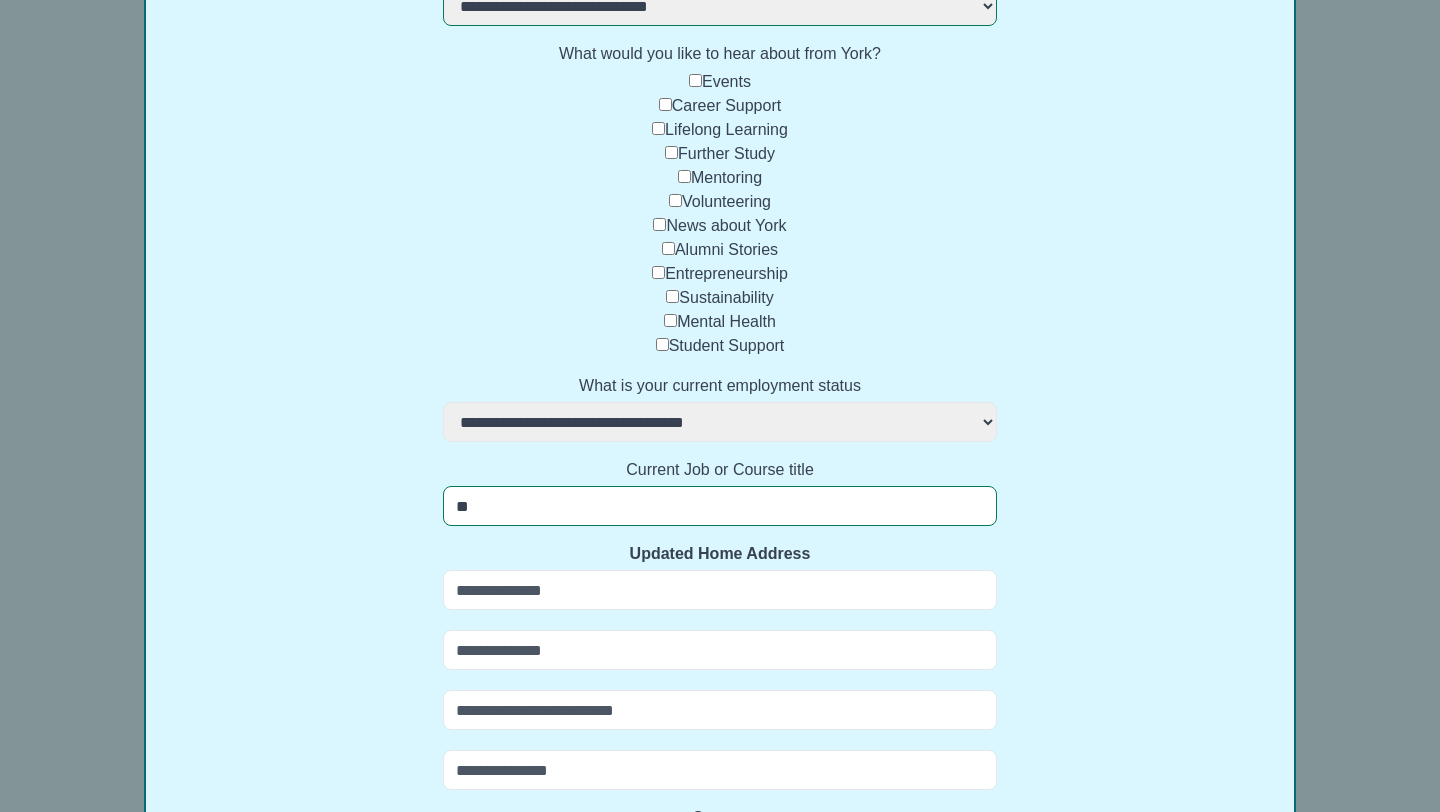 select 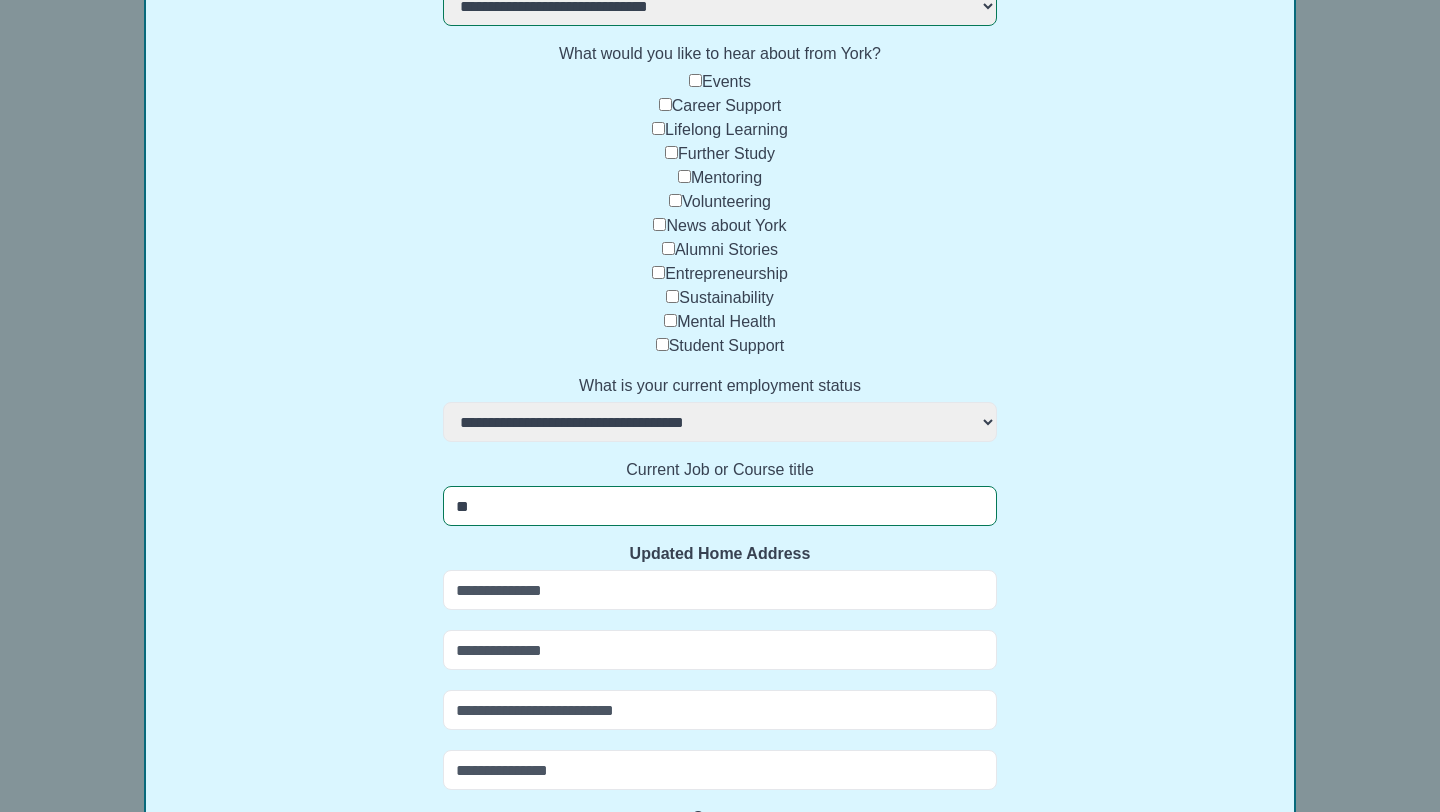 type on "***" 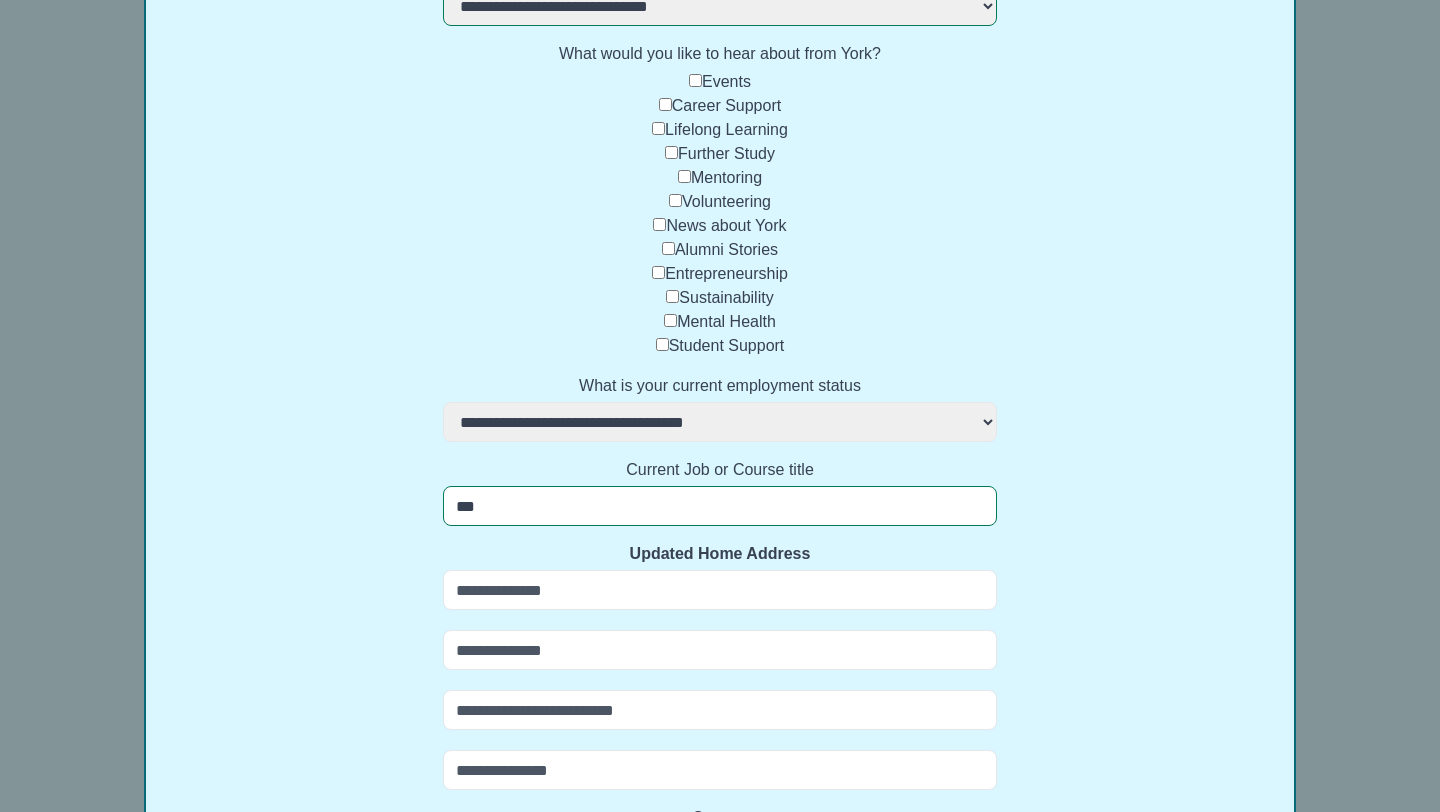 select 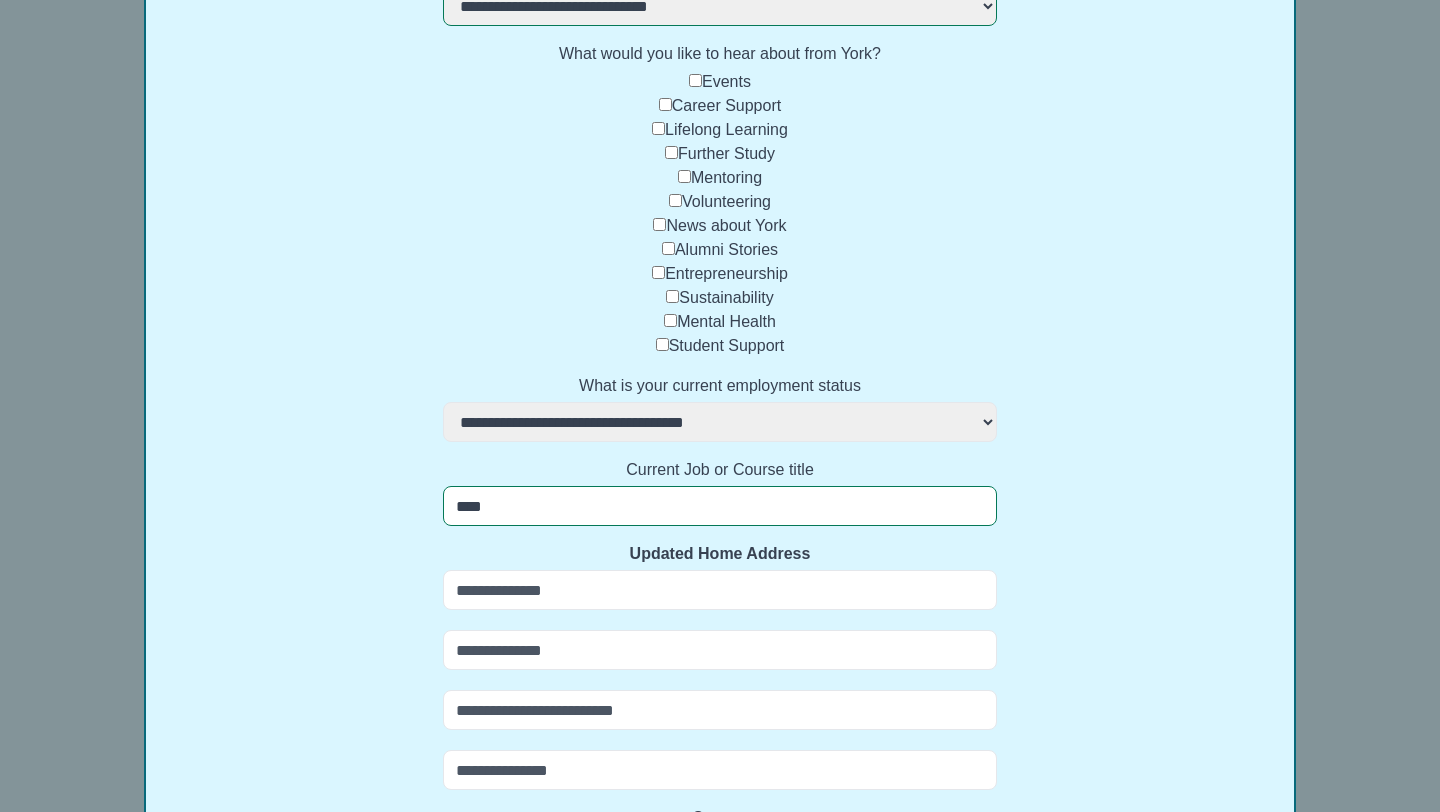 select 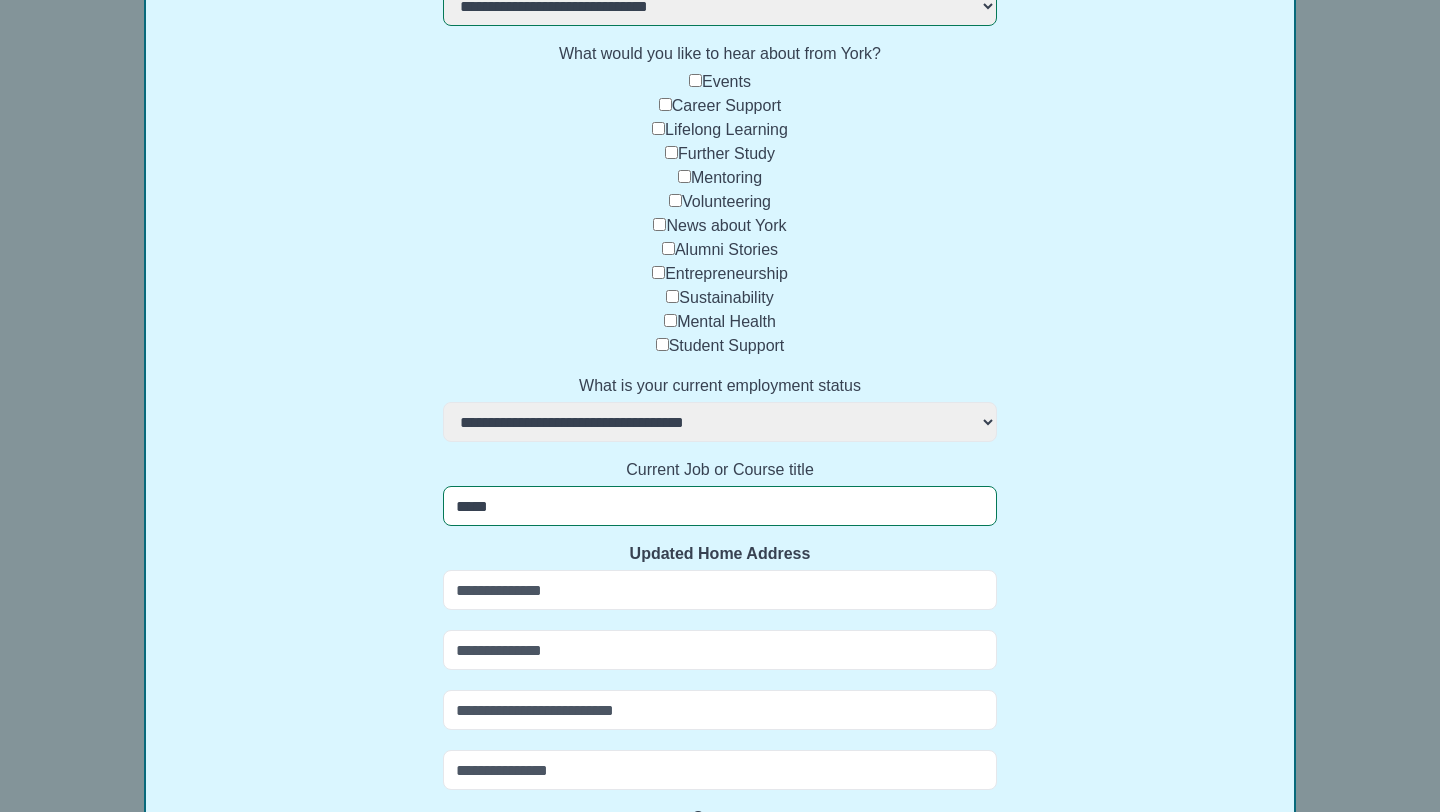 select 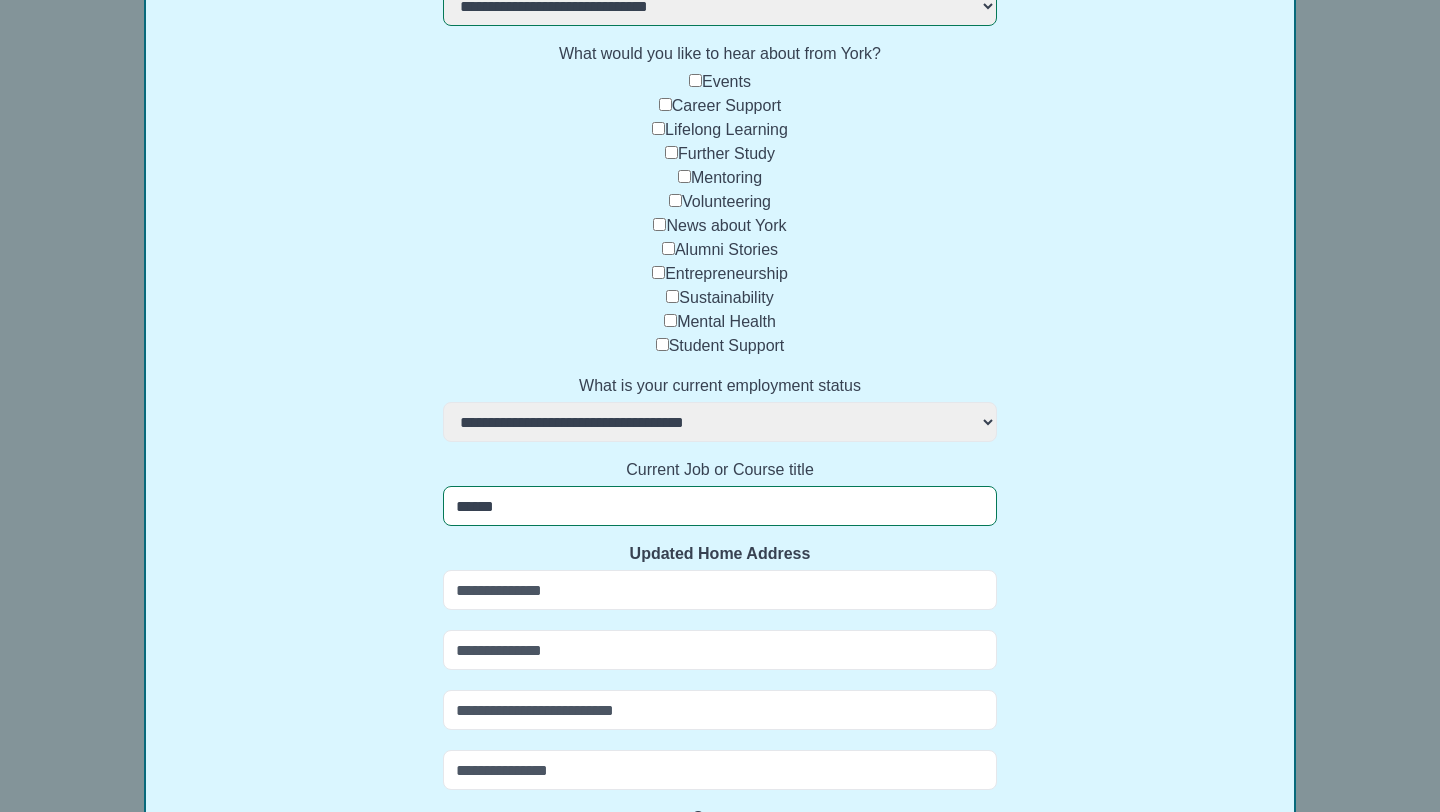 select 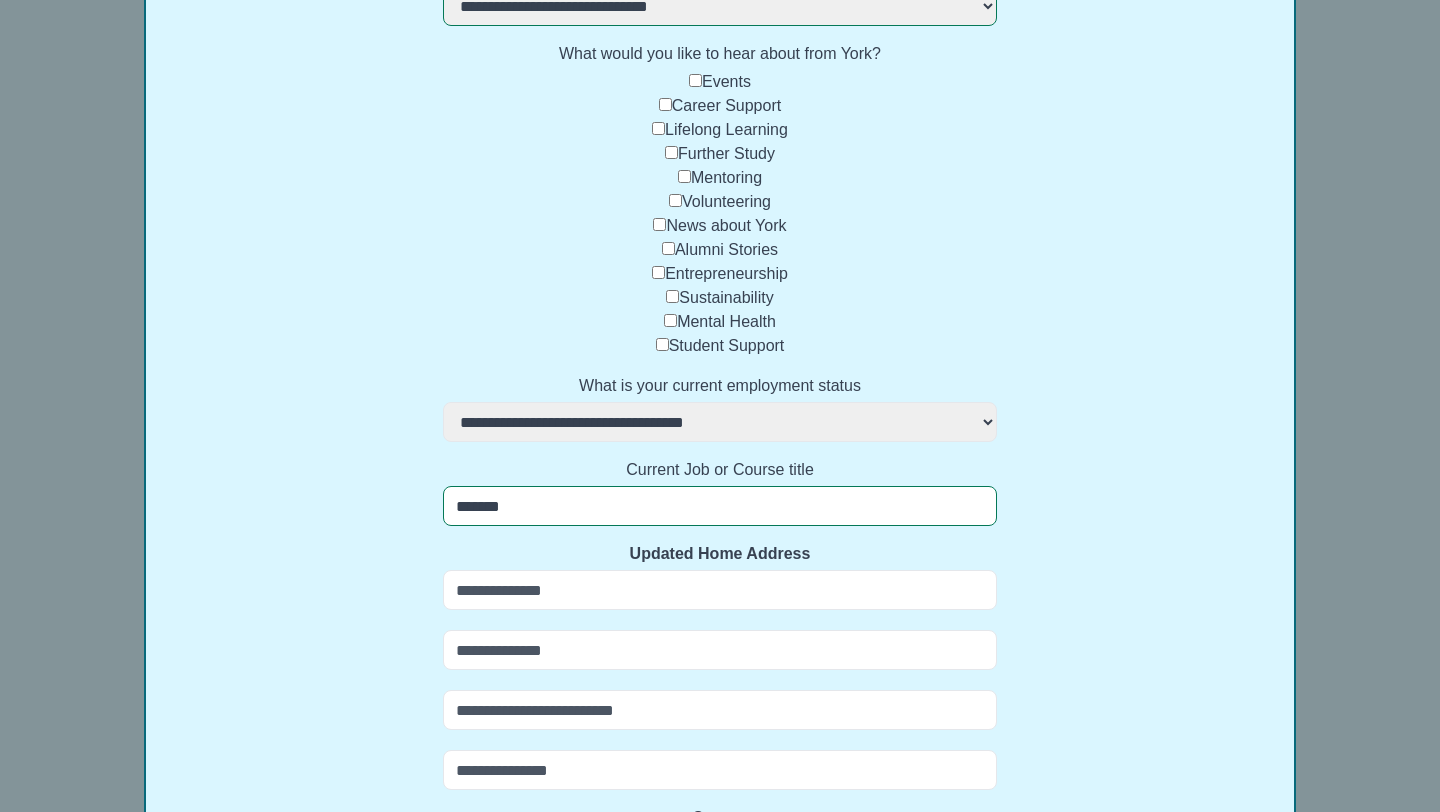 select 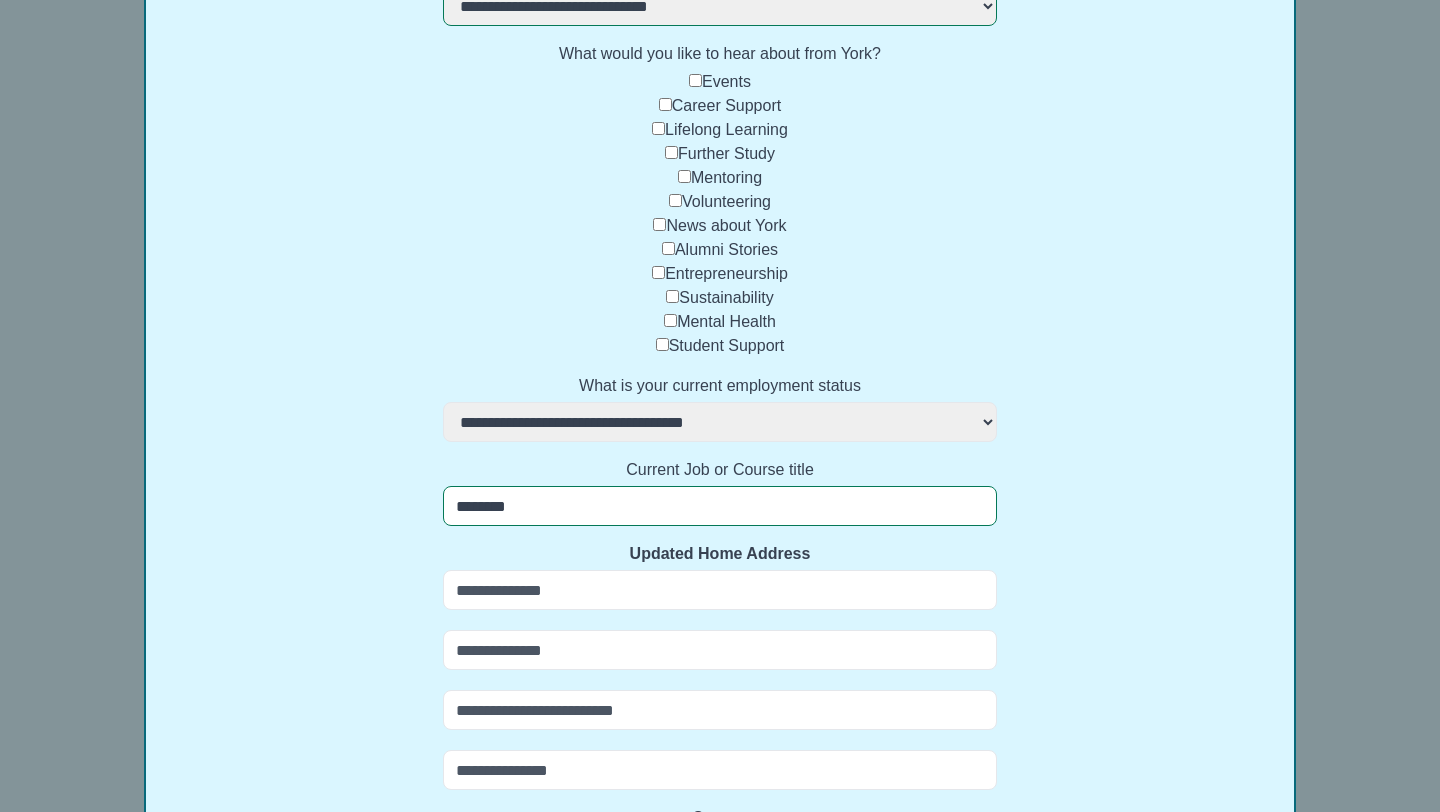 select 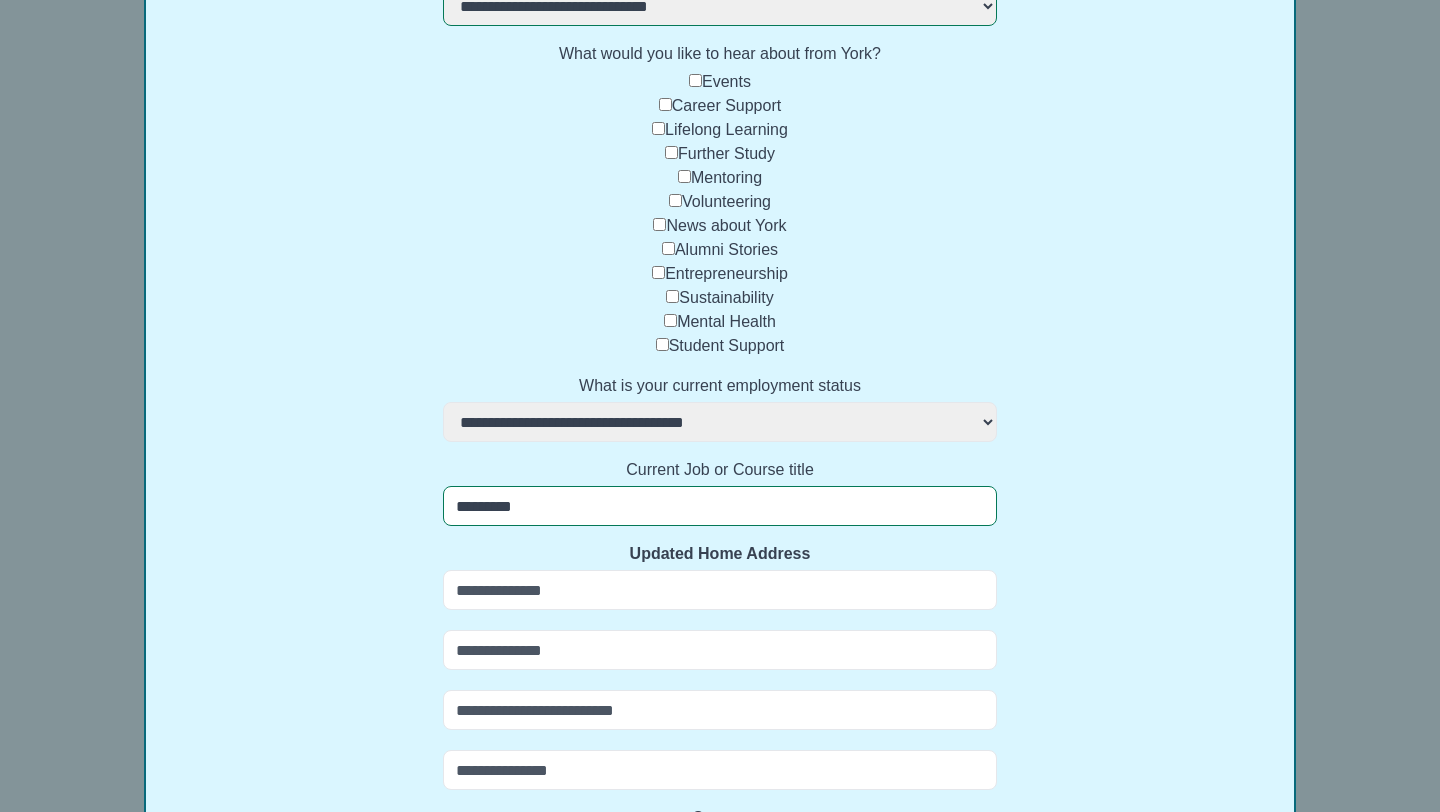select 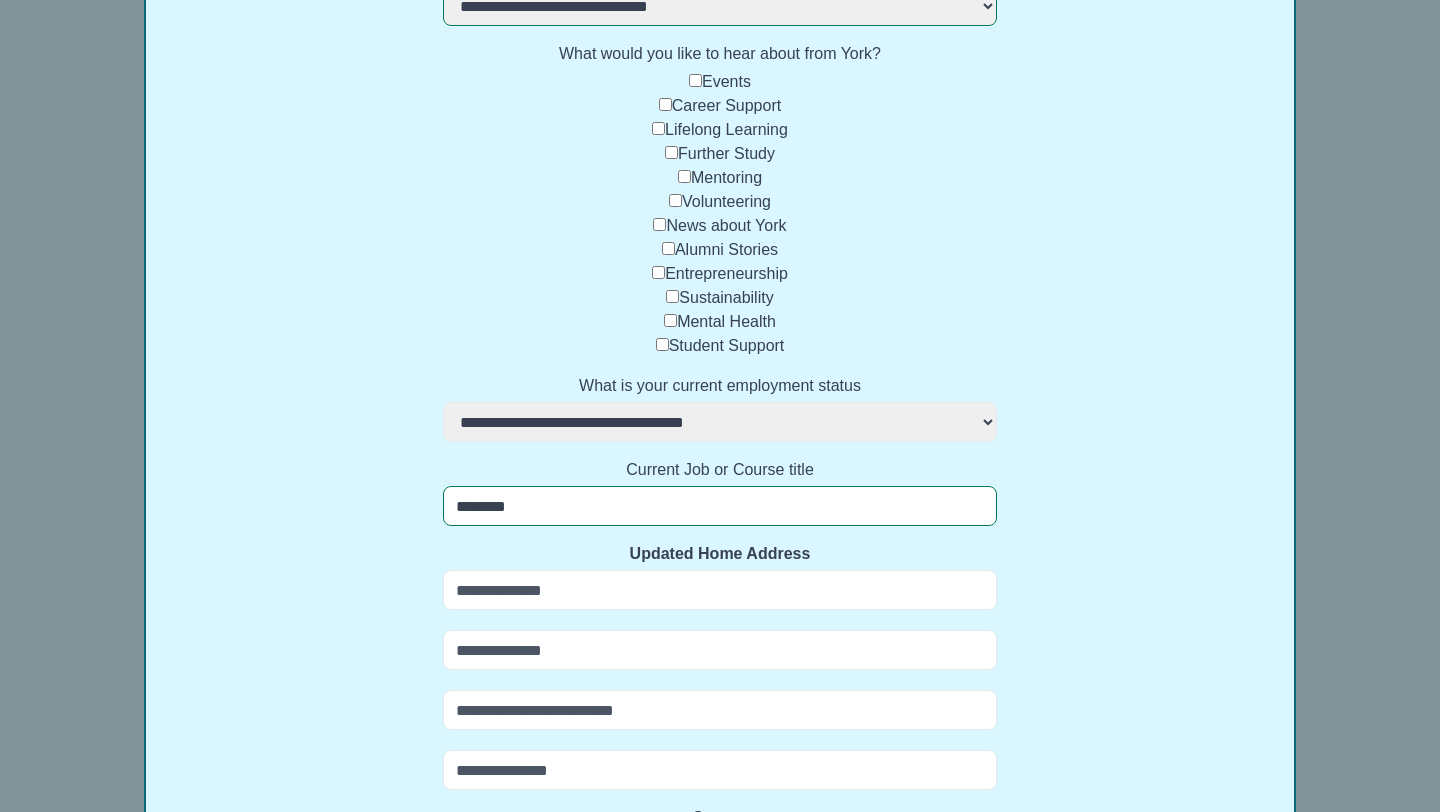 select 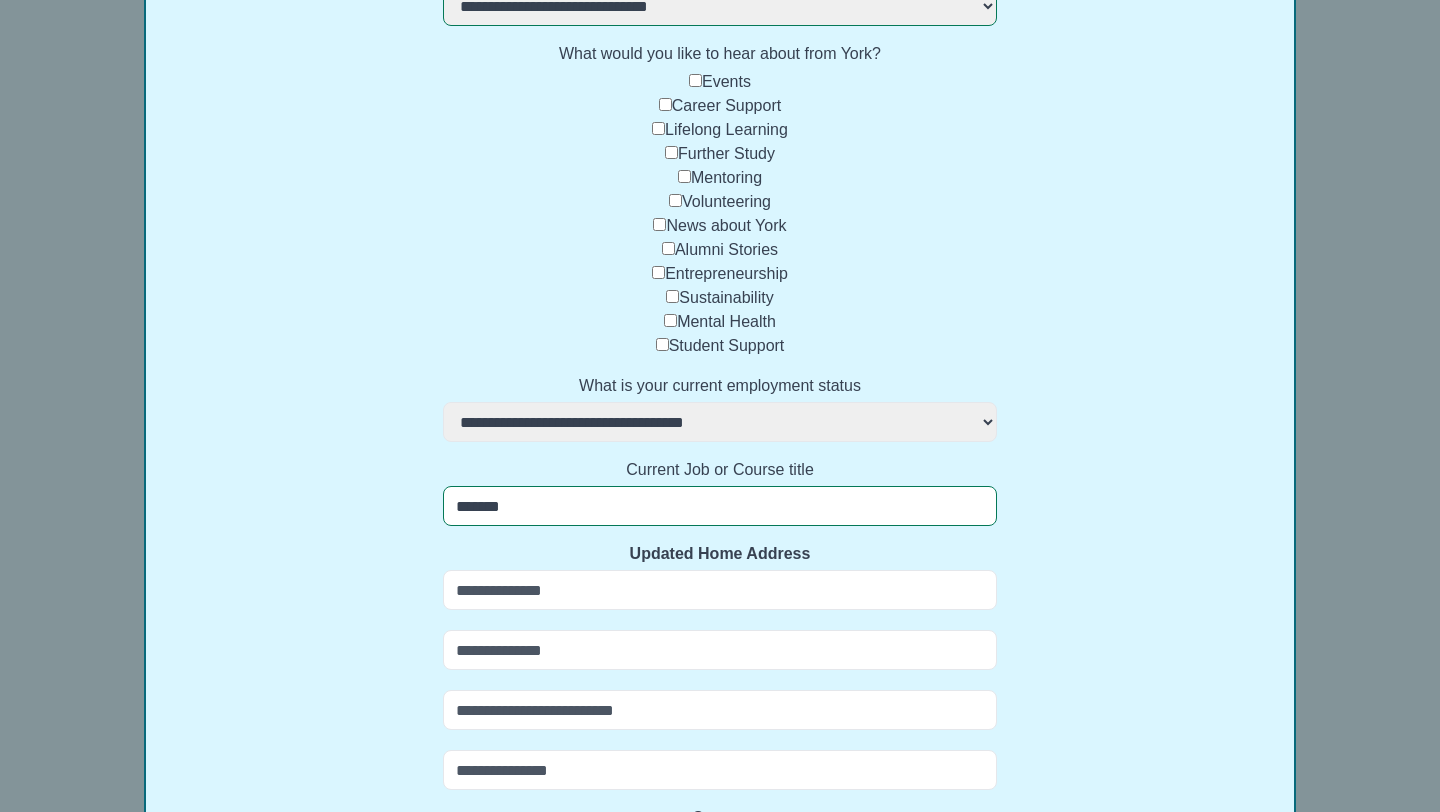 select 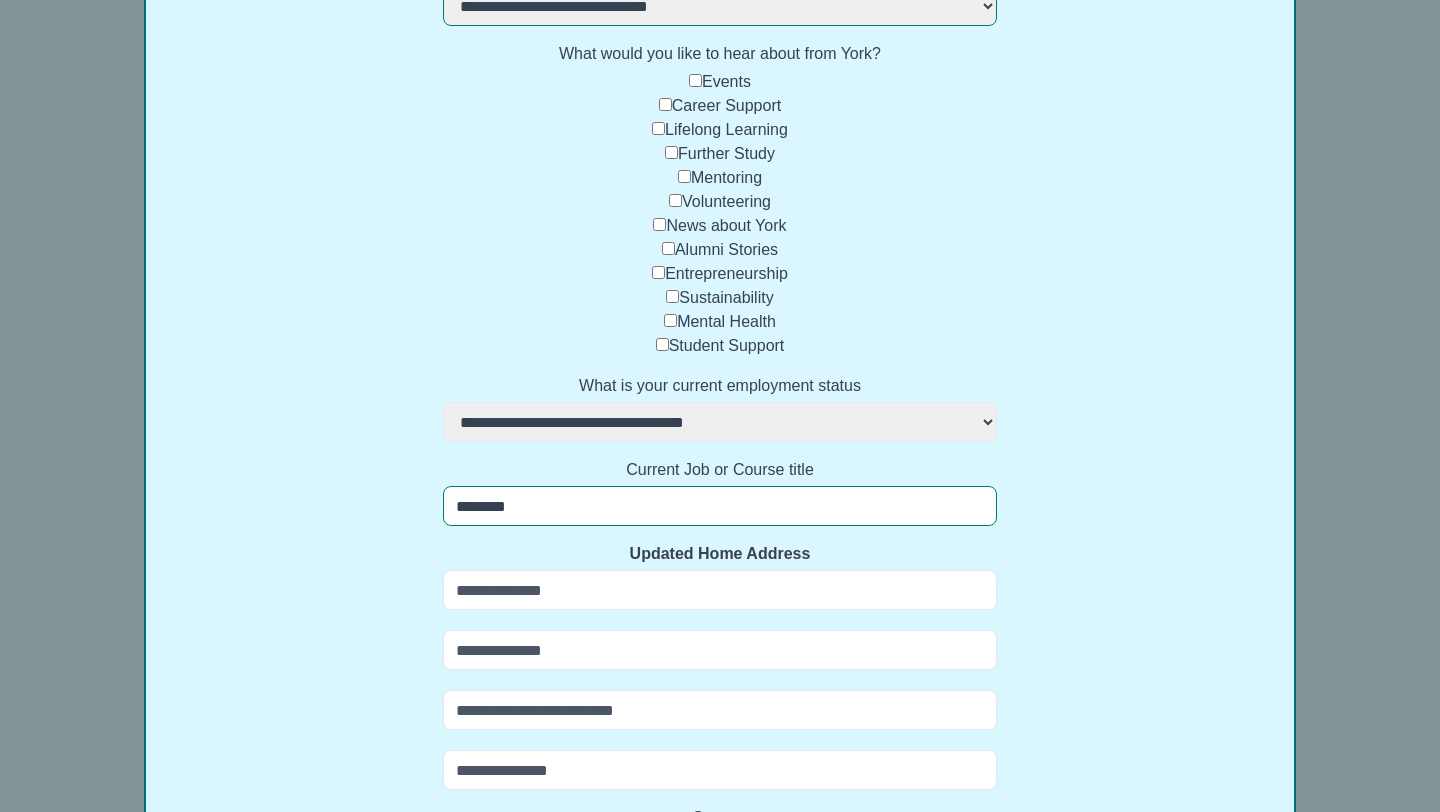 select 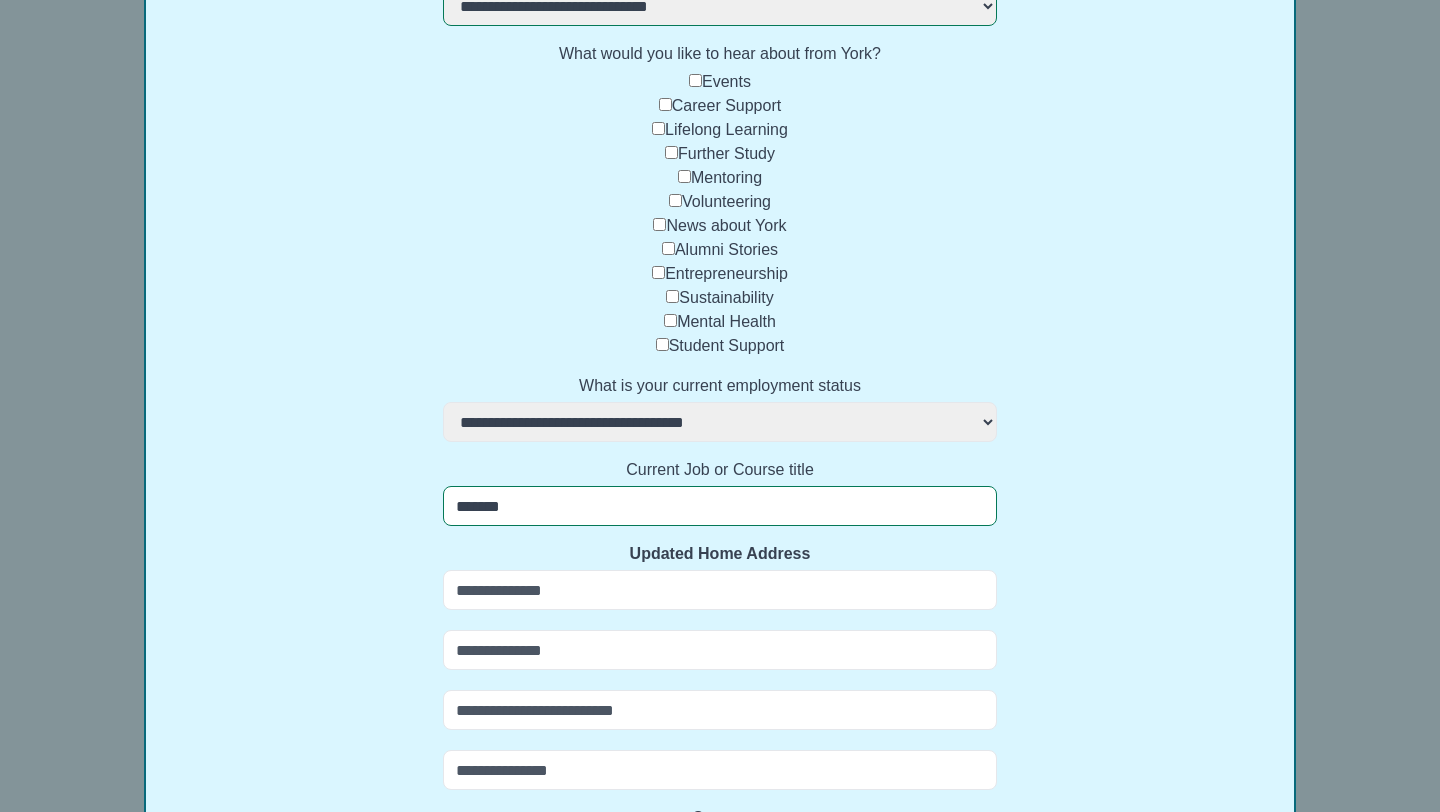 select 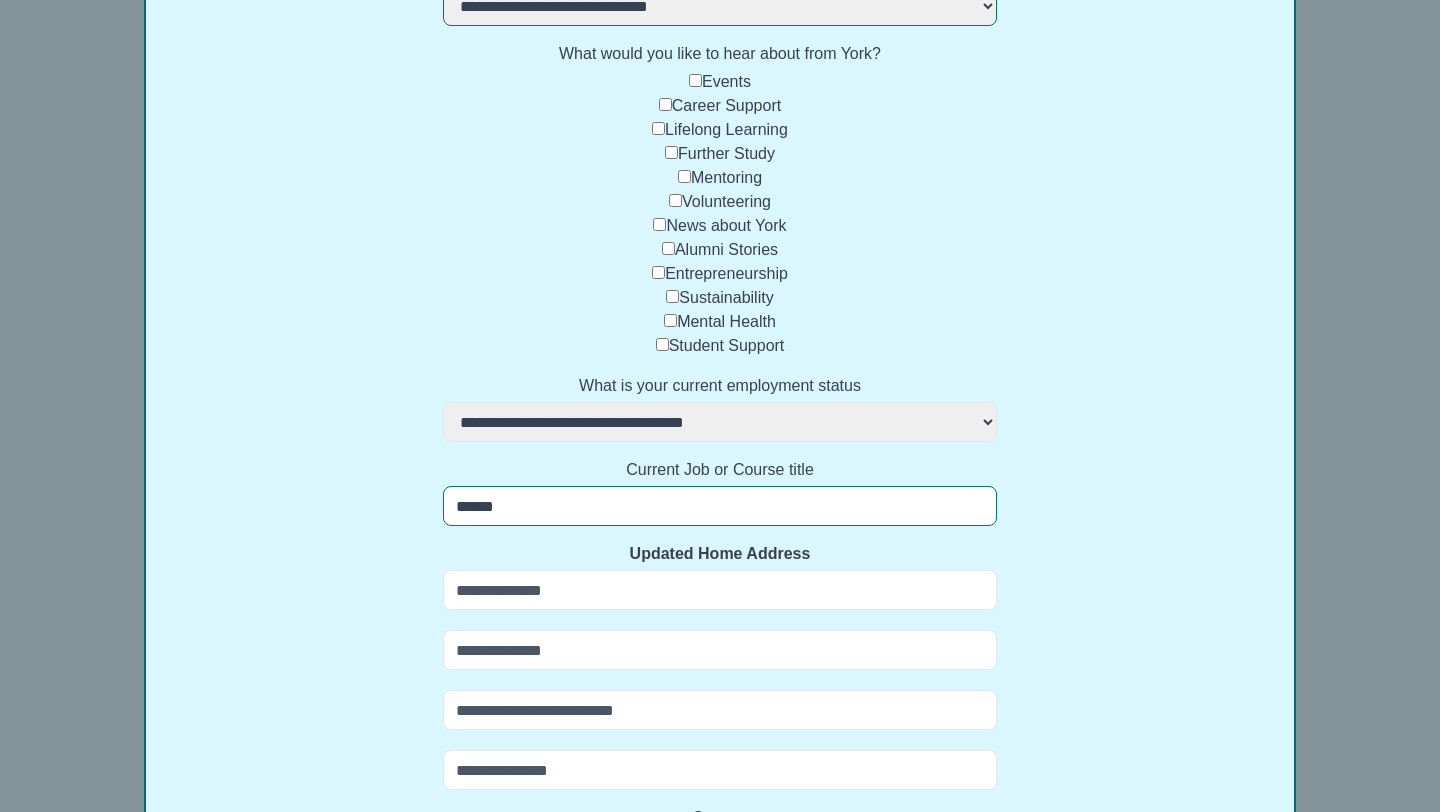 select 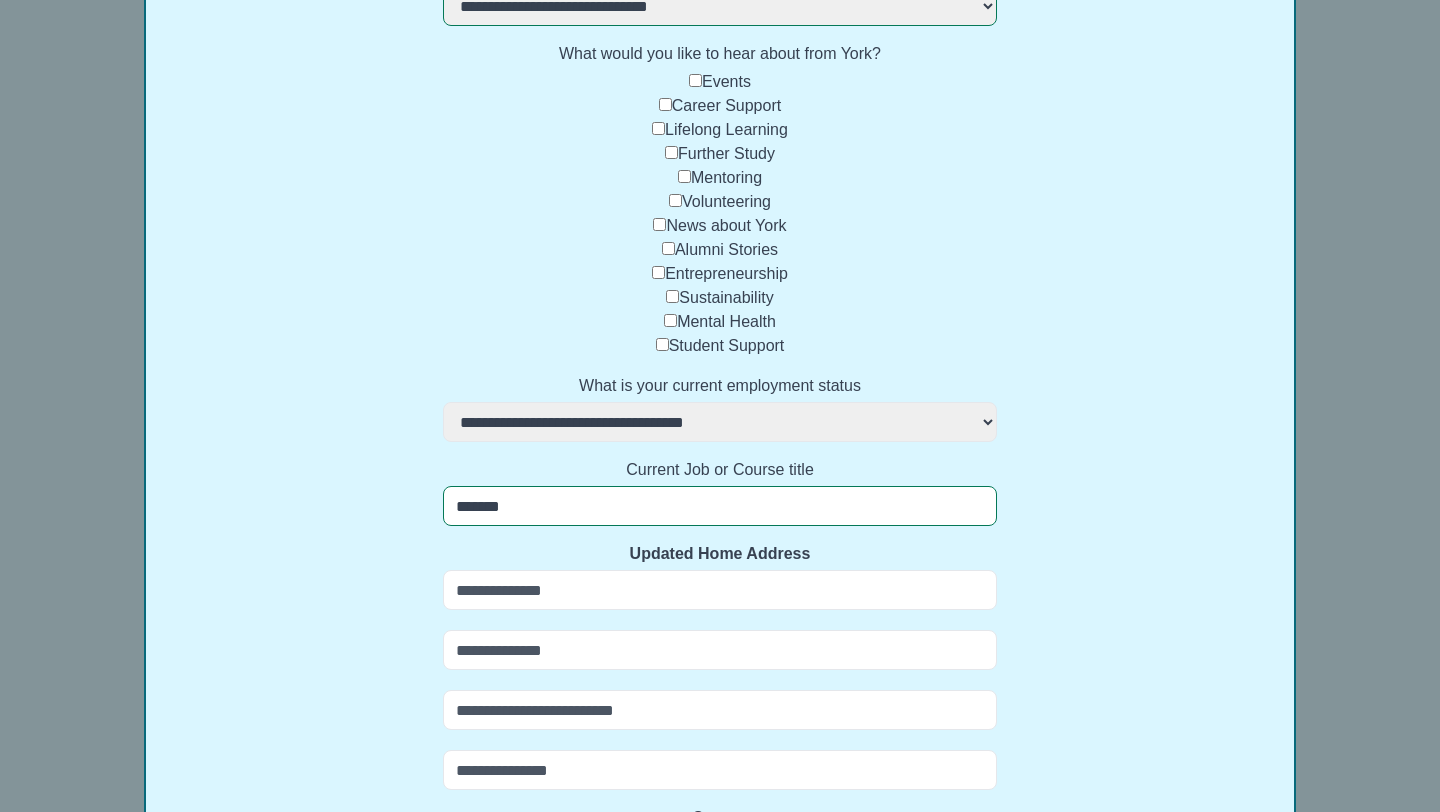 select 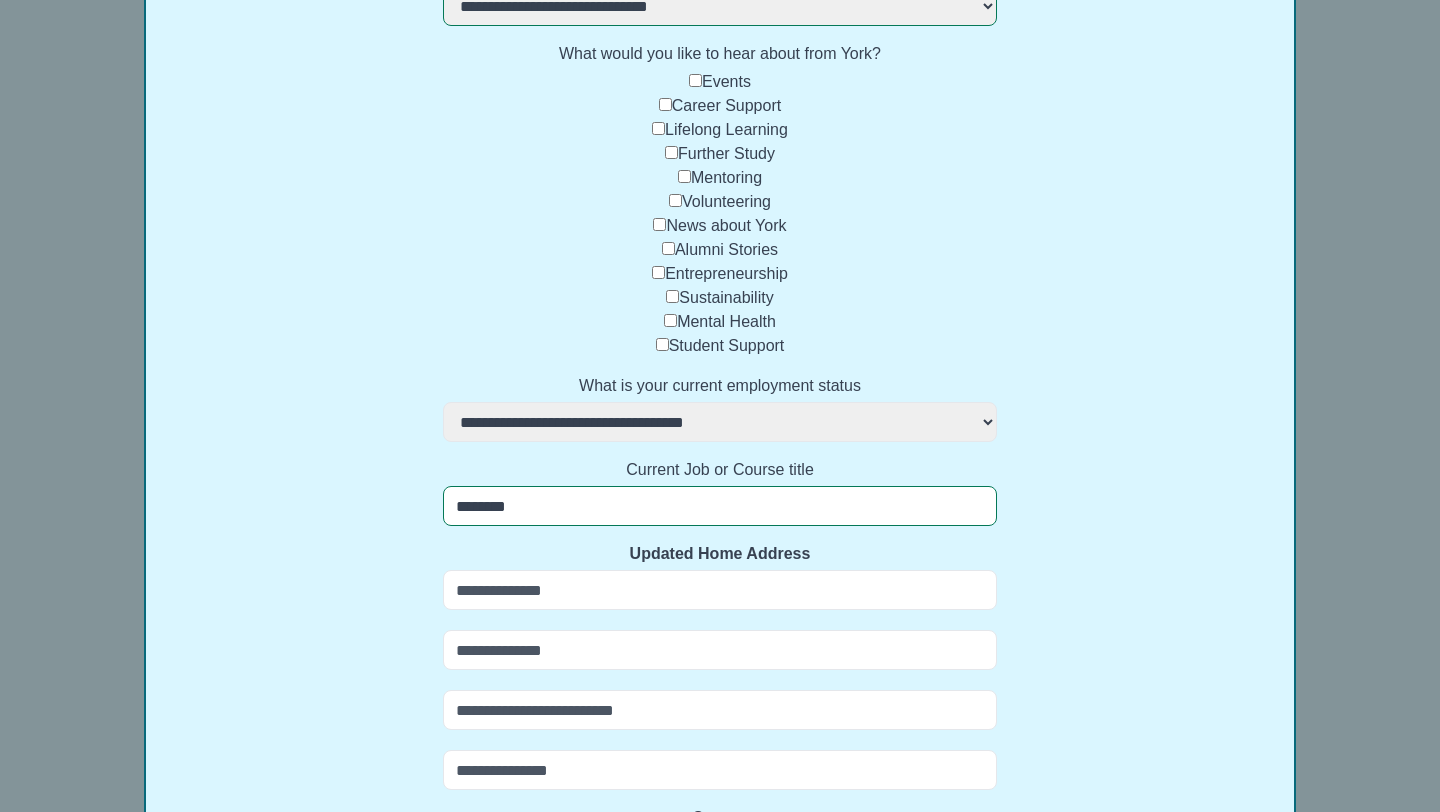 select 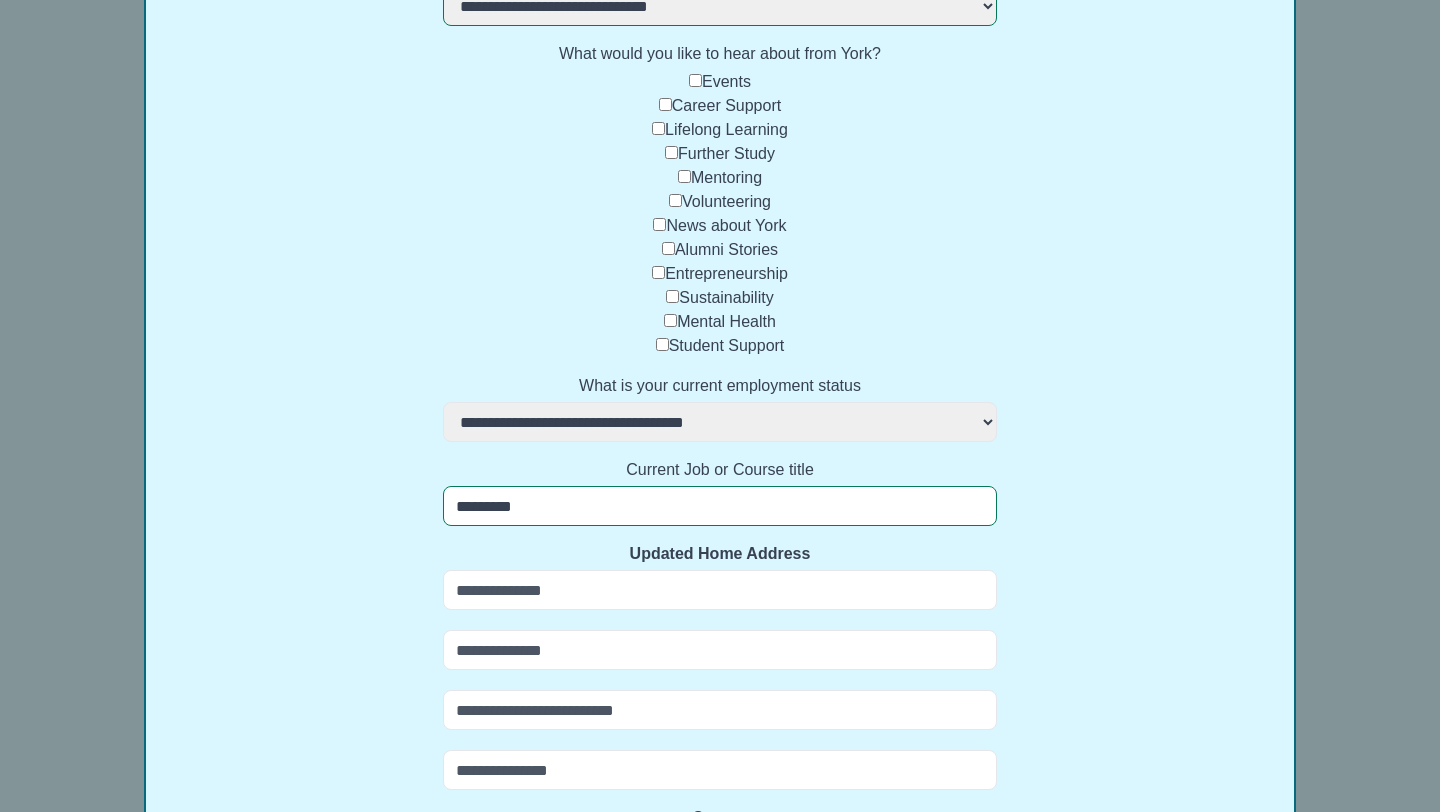 select 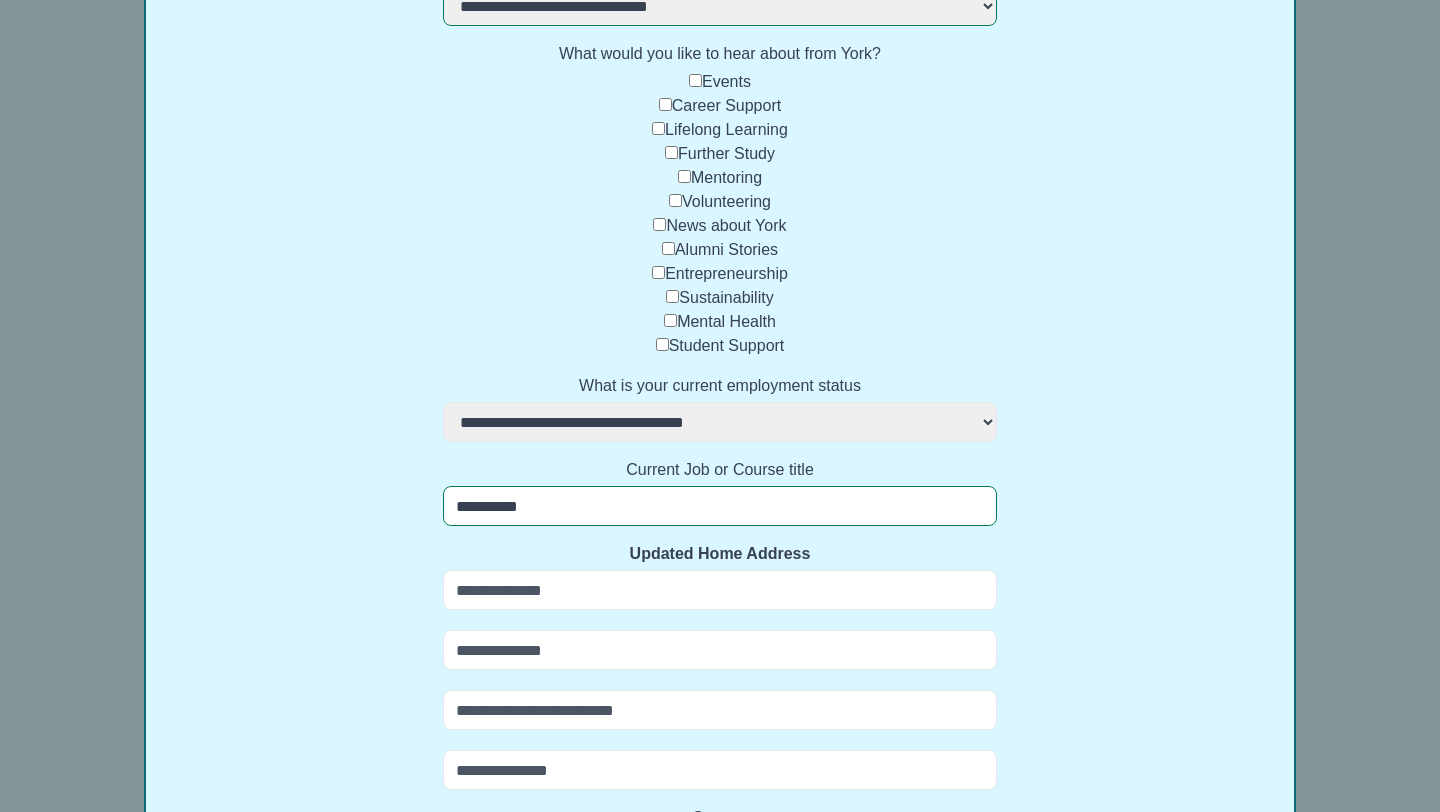 select 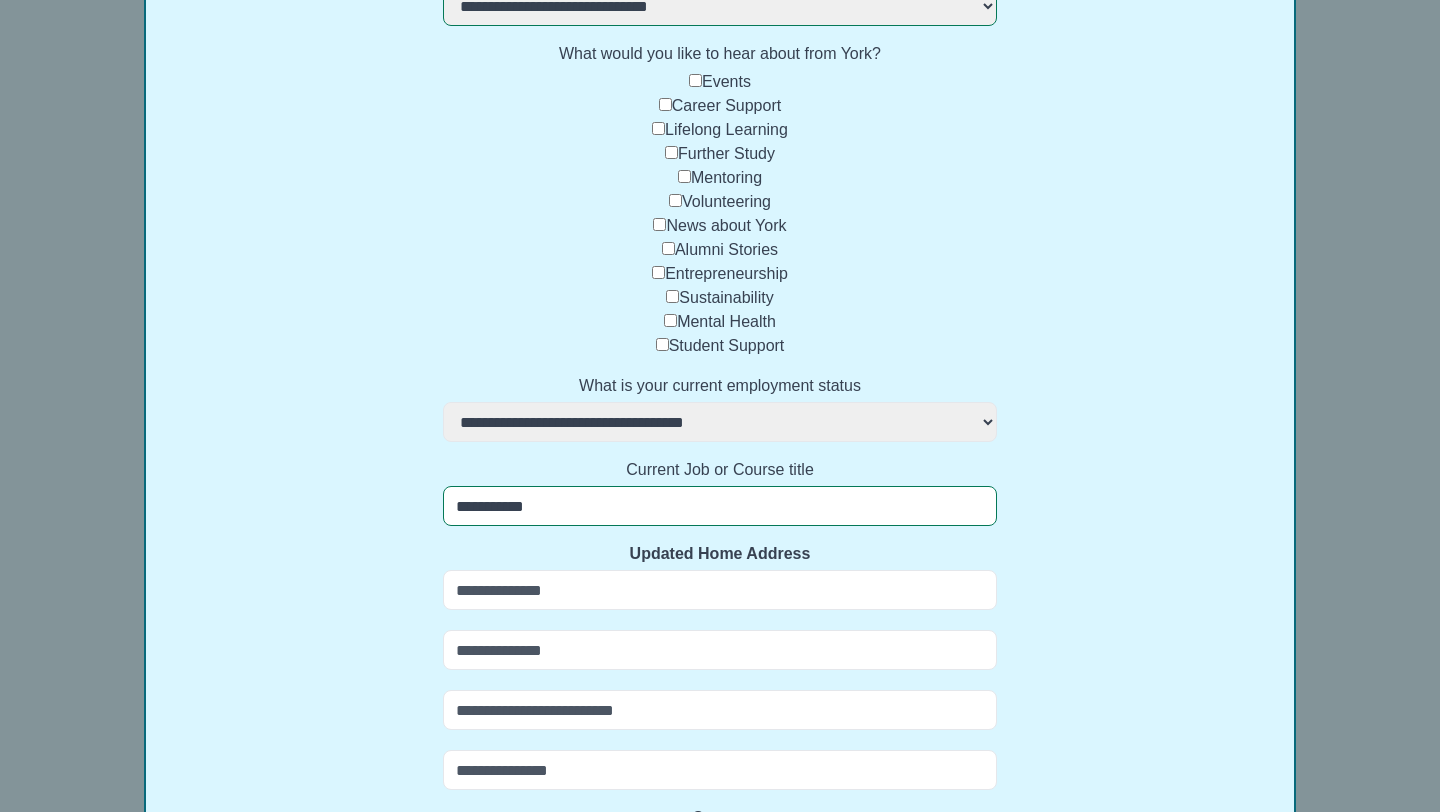 select 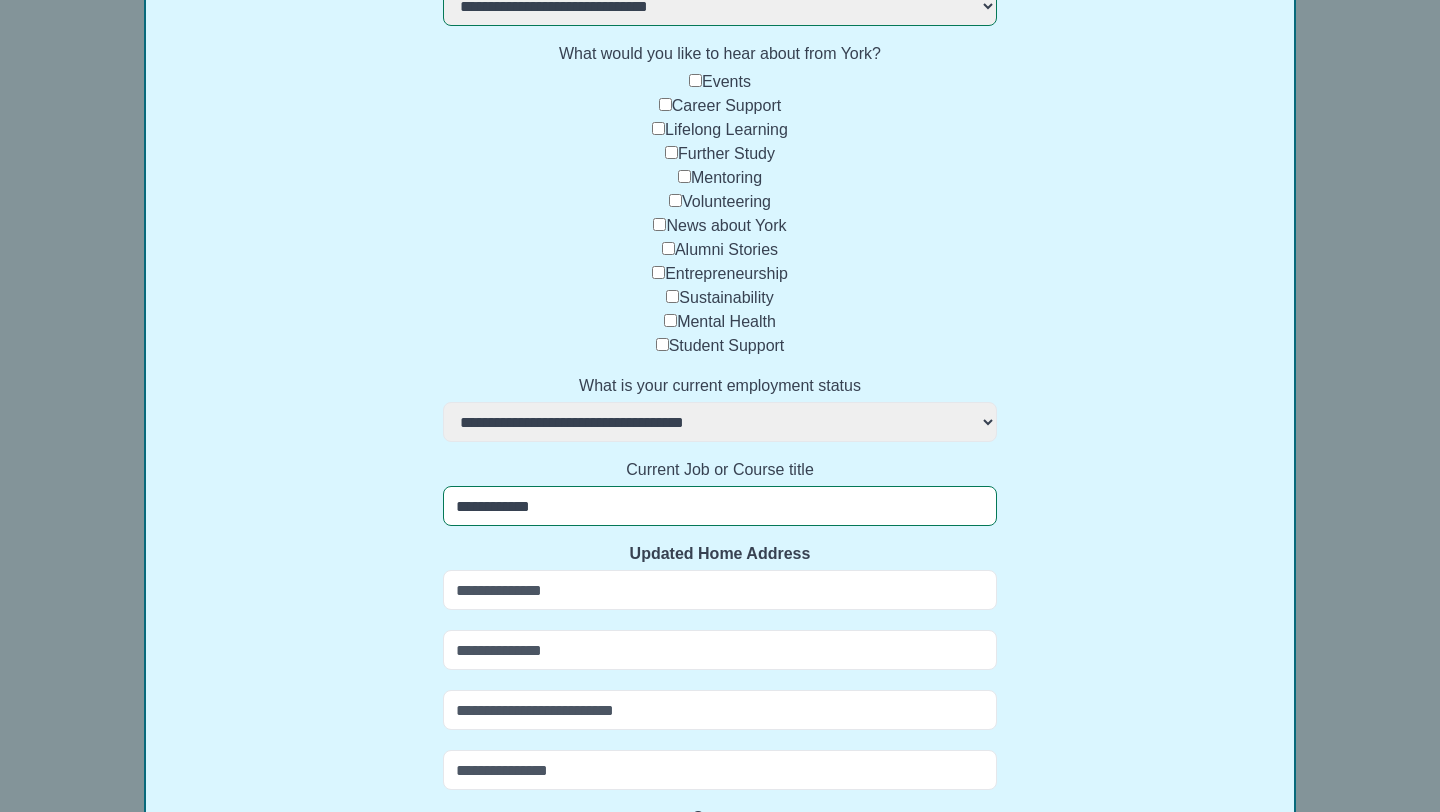 select 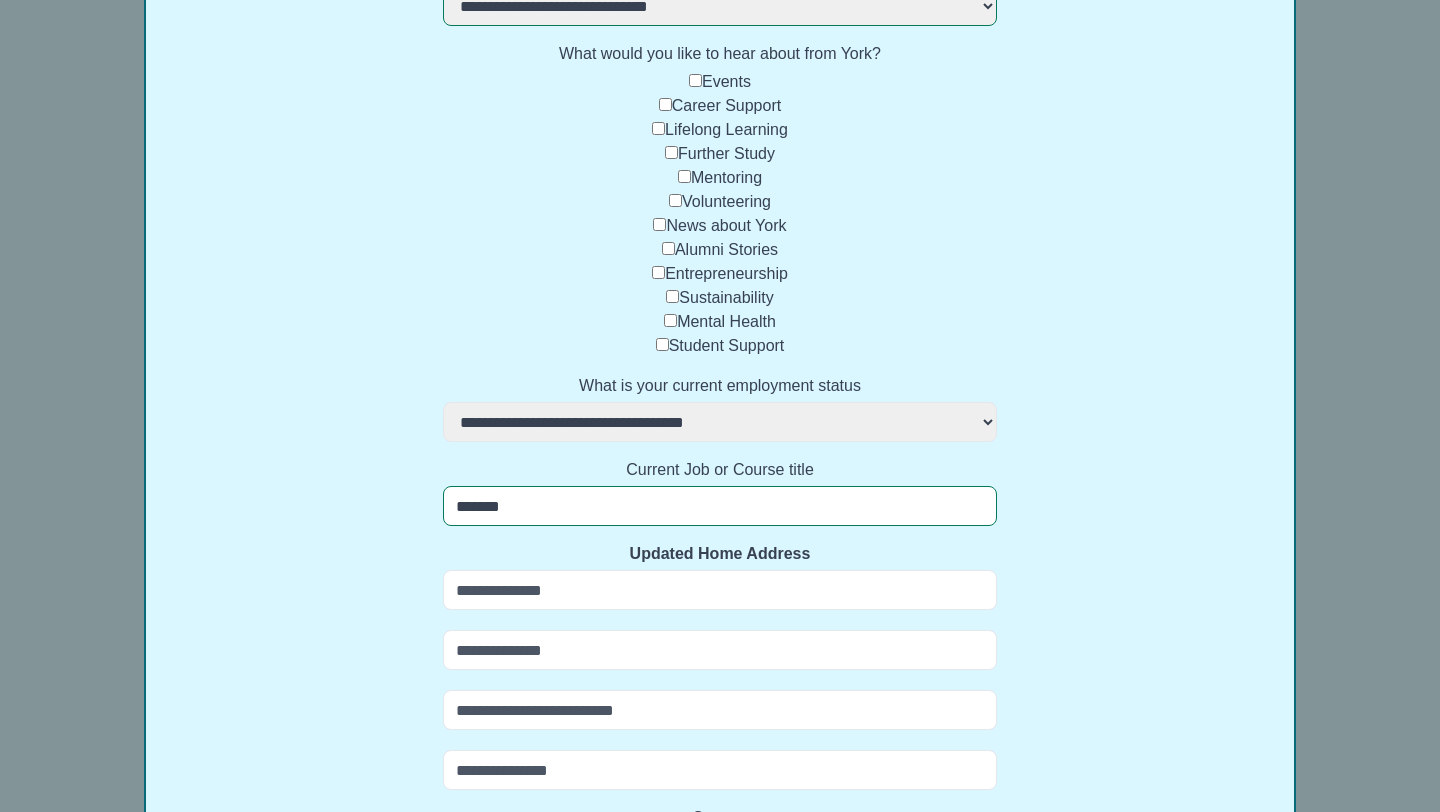 select 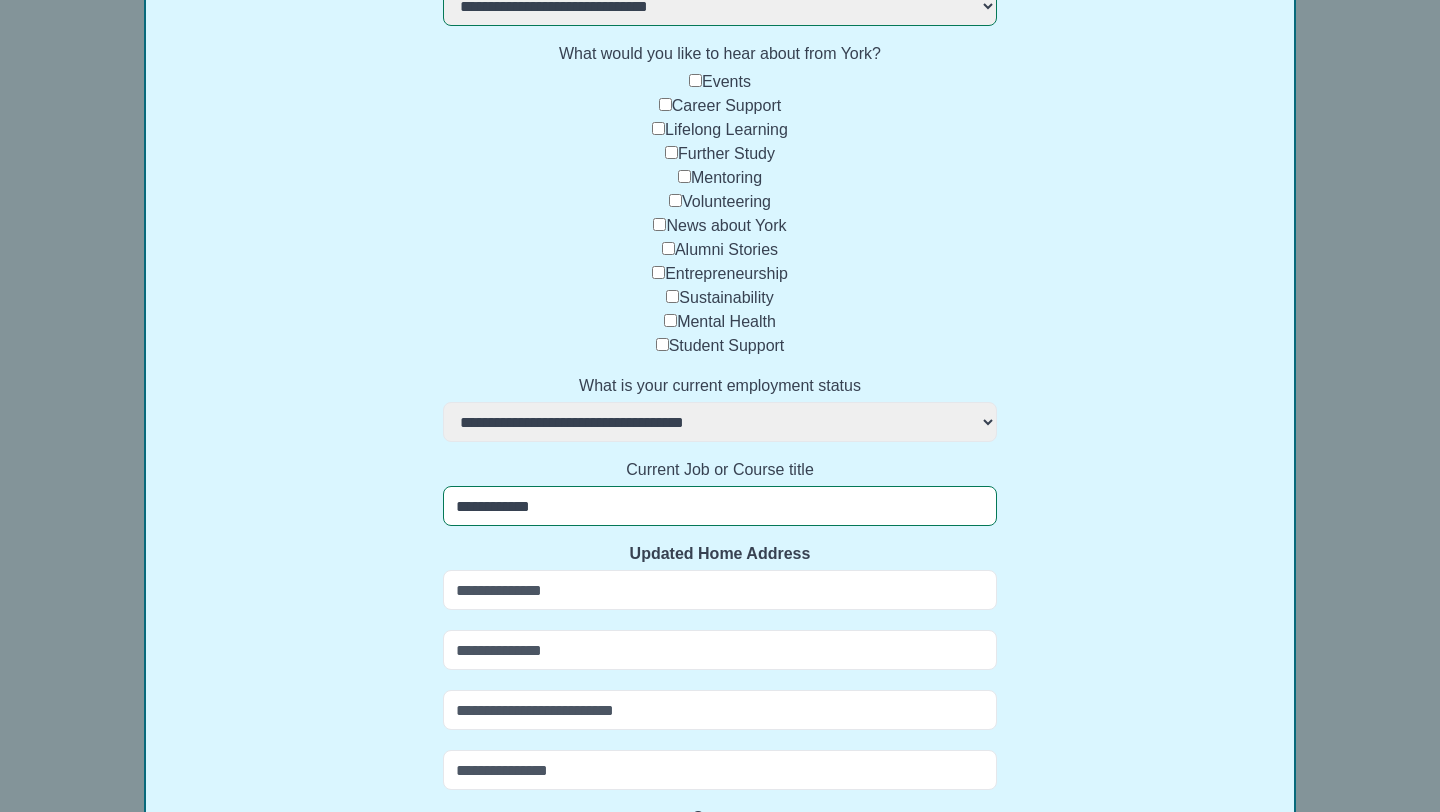 select 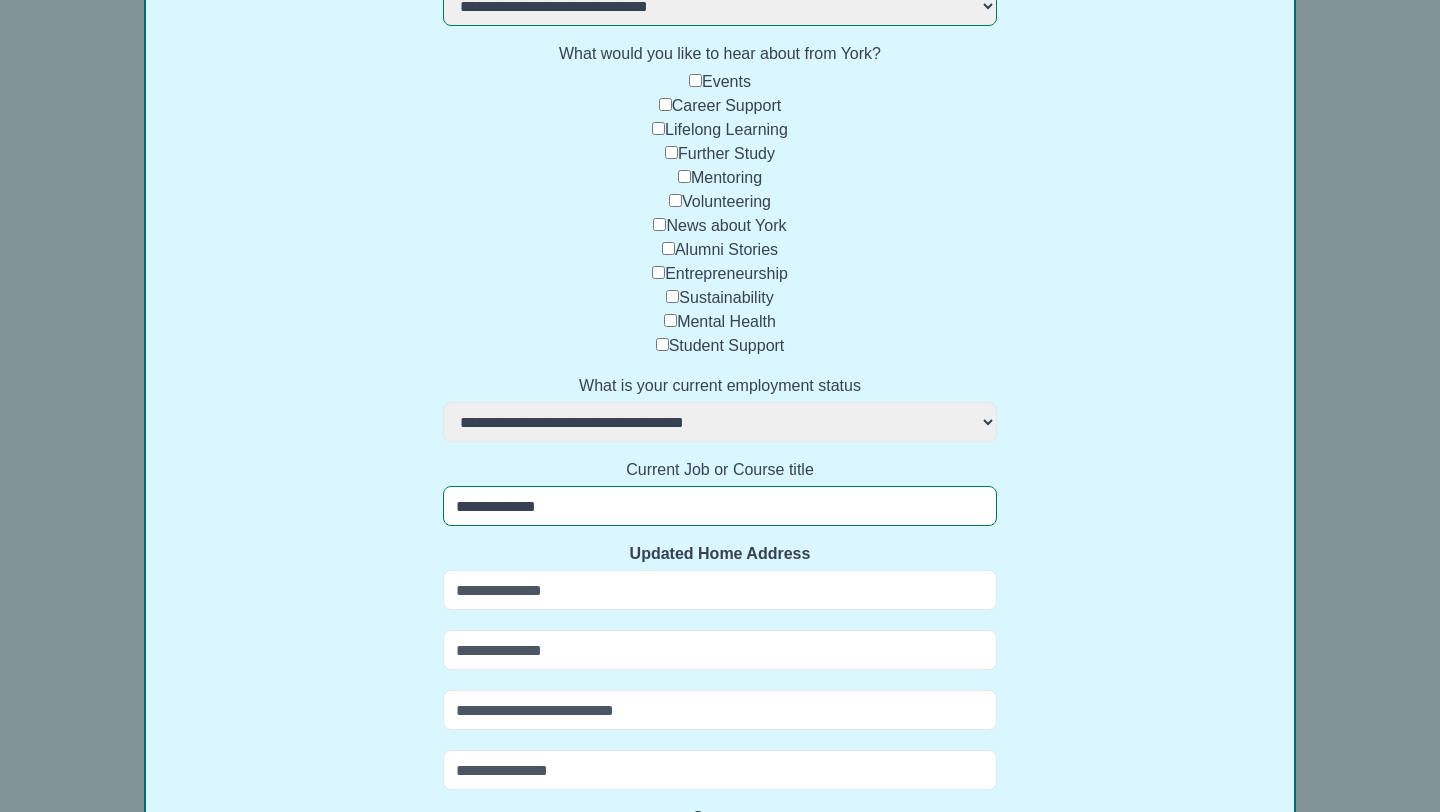 select 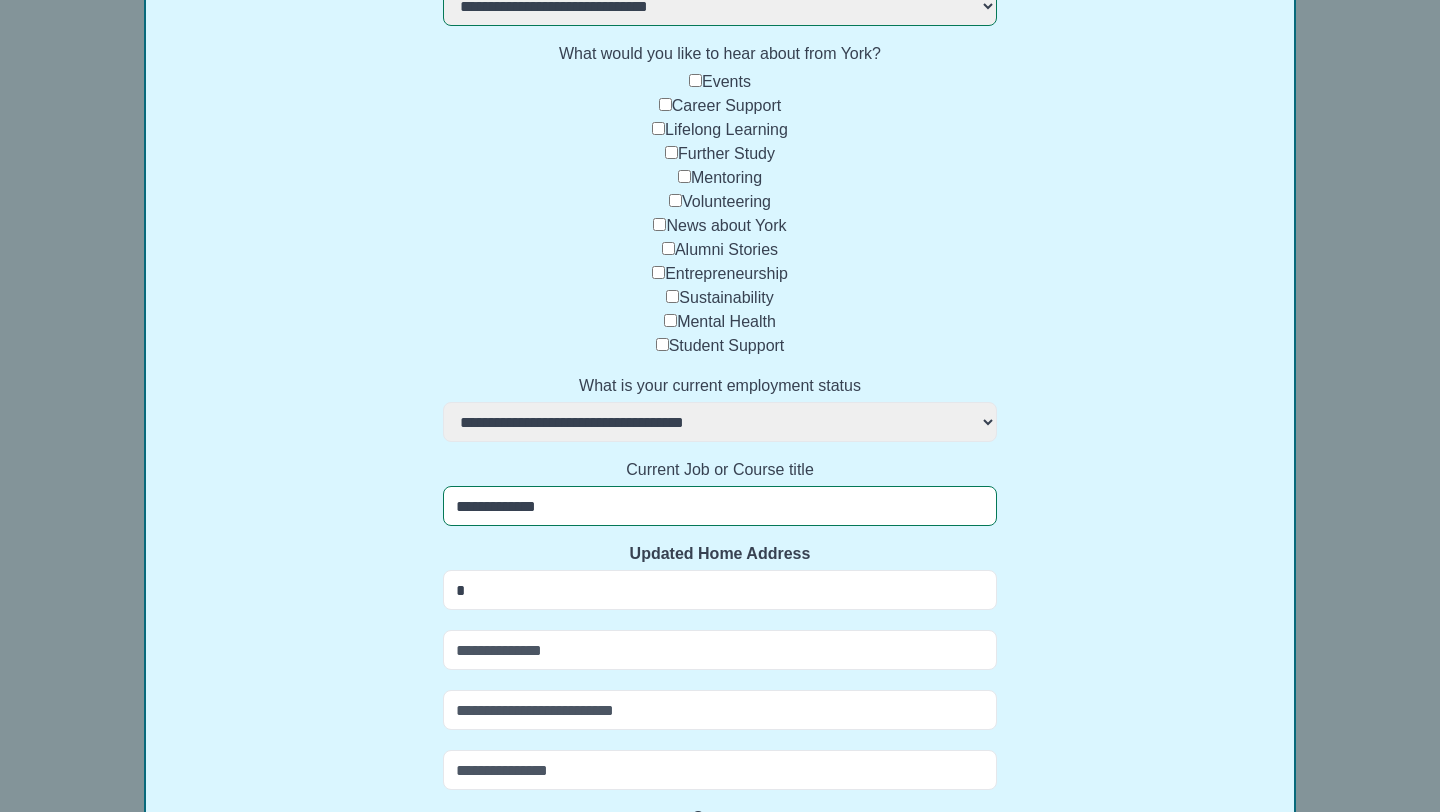 select 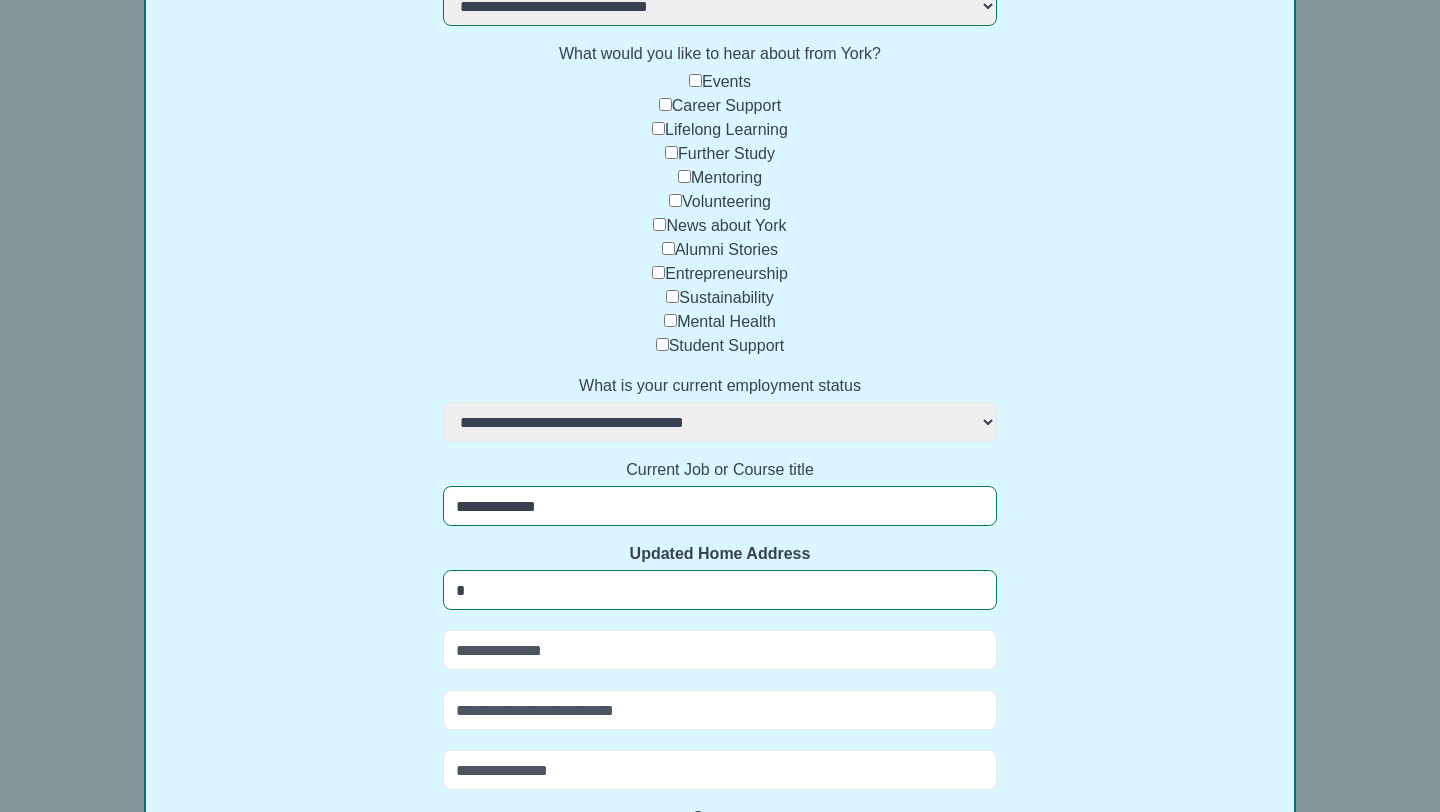 type on "**" 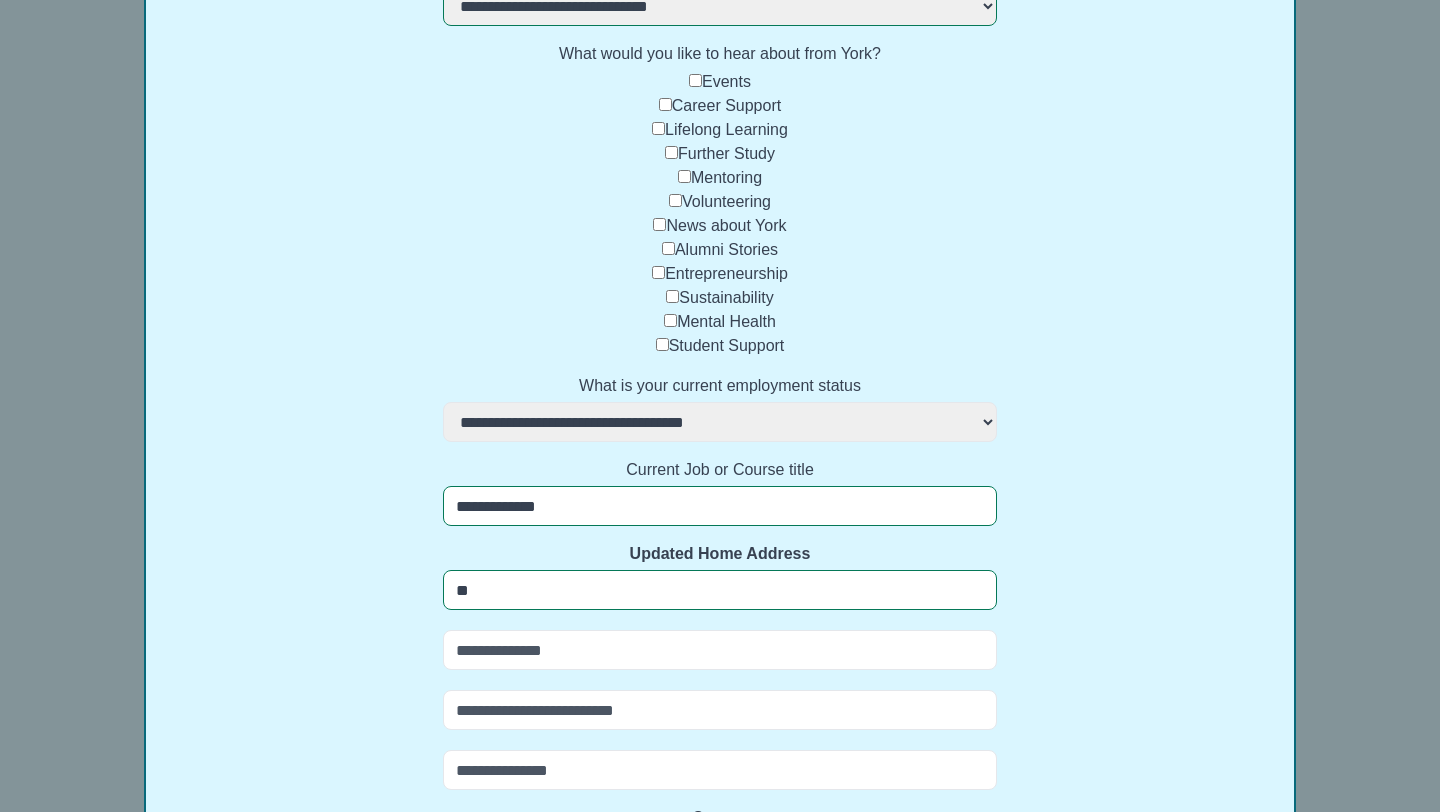 select 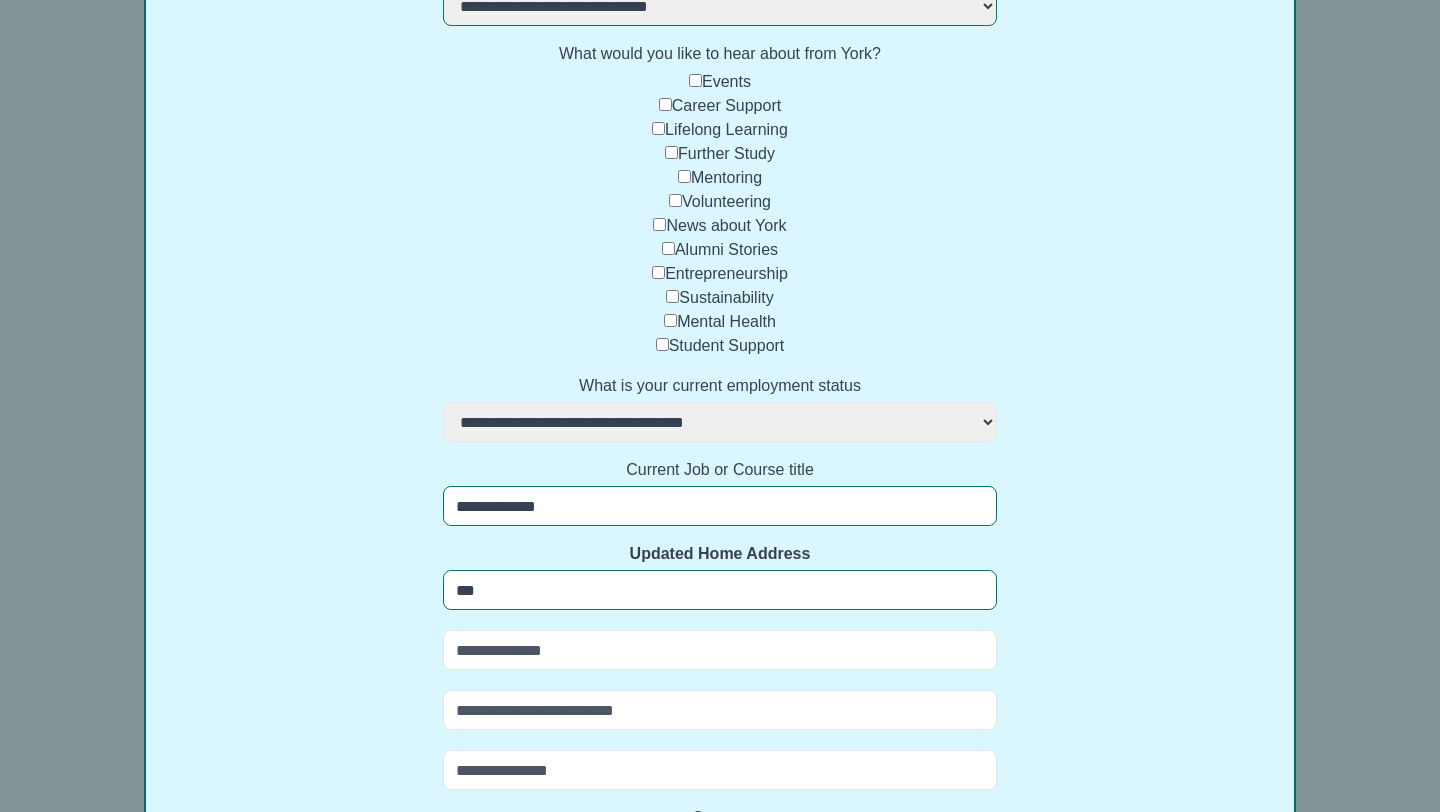 select 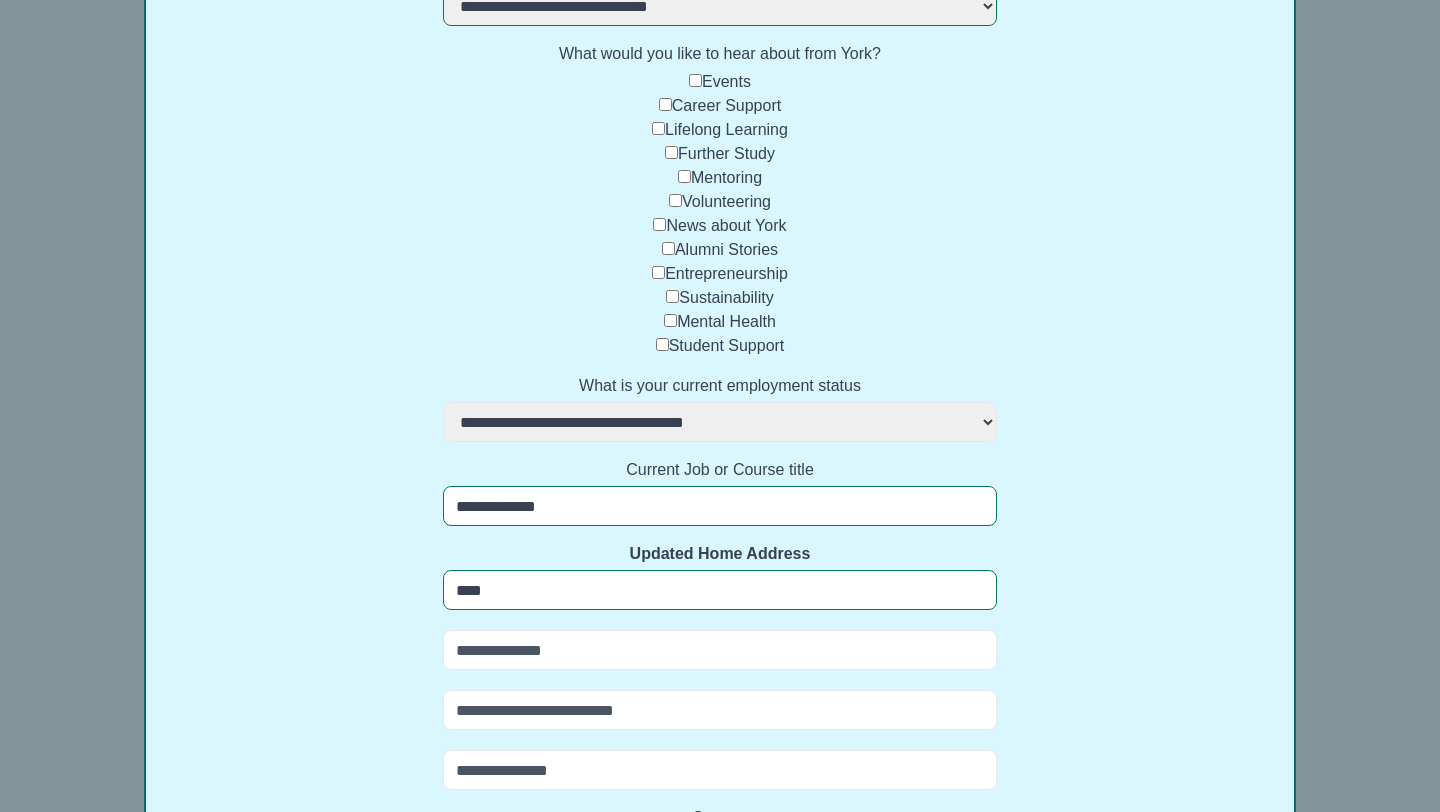 select 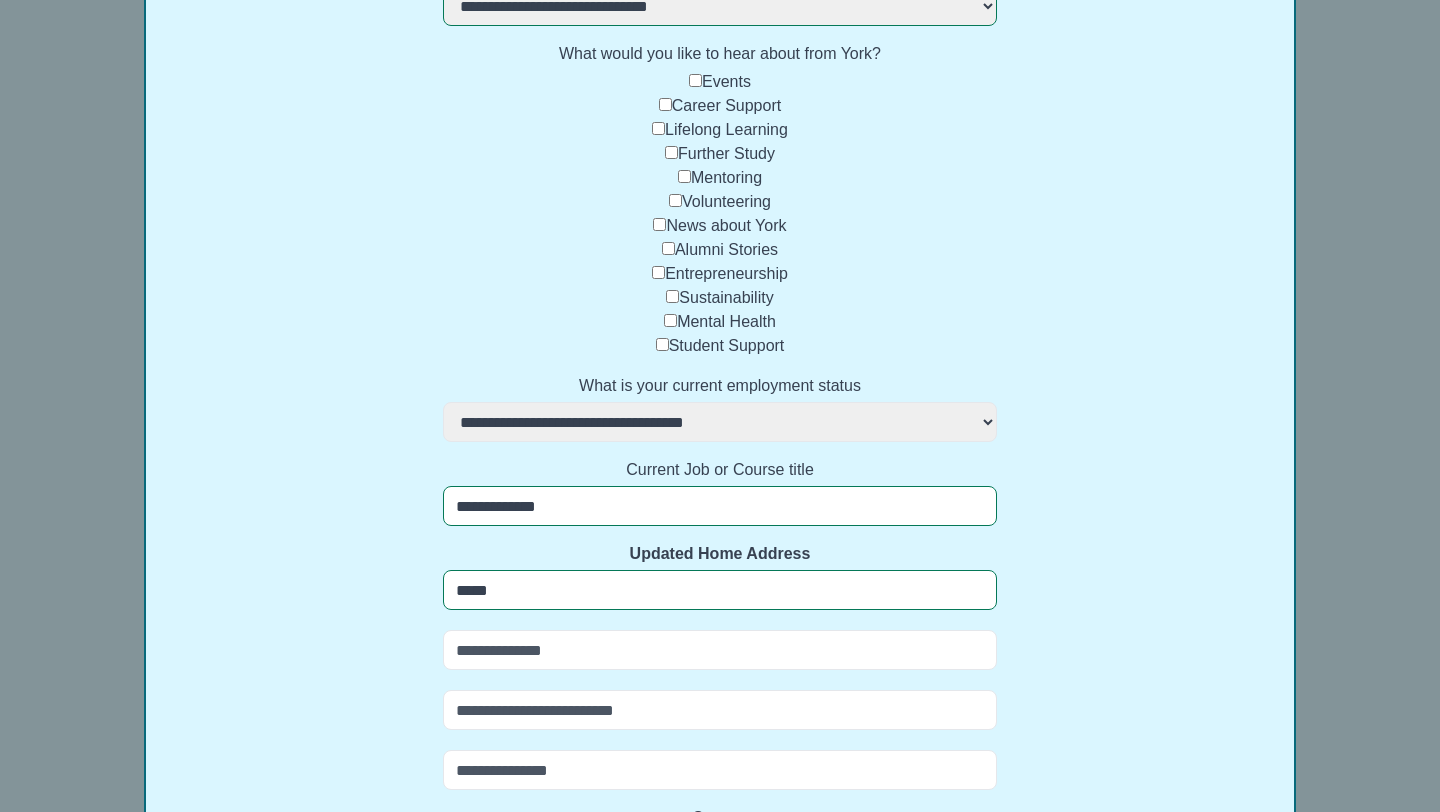 select 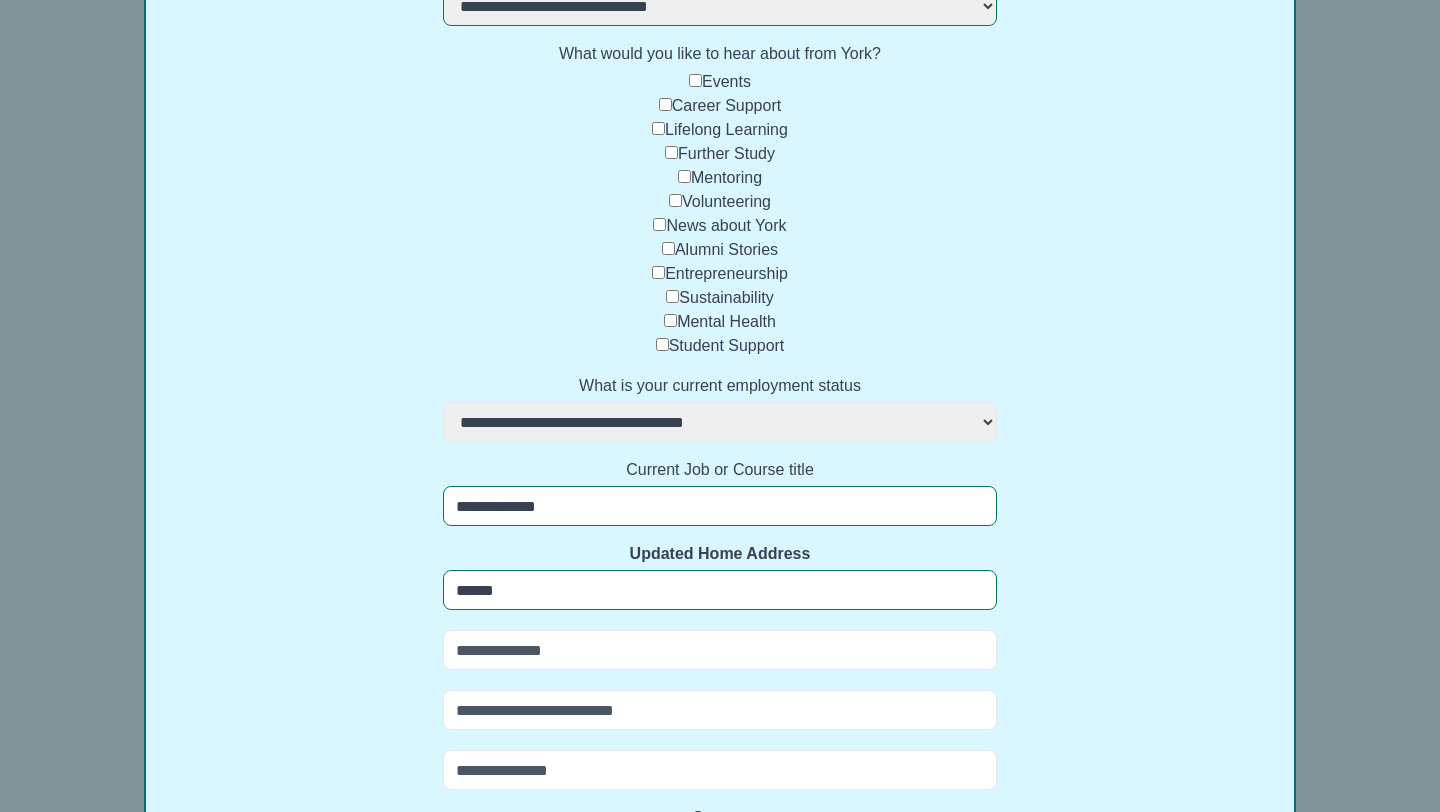 select 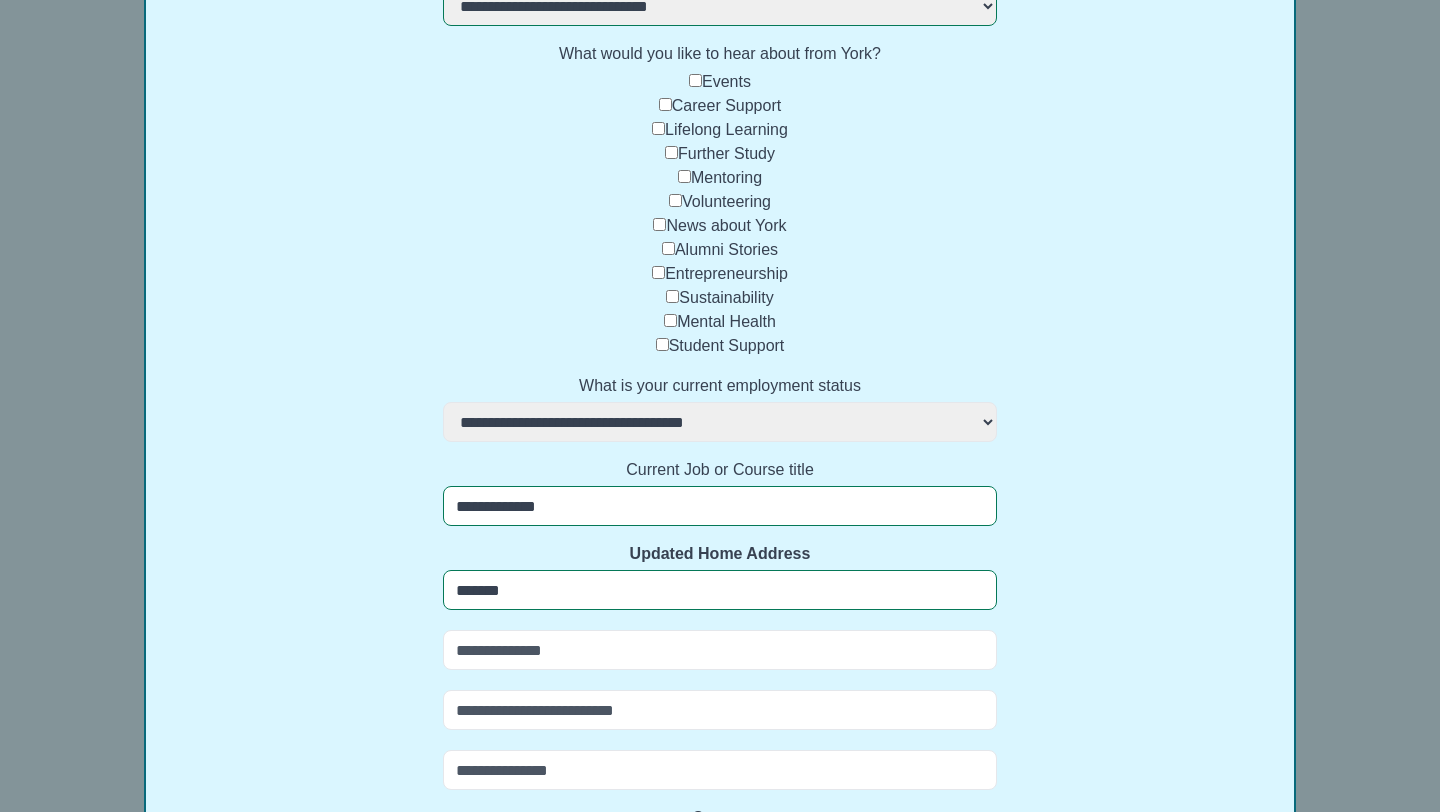 select 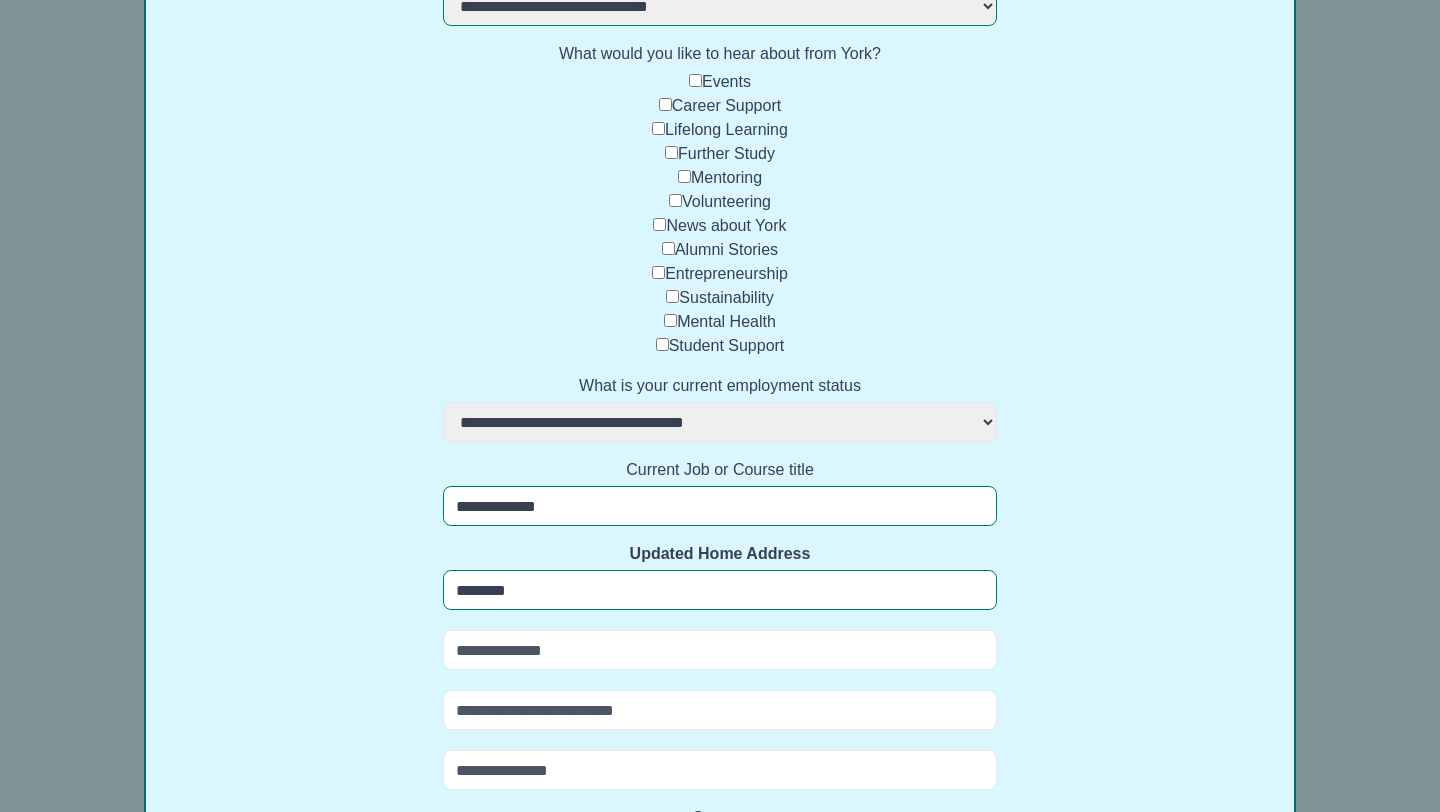 select 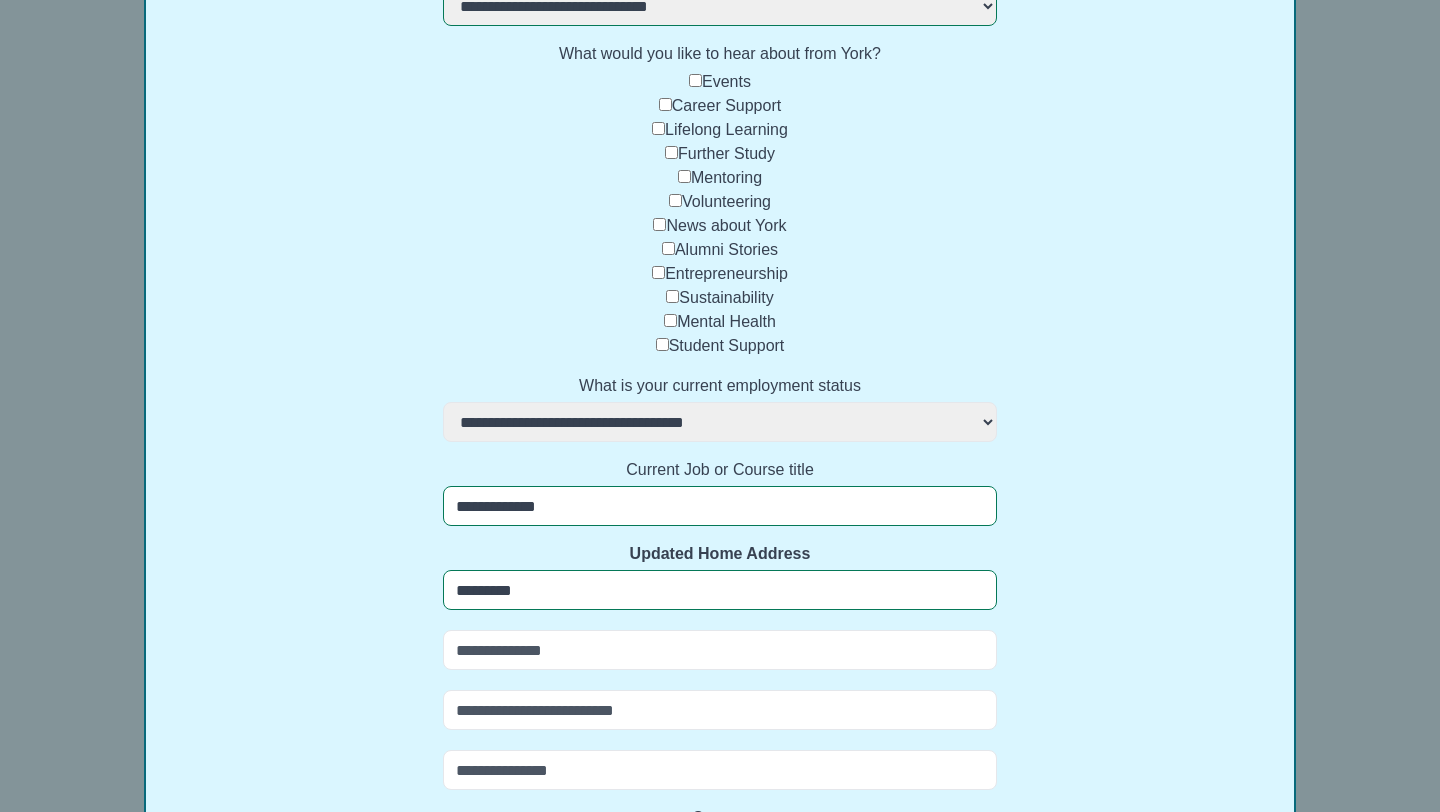 select 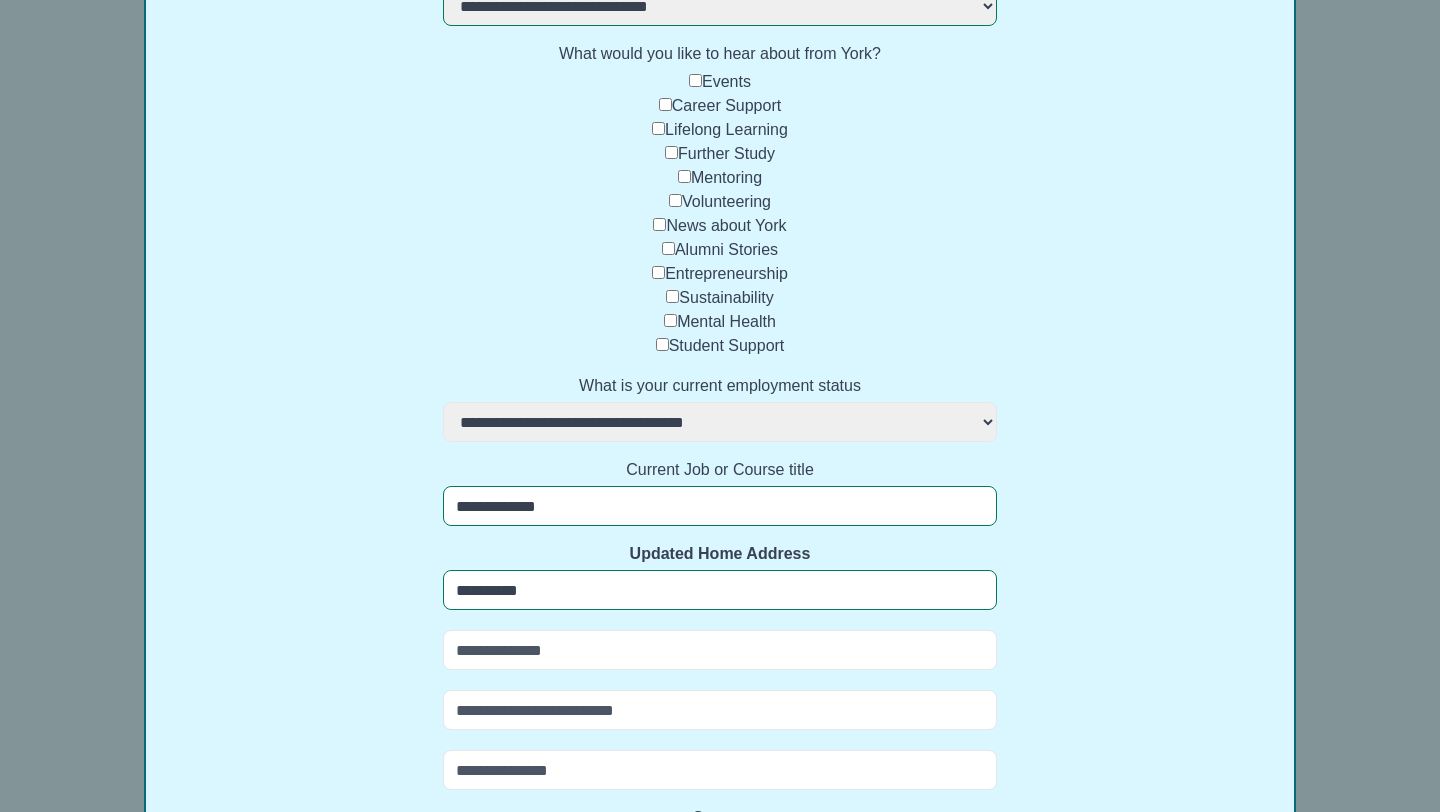 select 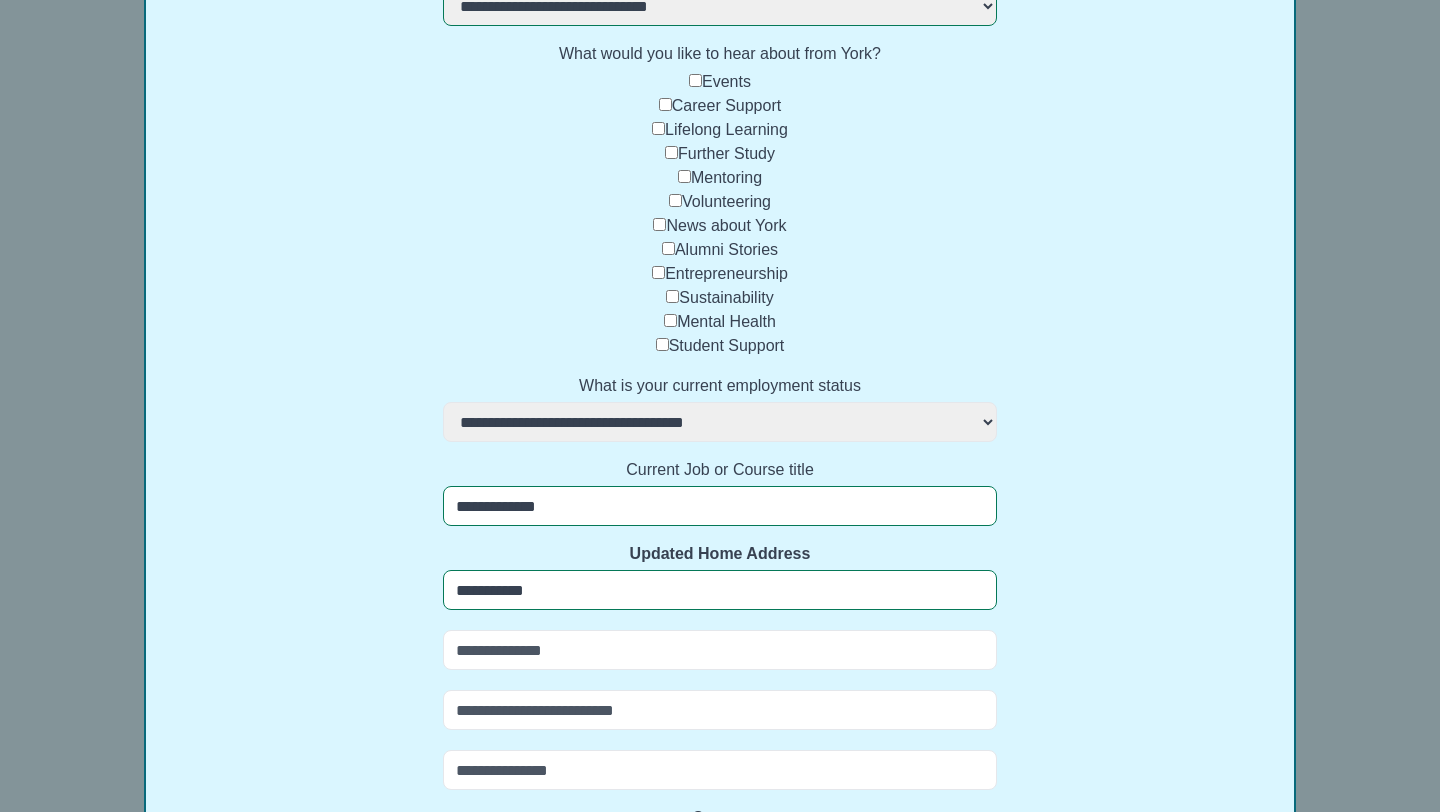select 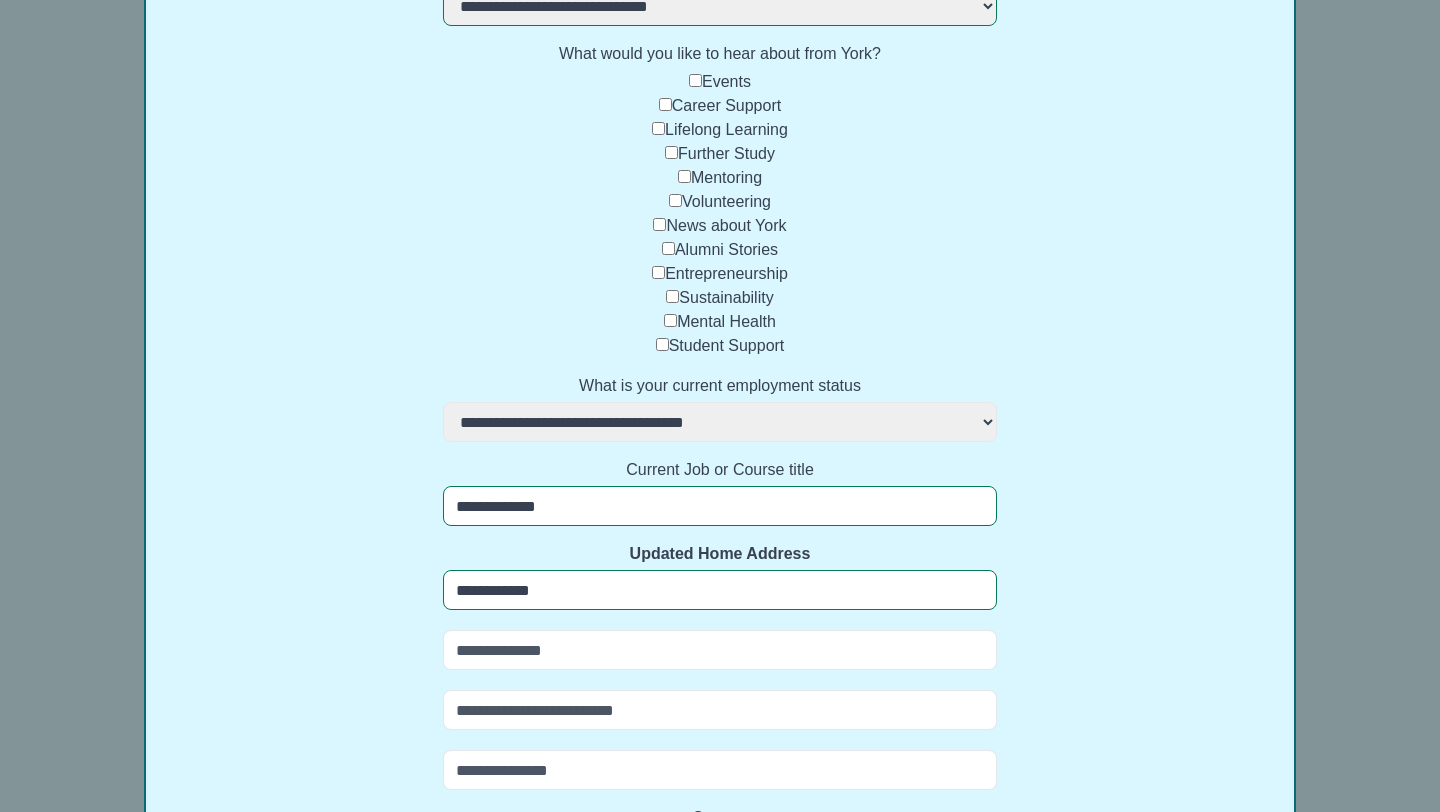 select 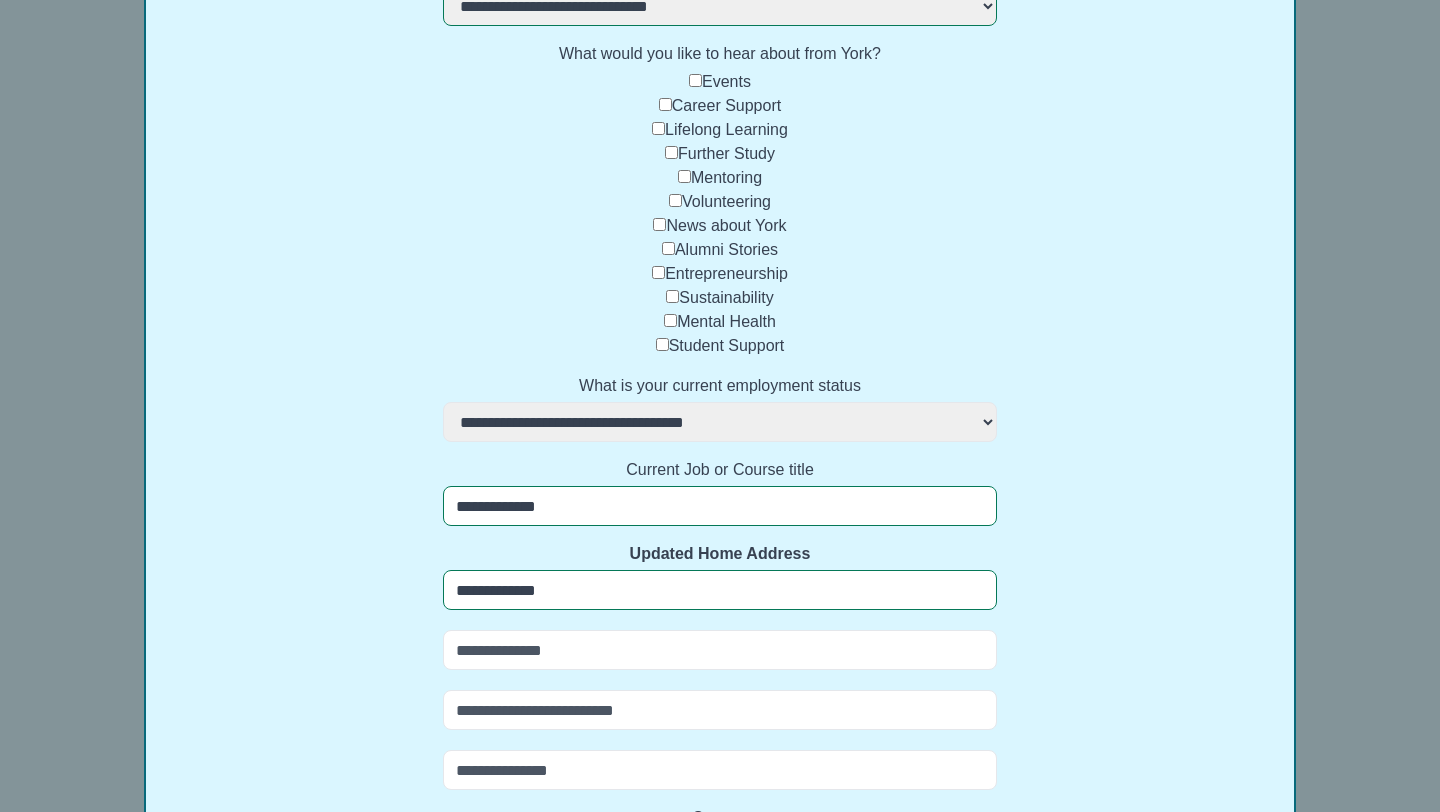select 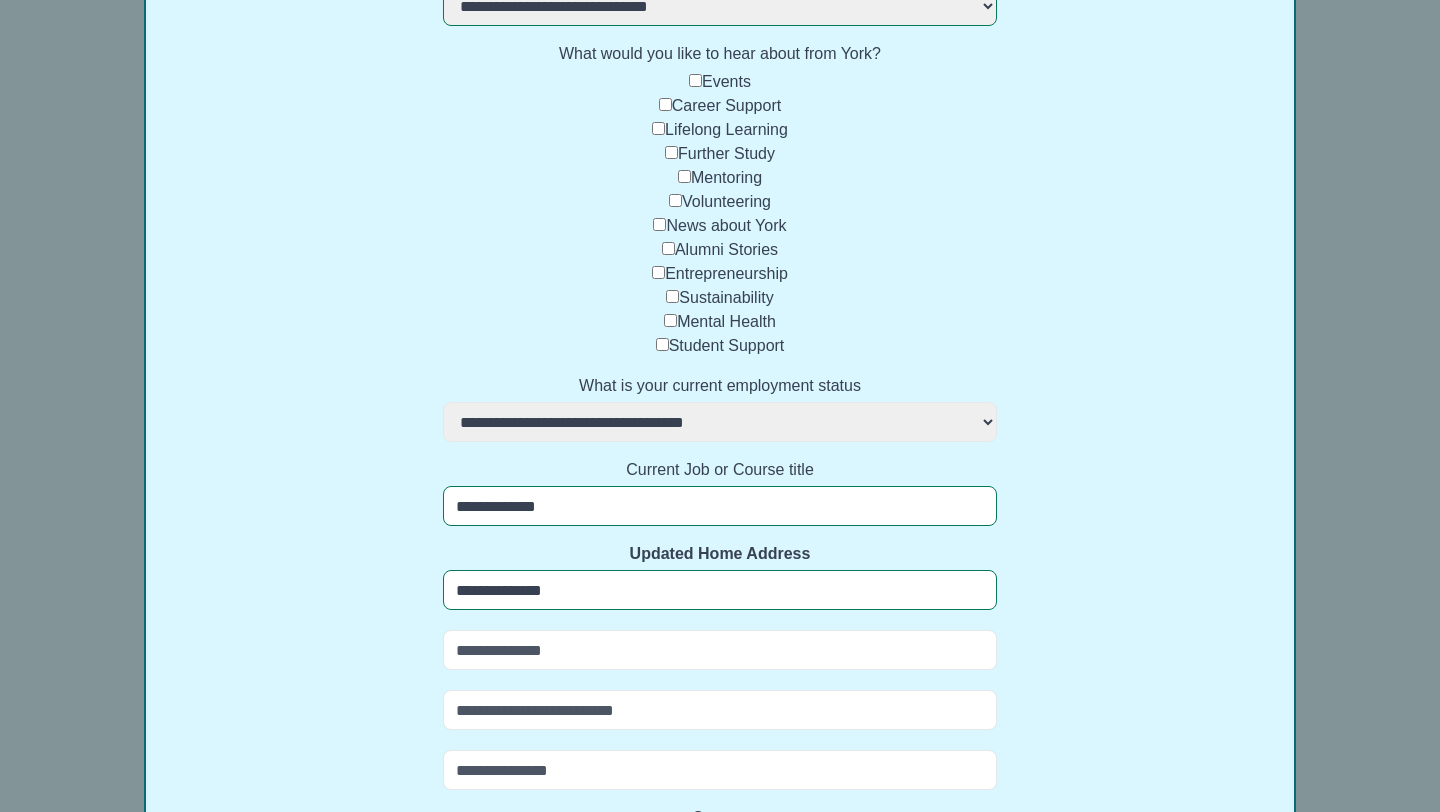 select 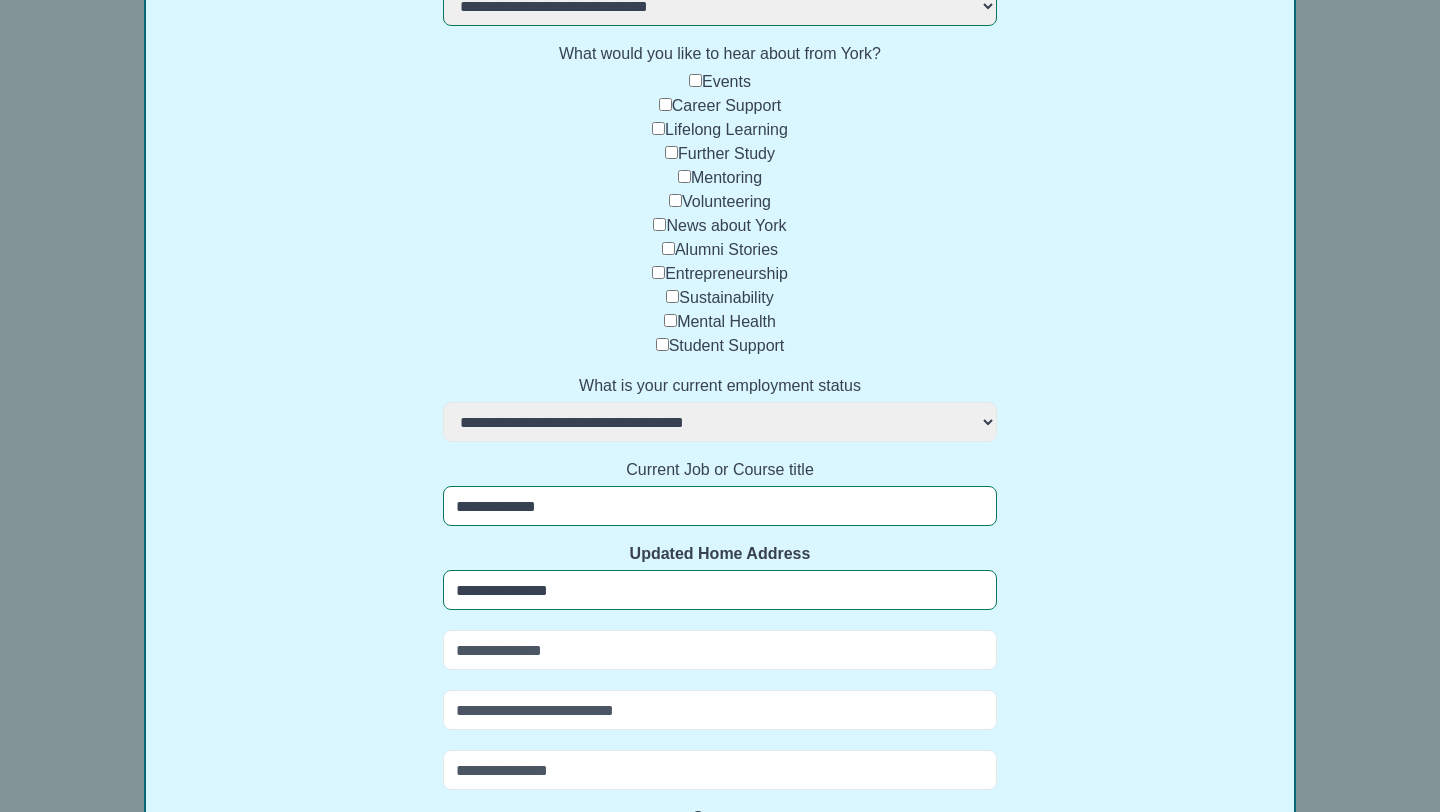 select 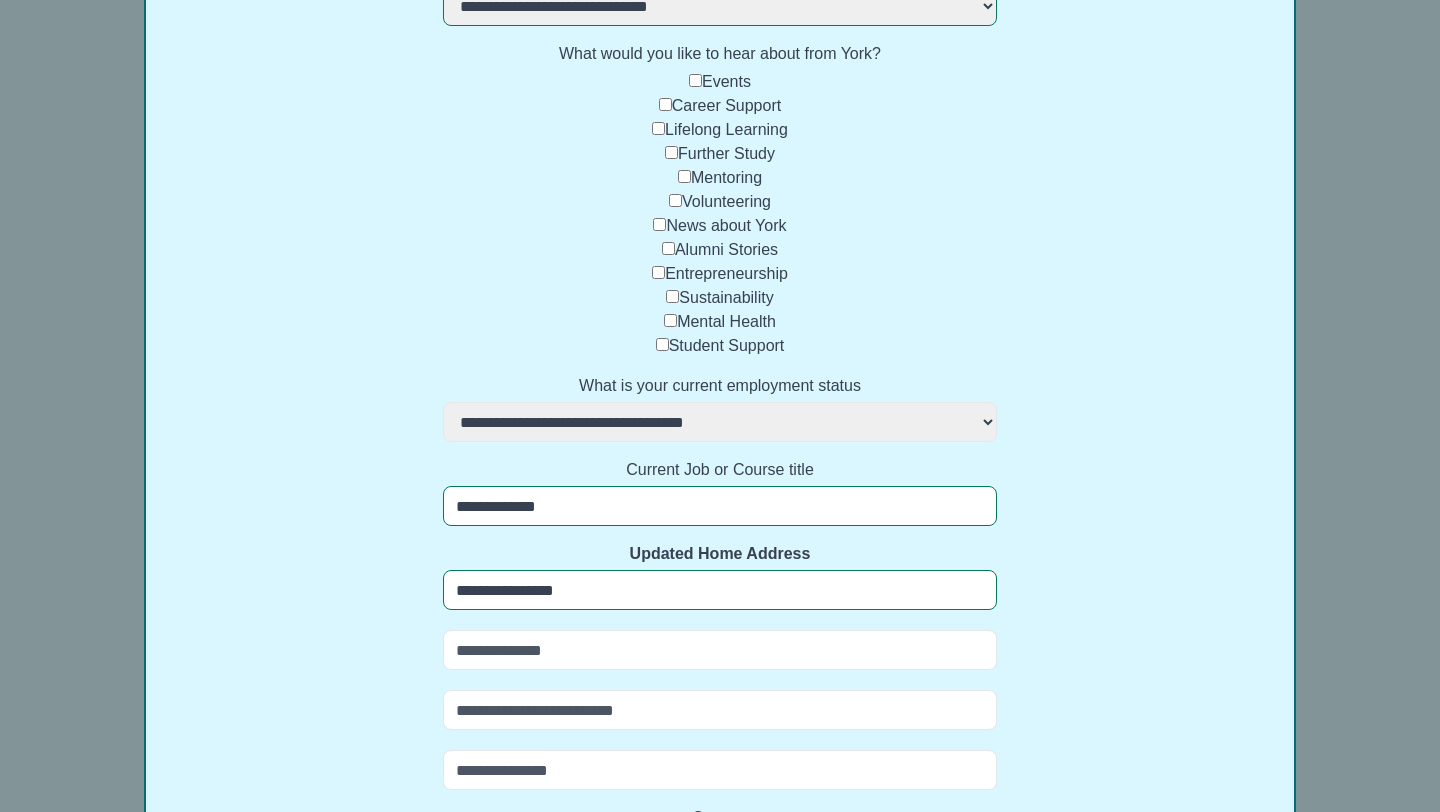 select 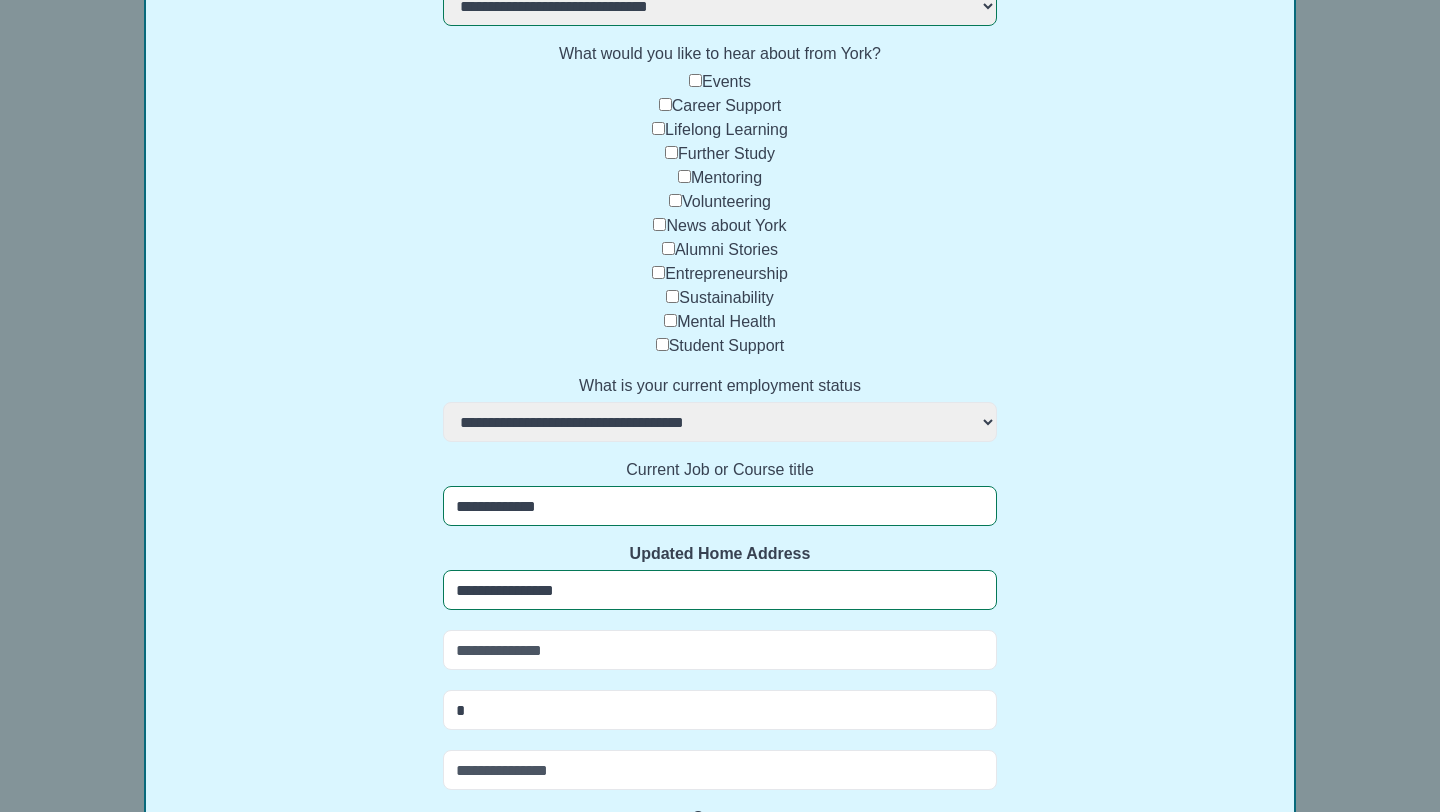 select 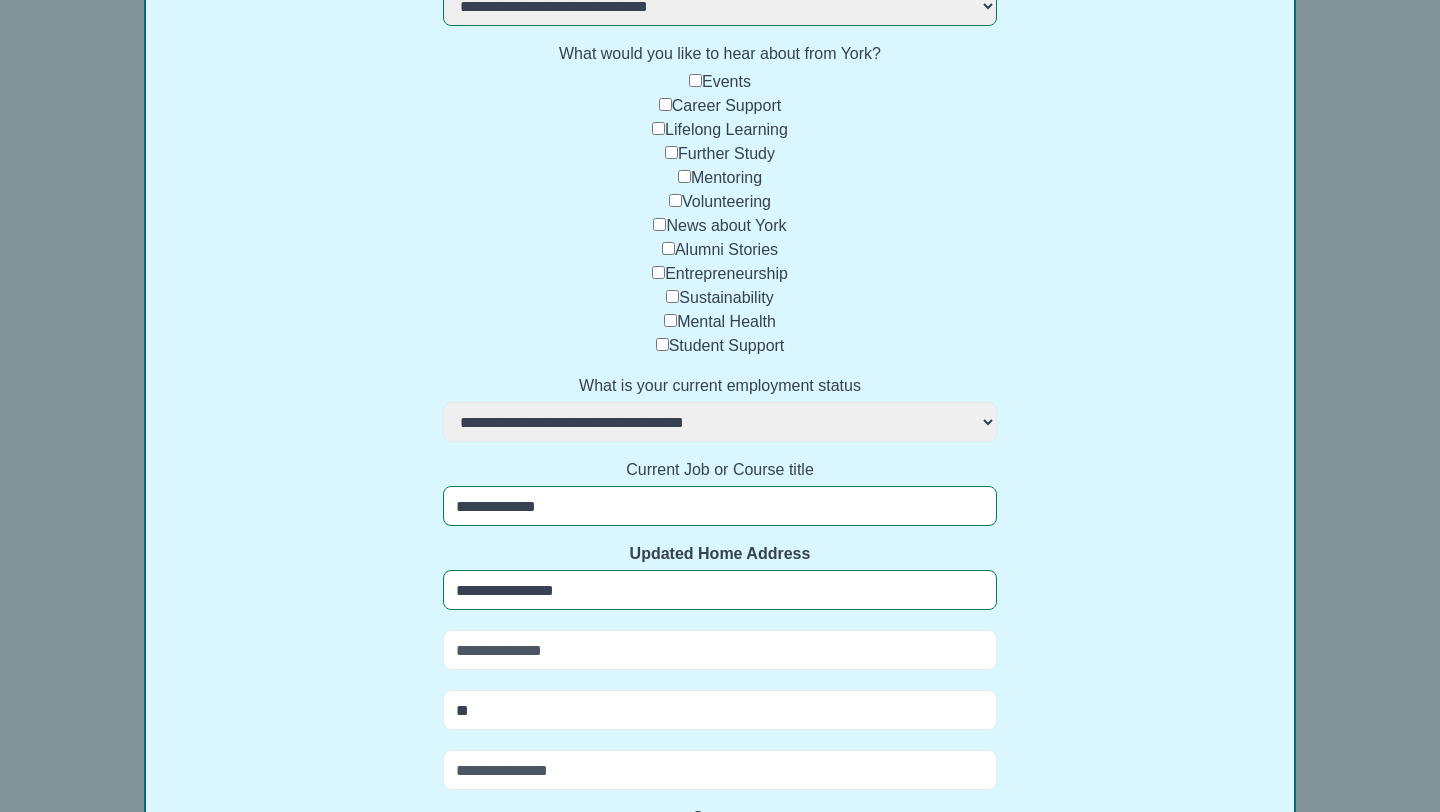 select 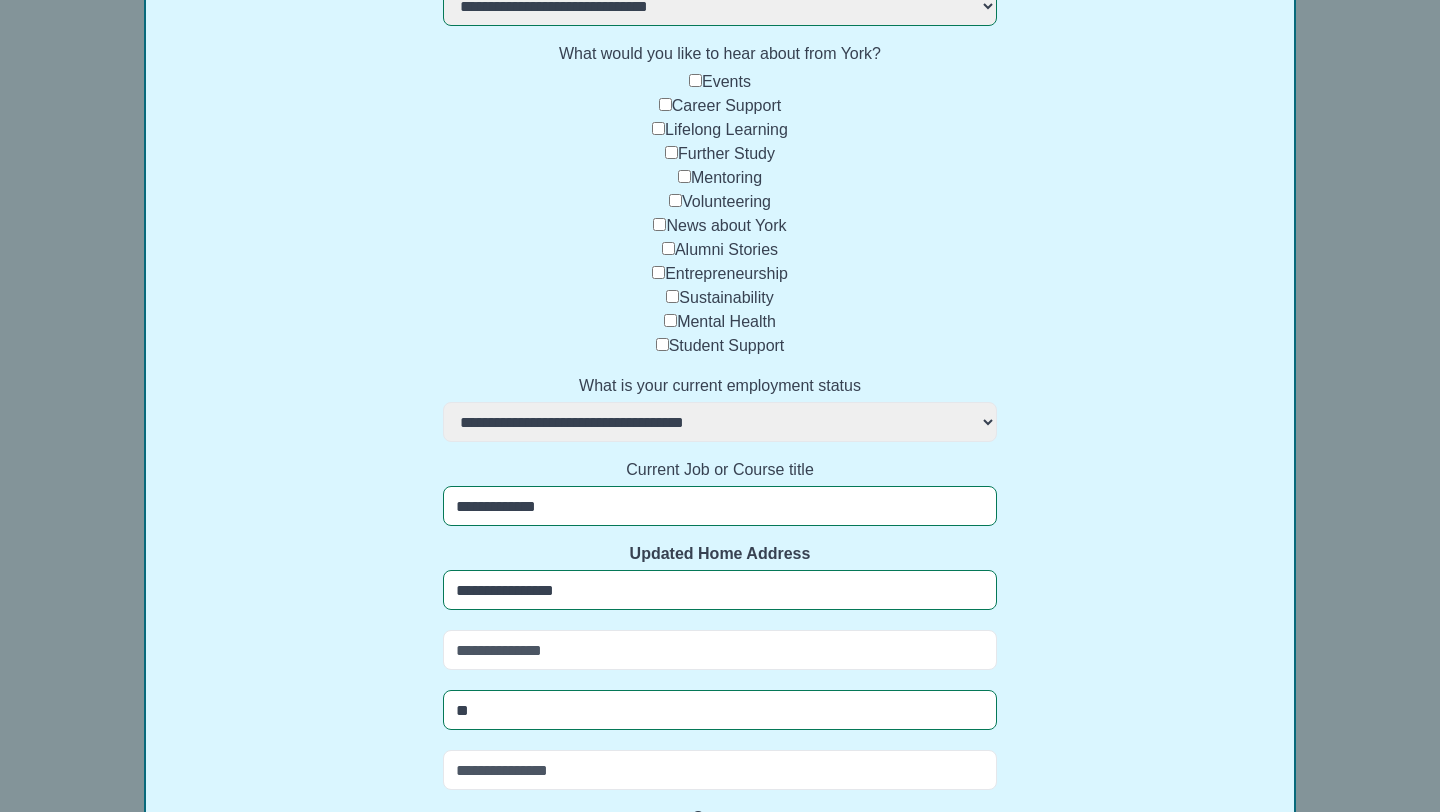 type on "***" 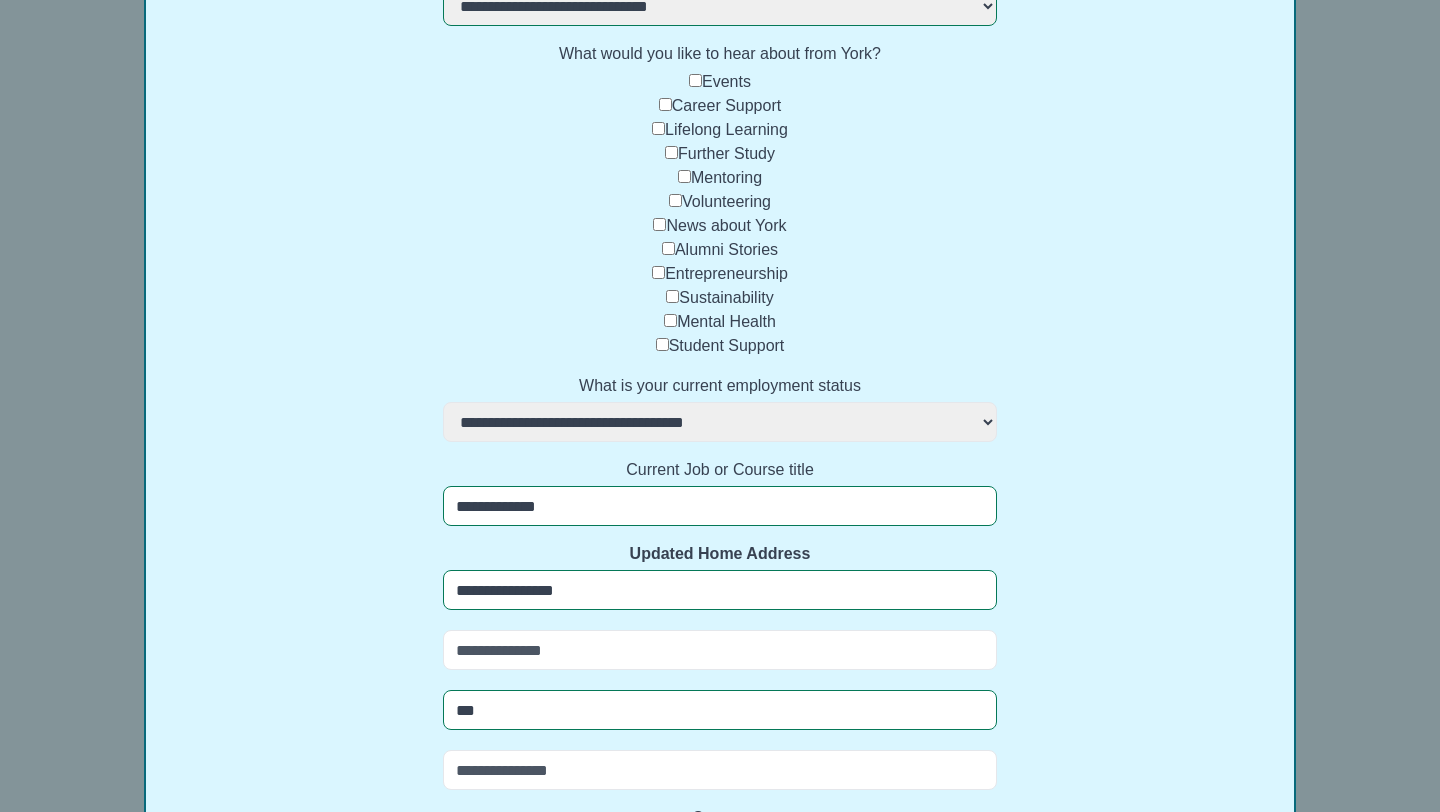 select 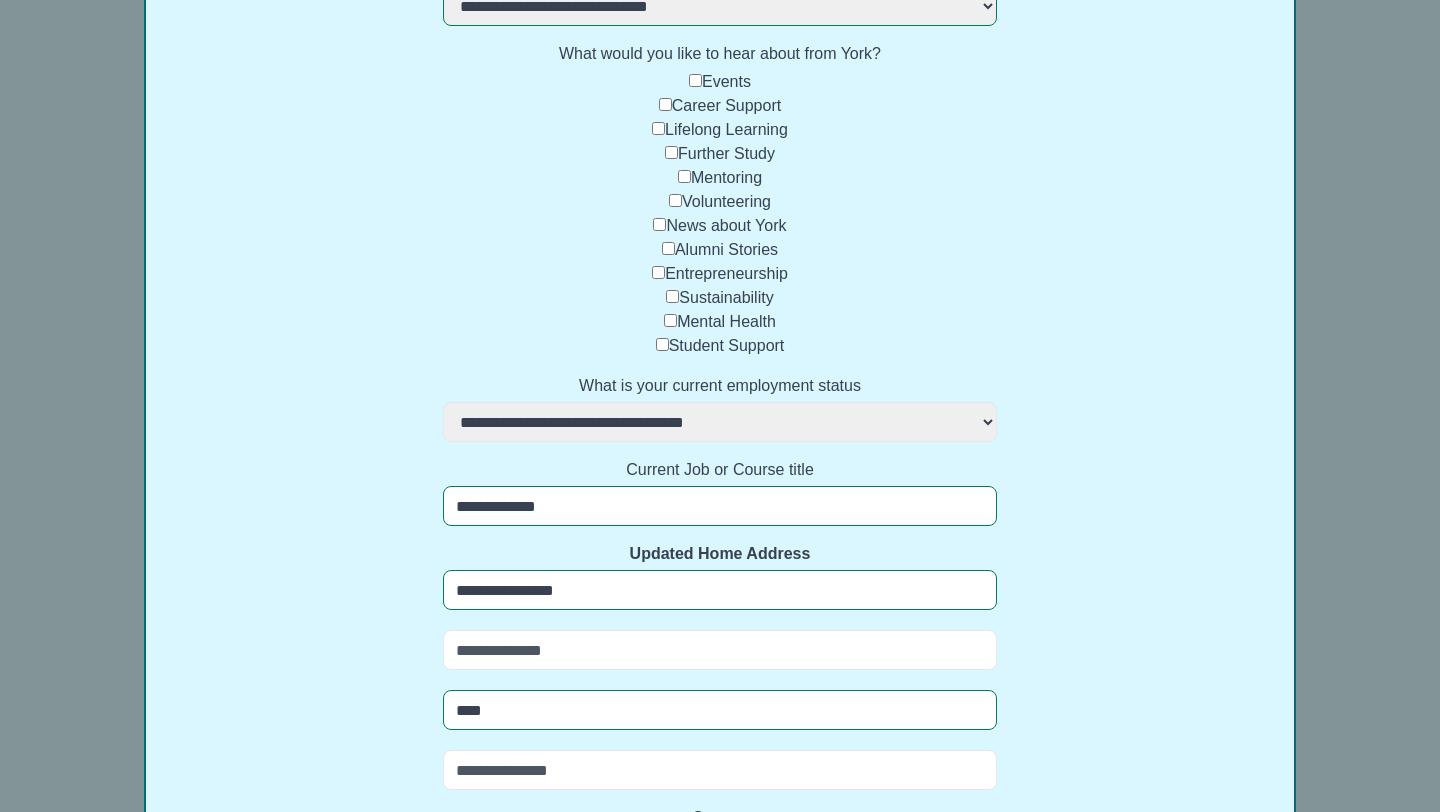 select 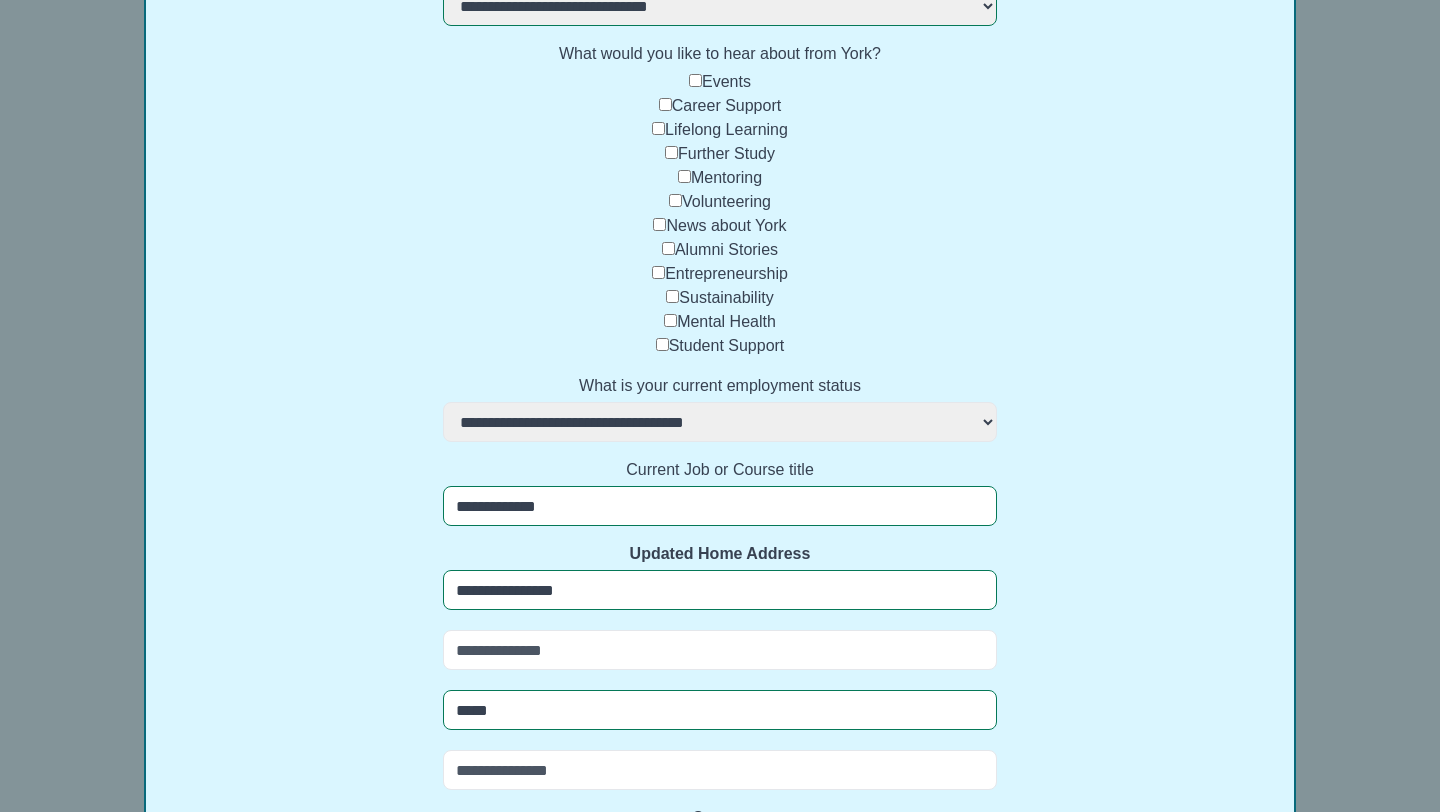 select 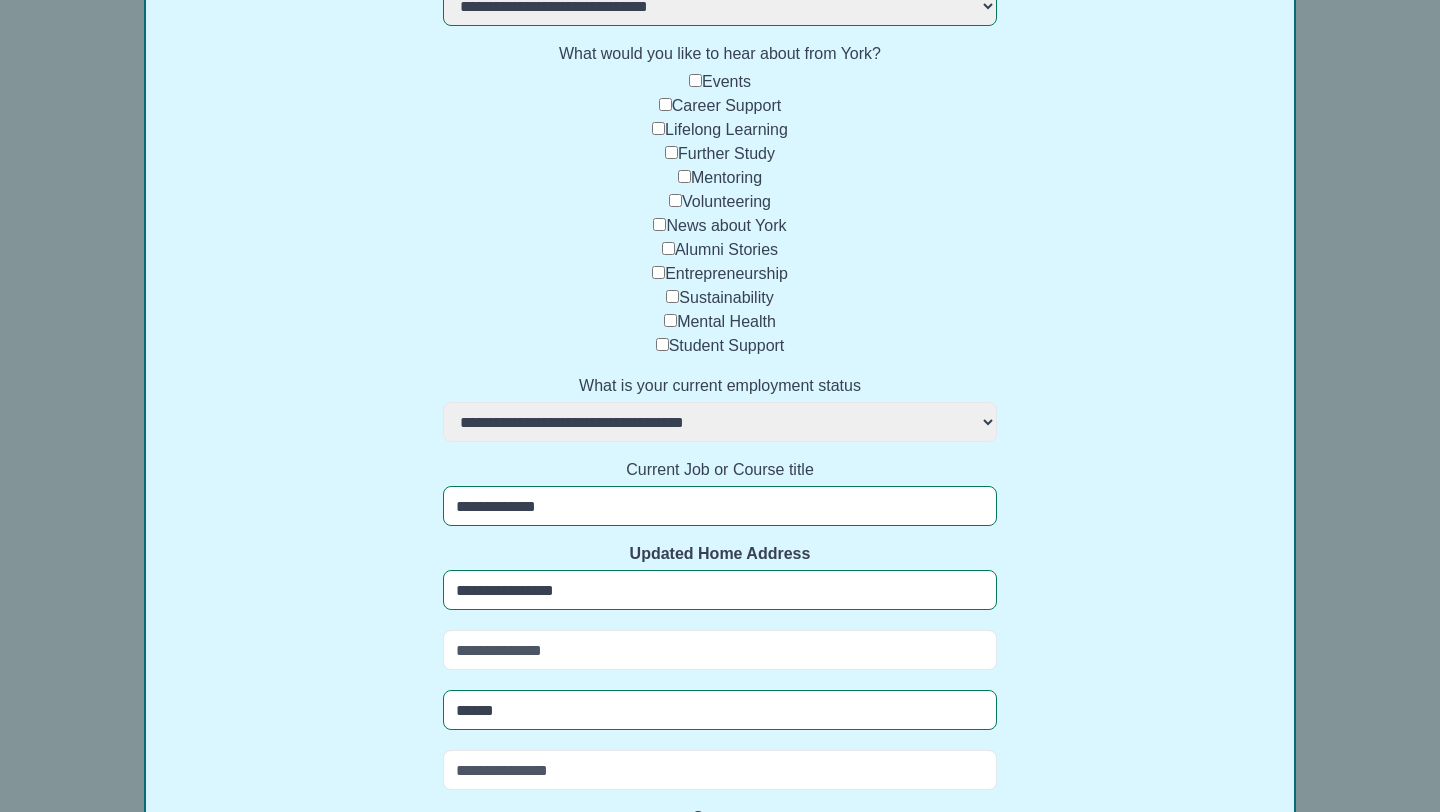 select 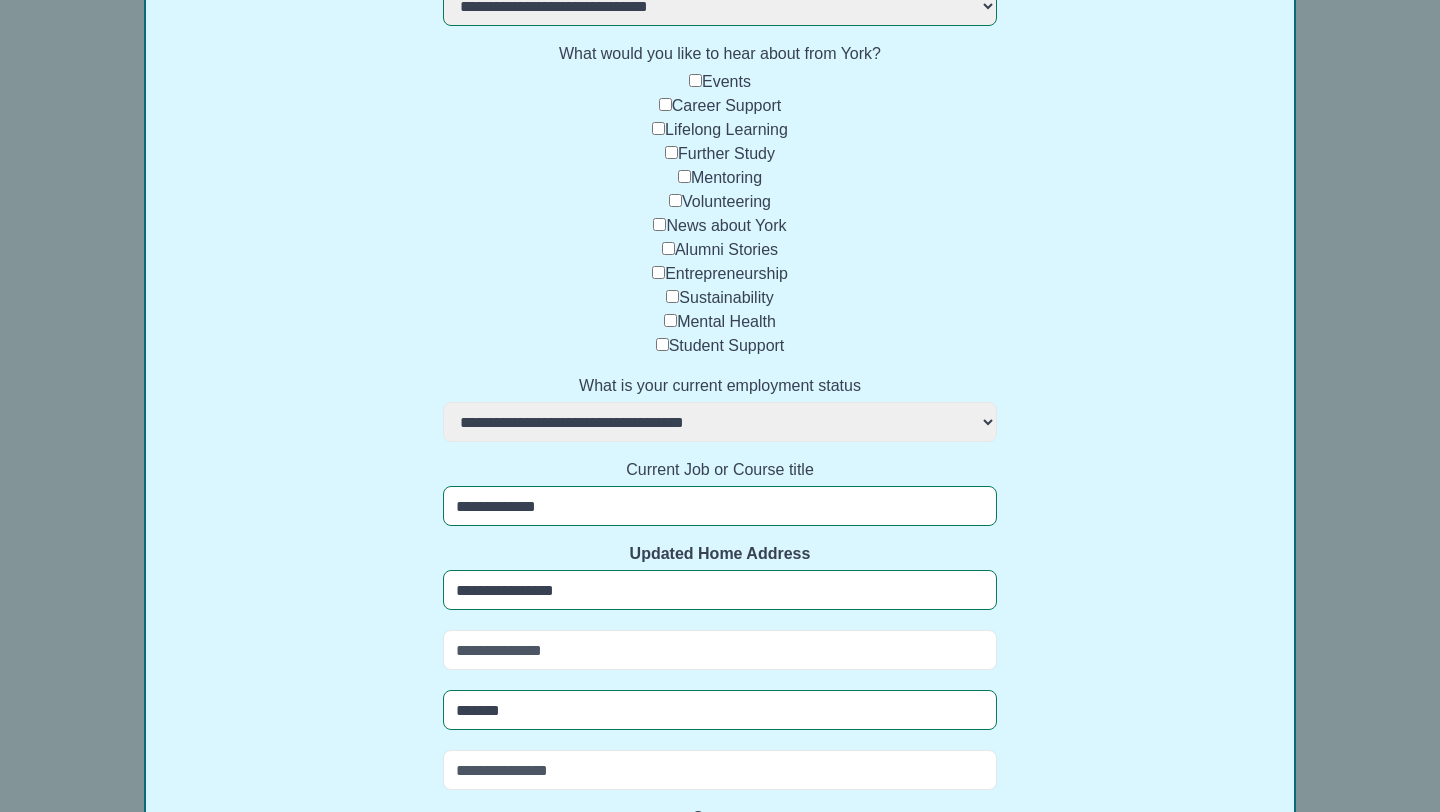 select 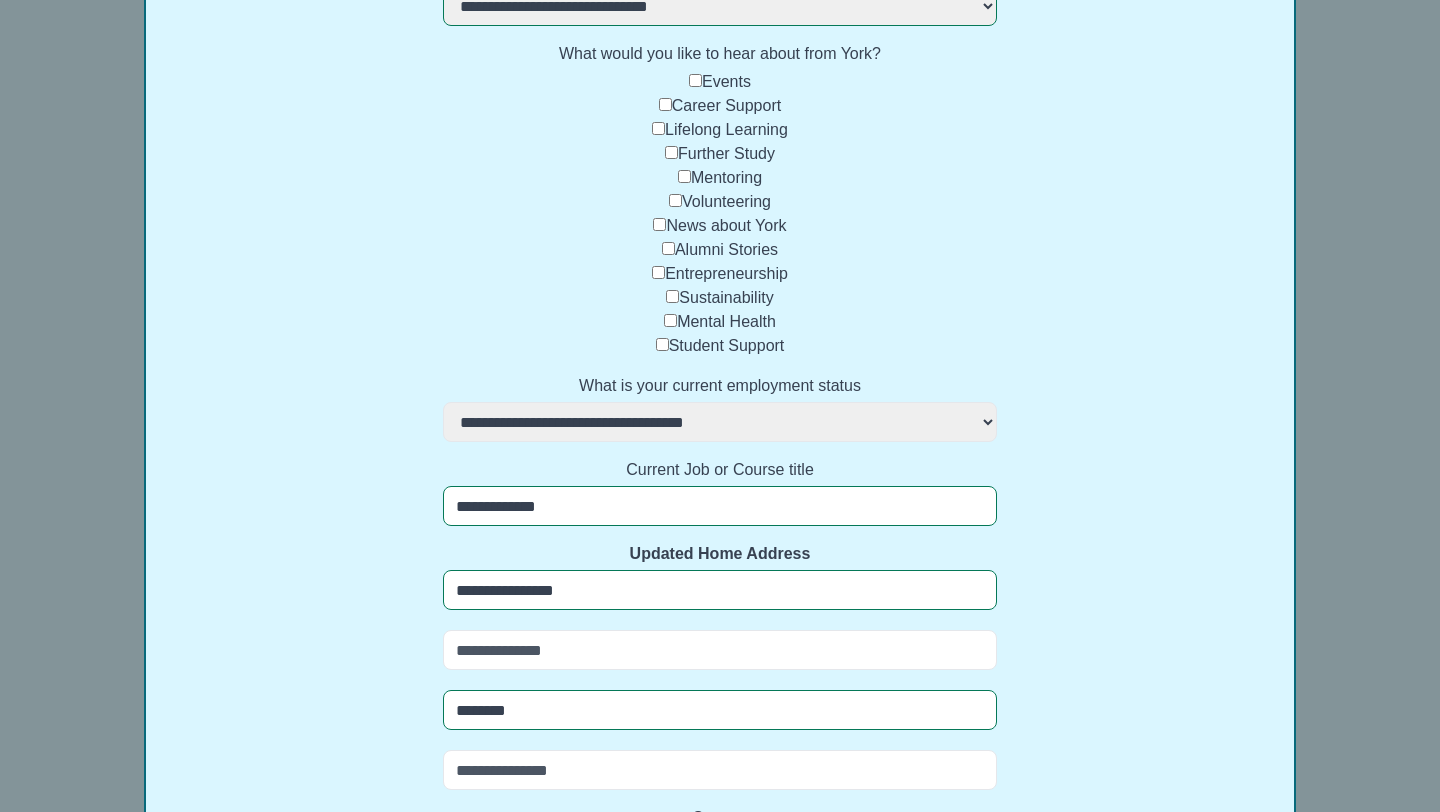 select 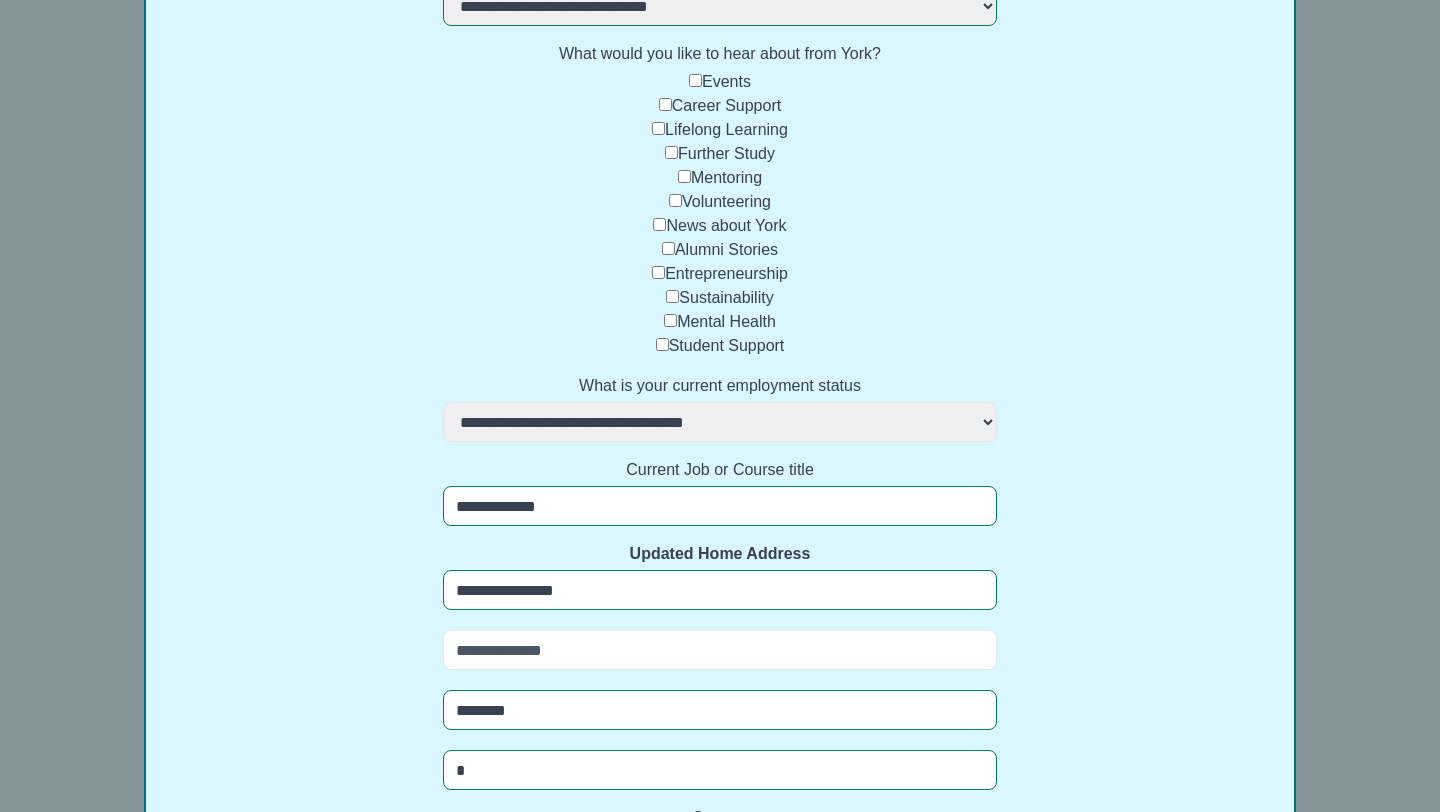 select 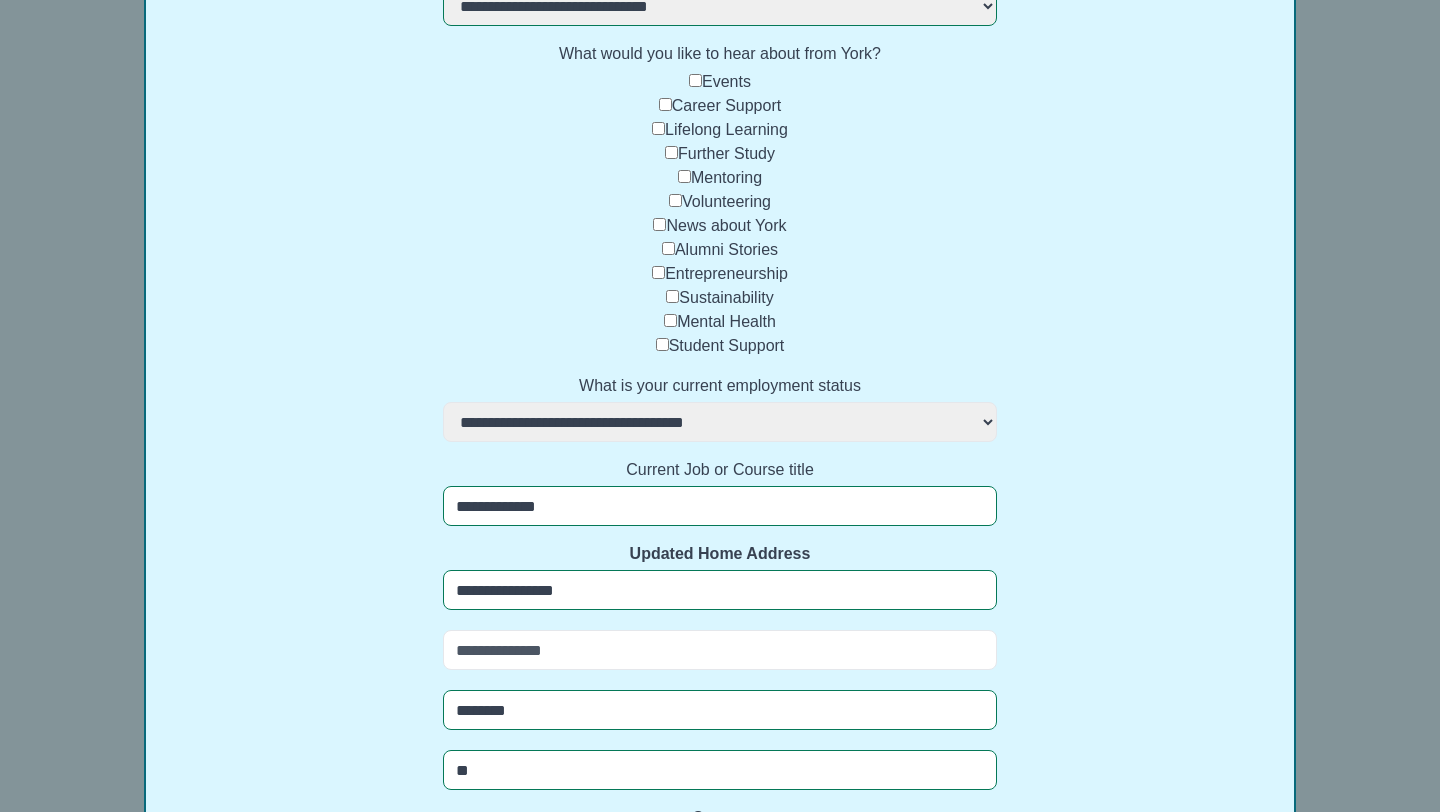 select 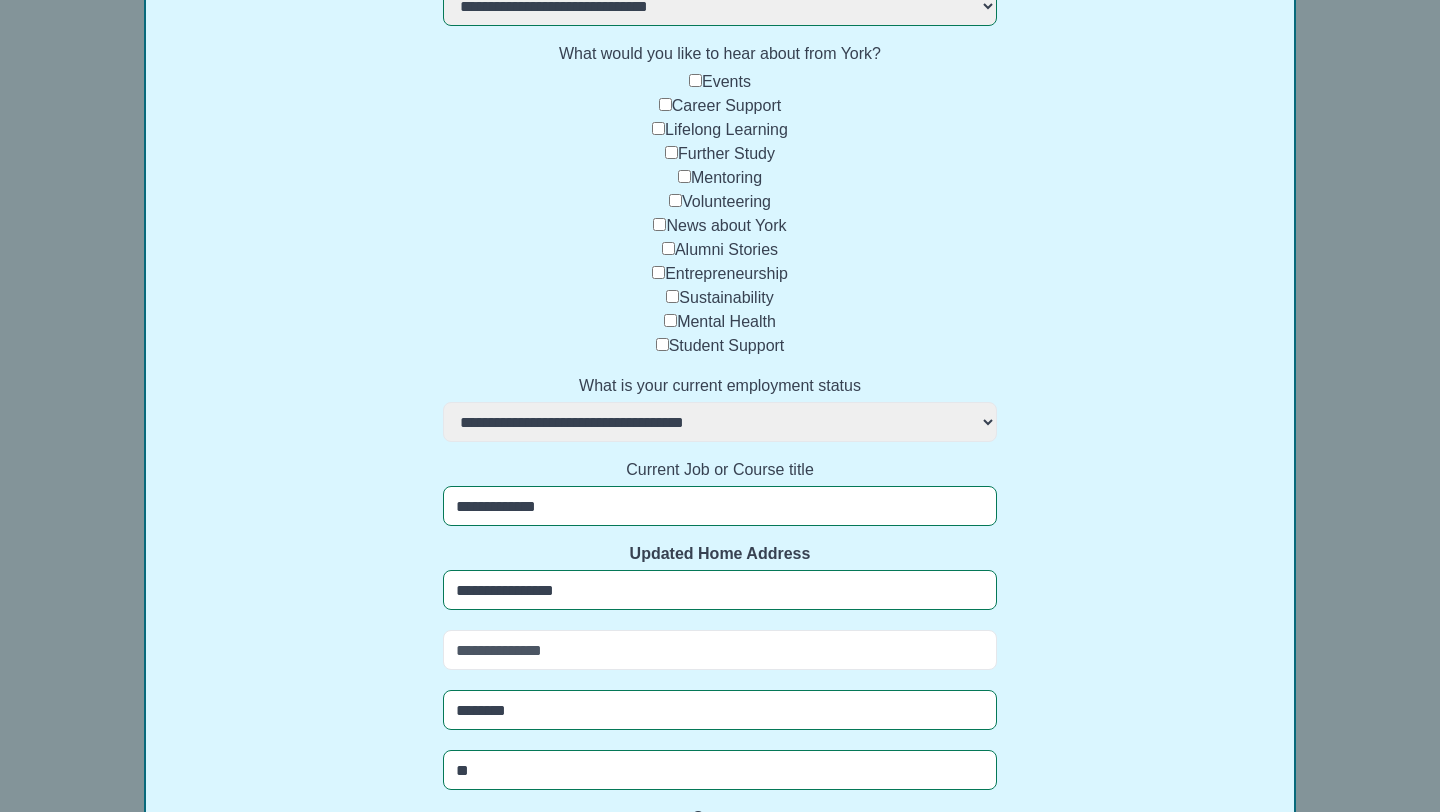 type on "***" 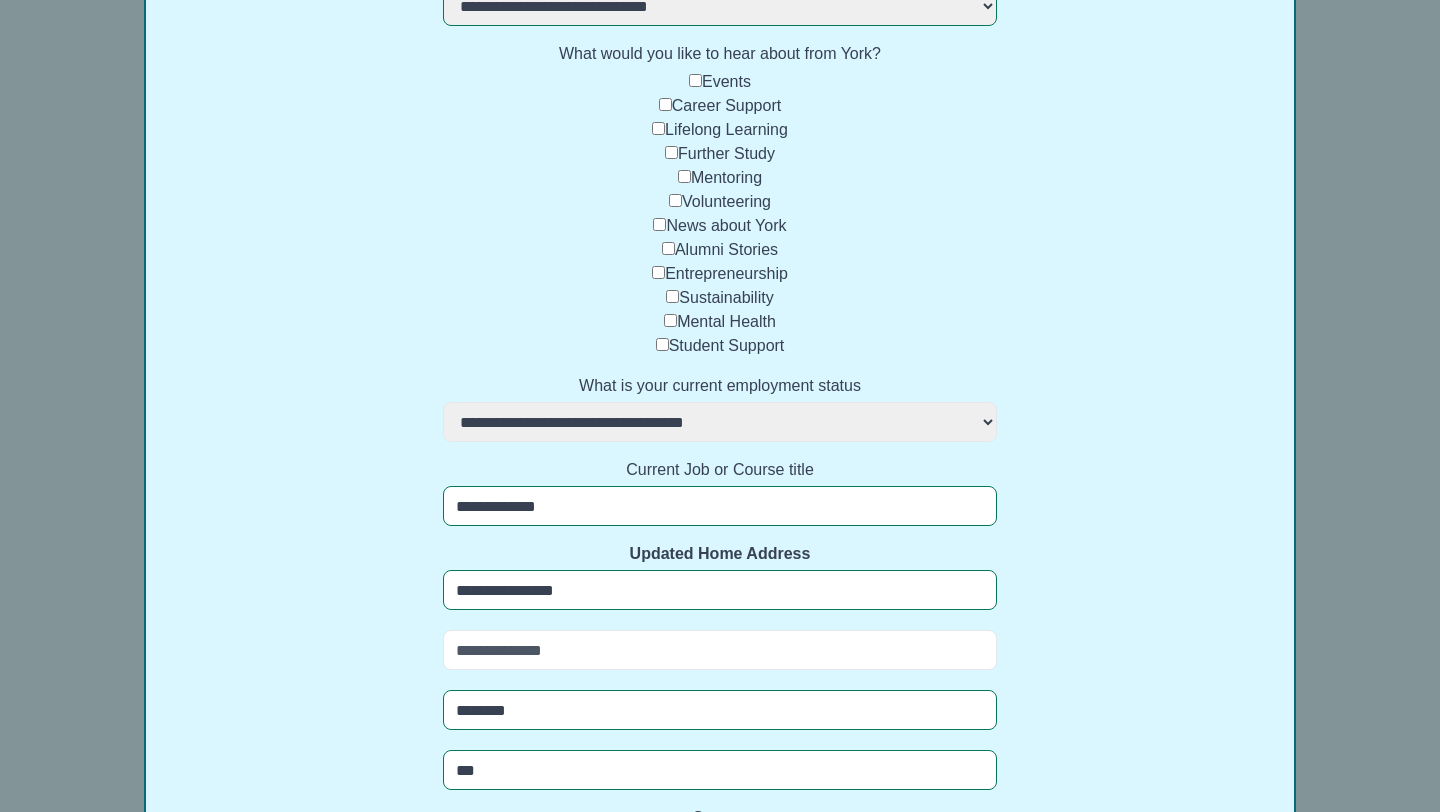 select 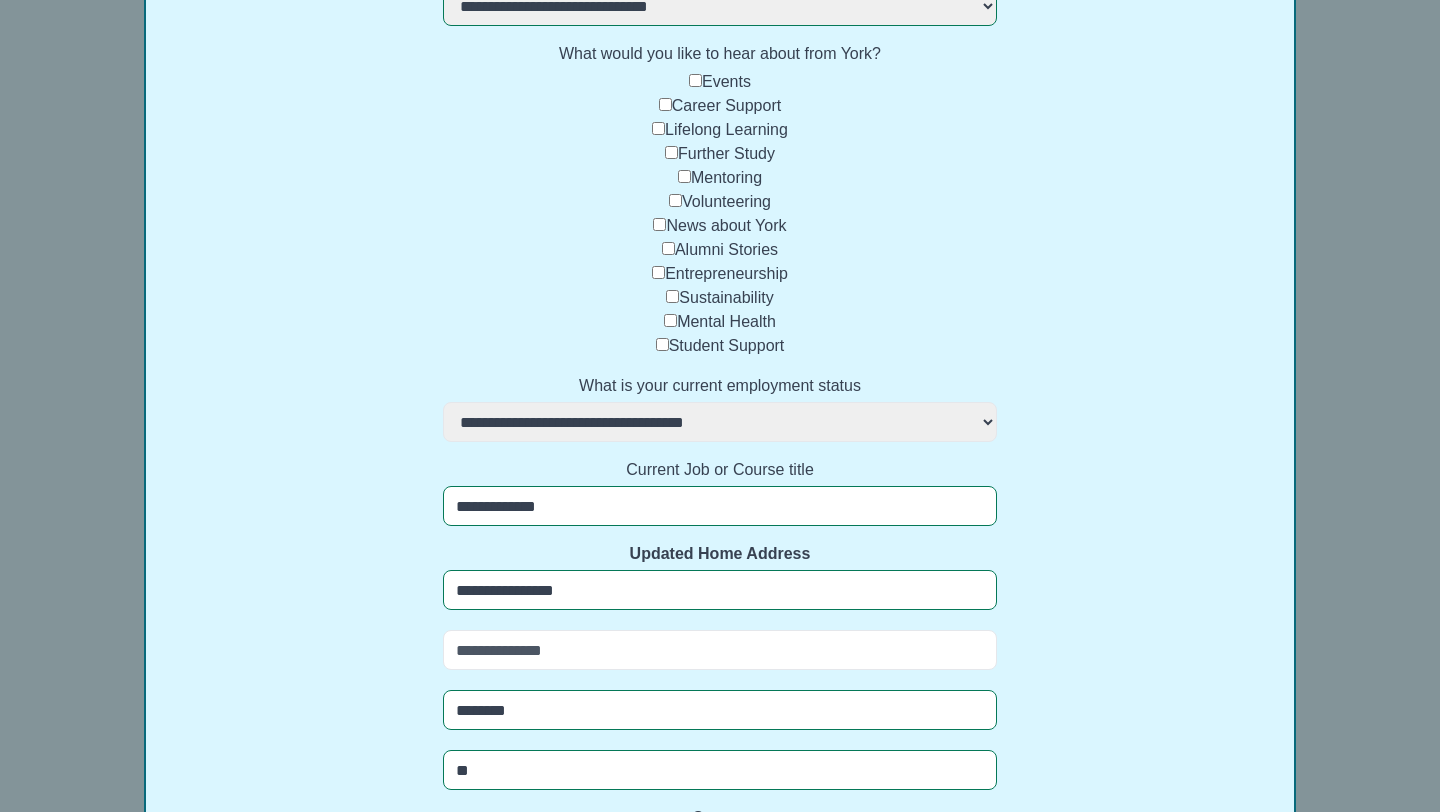 select 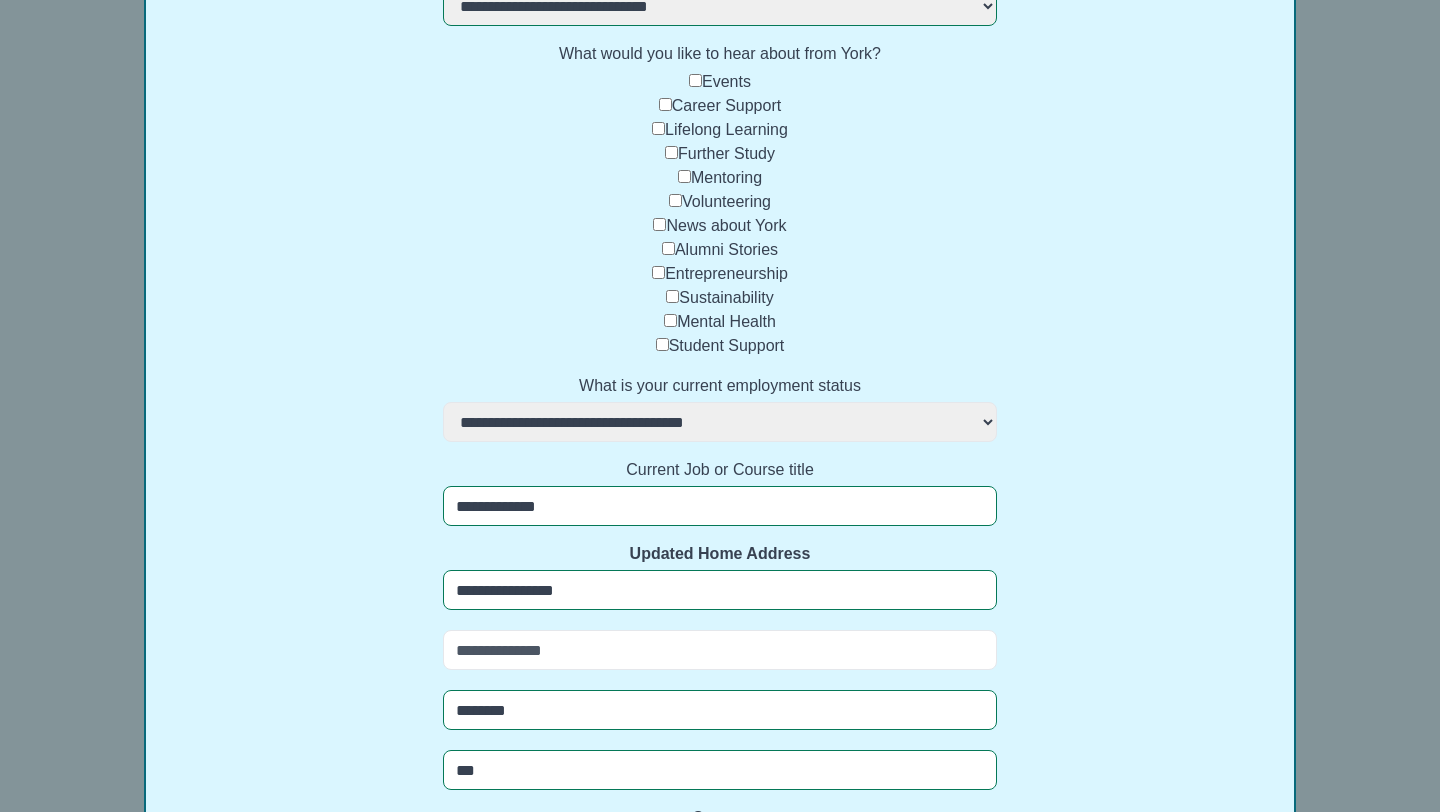 select 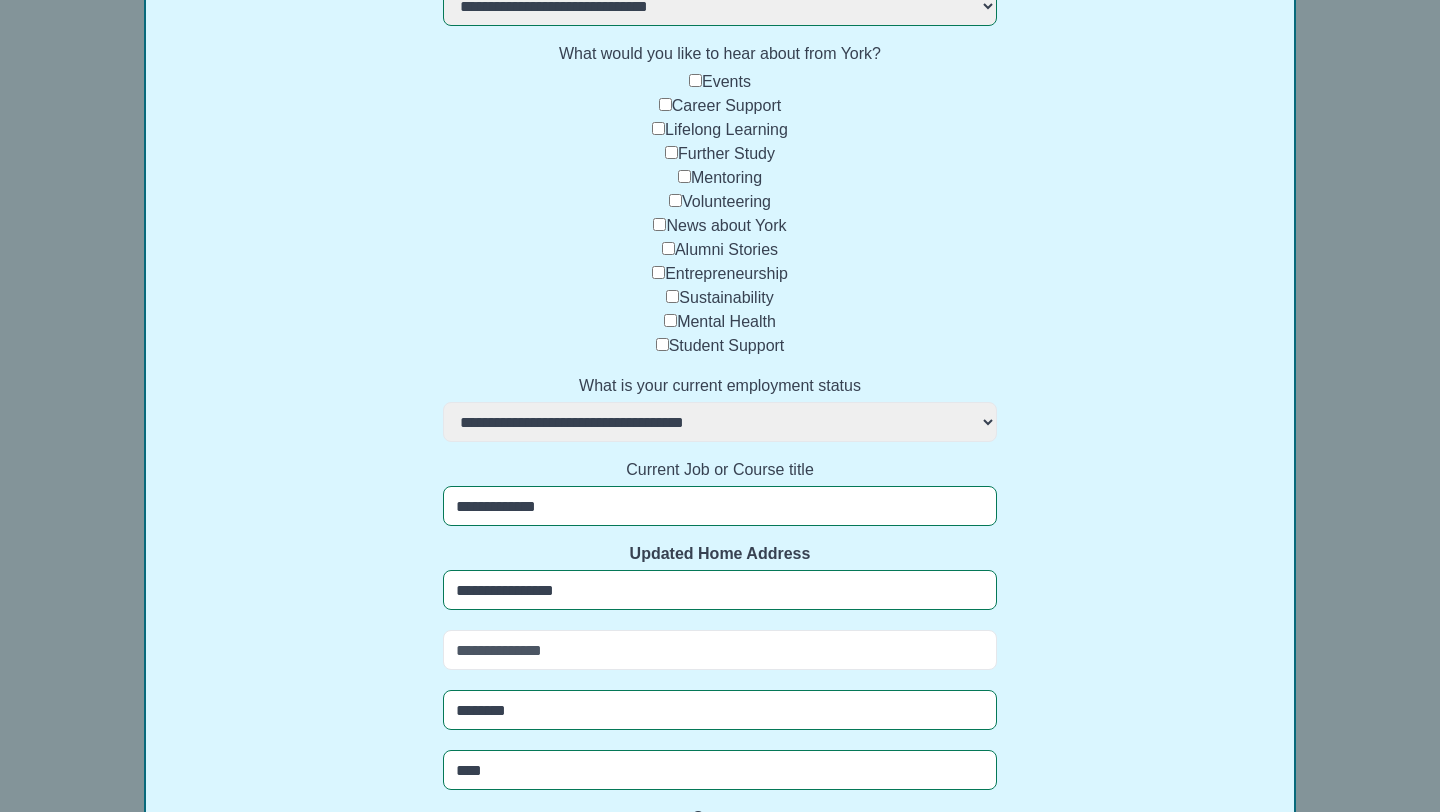 select 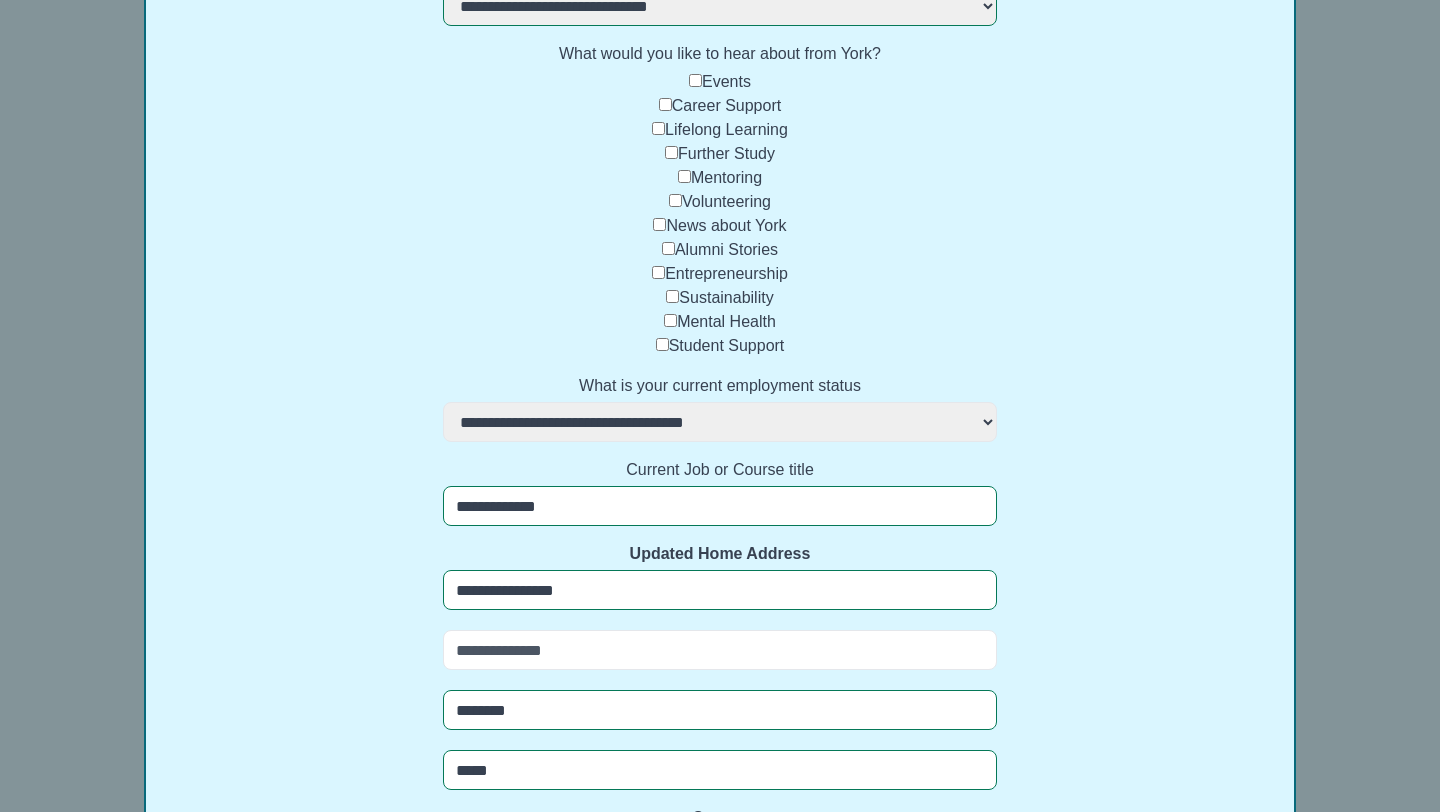 select 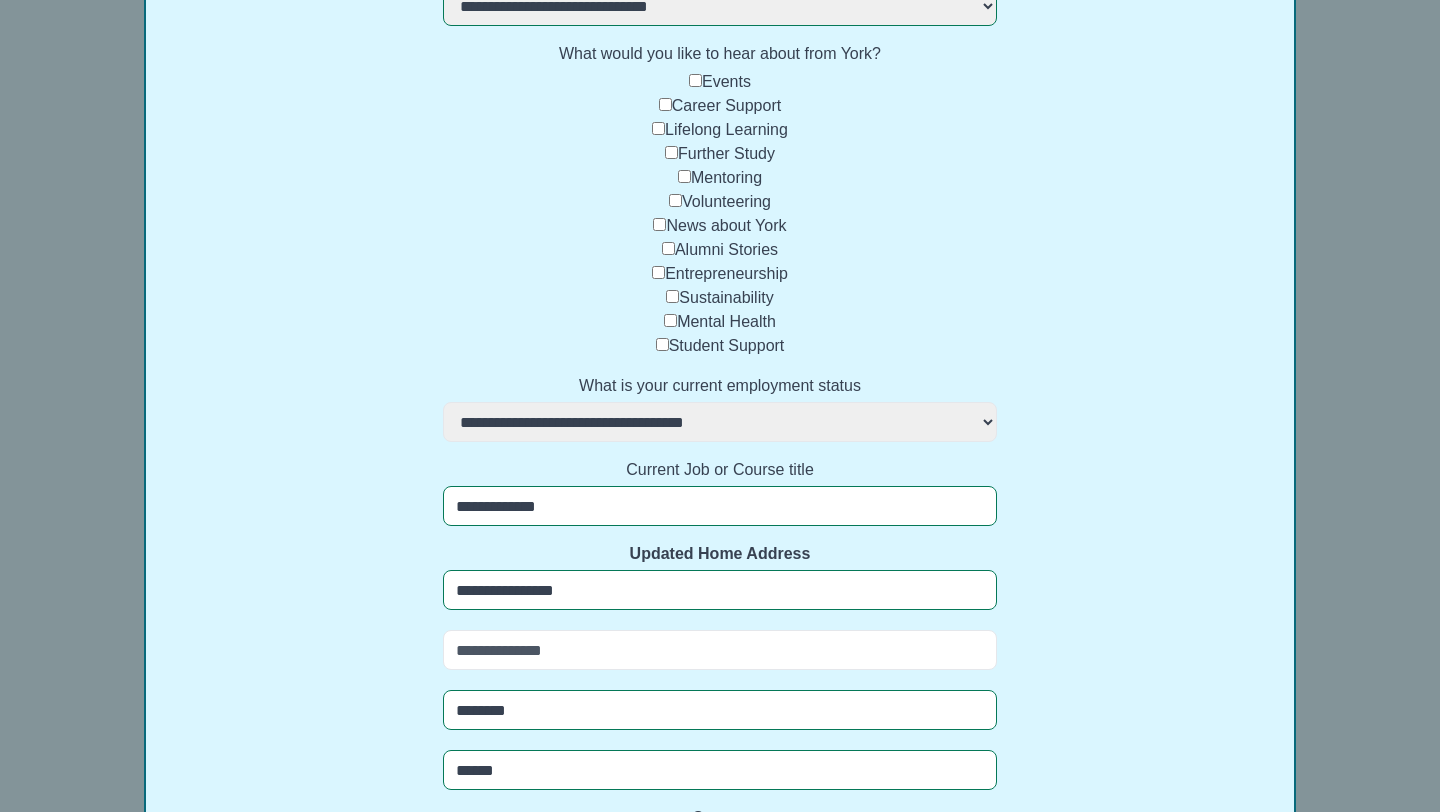 select 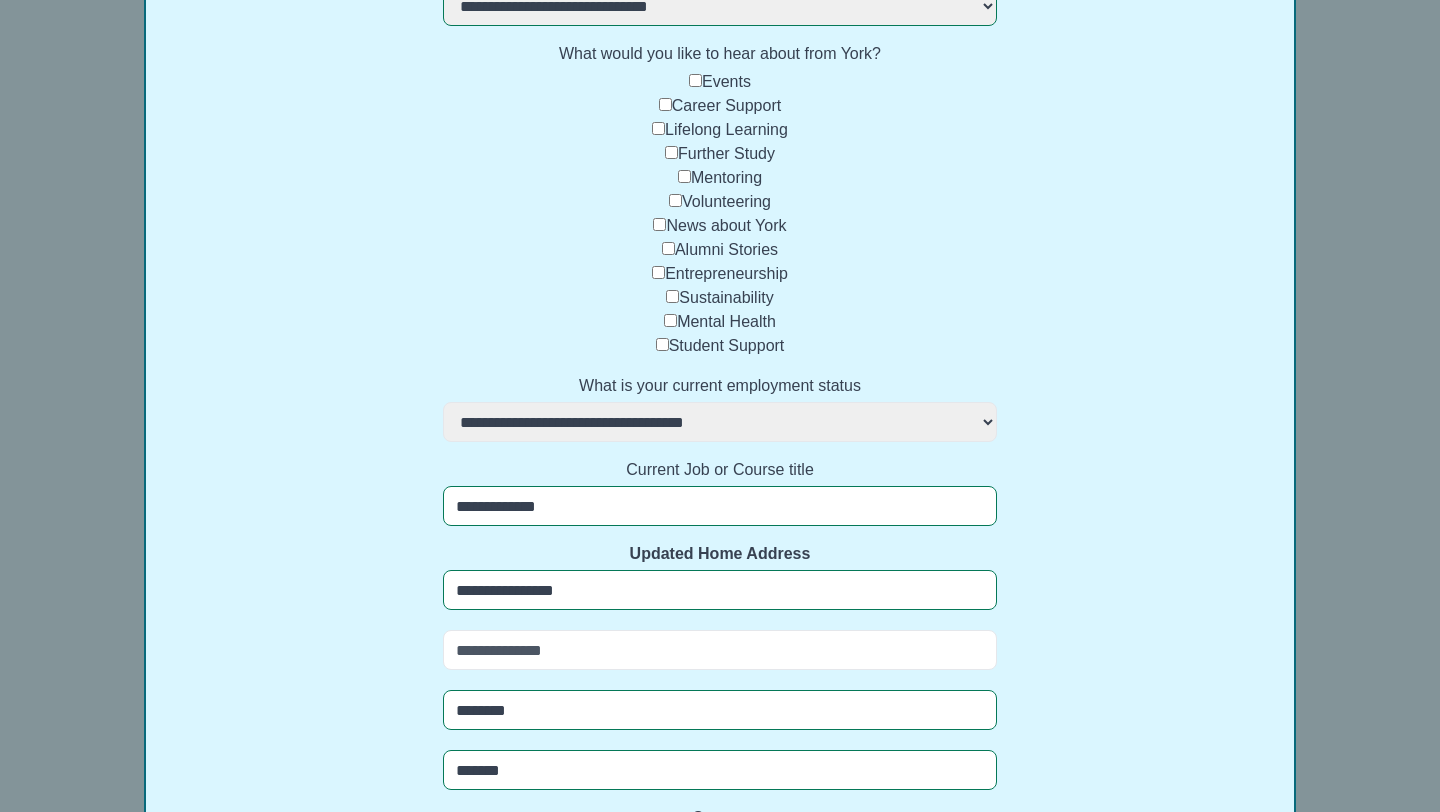 select 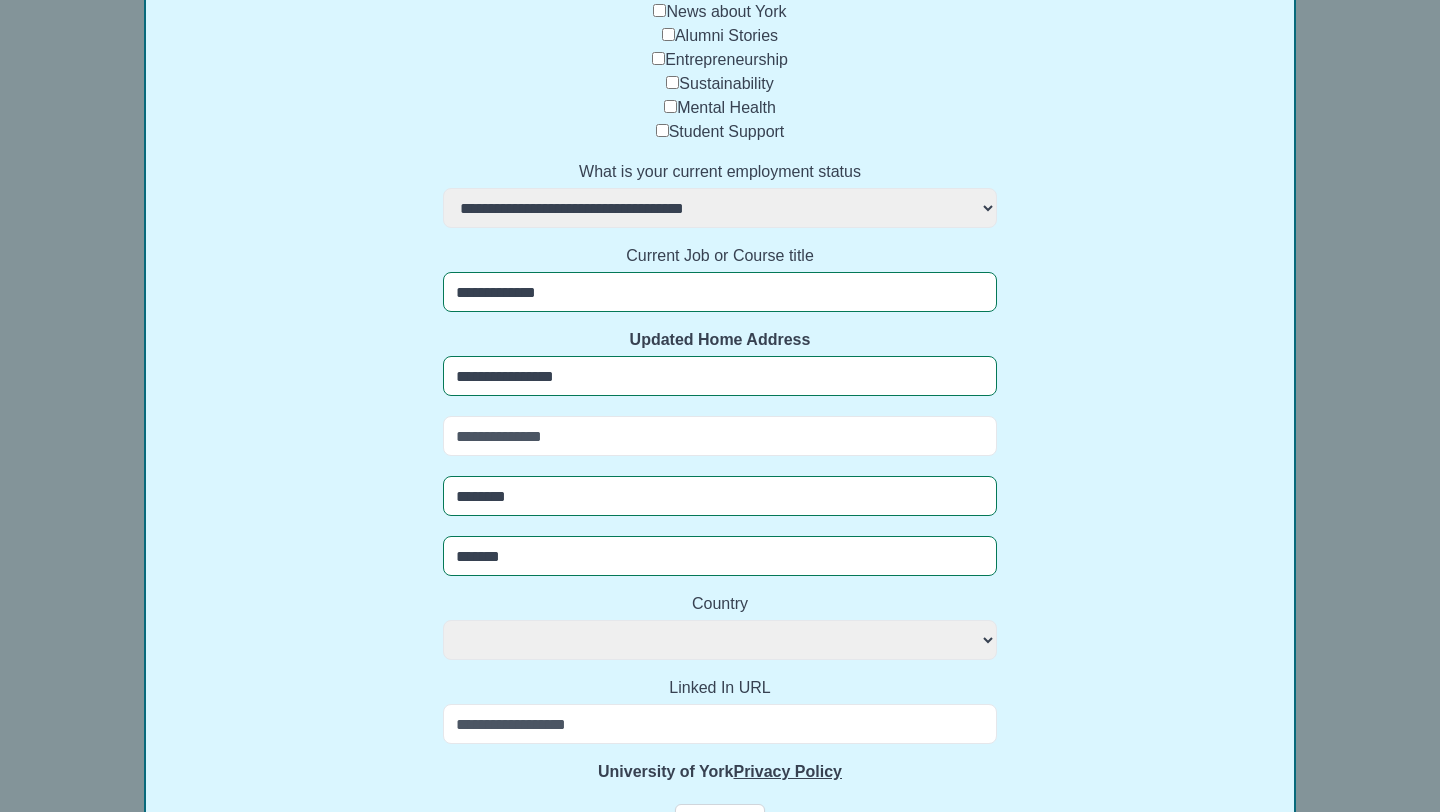 scroll, scrollTop: 547, scrollLeft: 0, axis: vertical 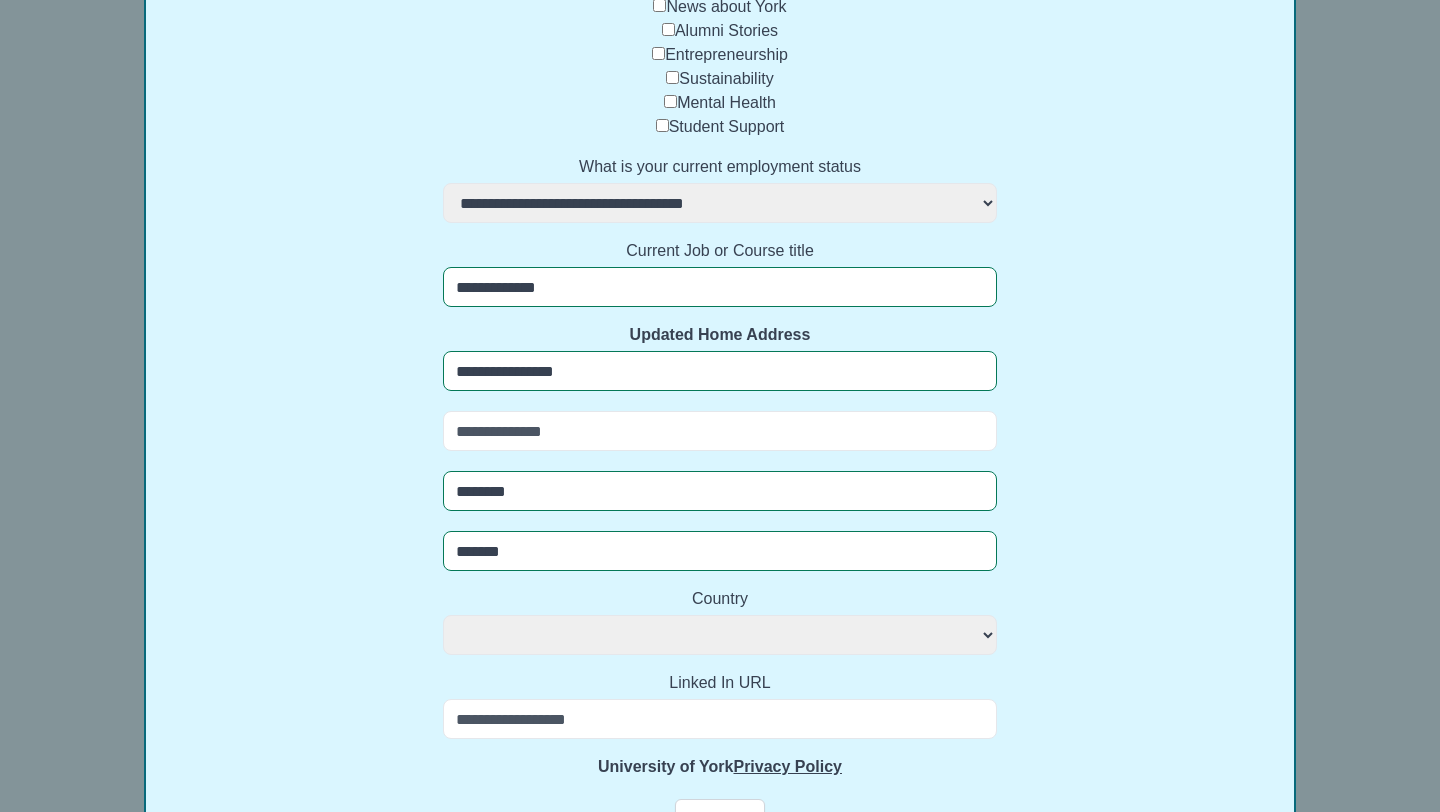 type on "*******" 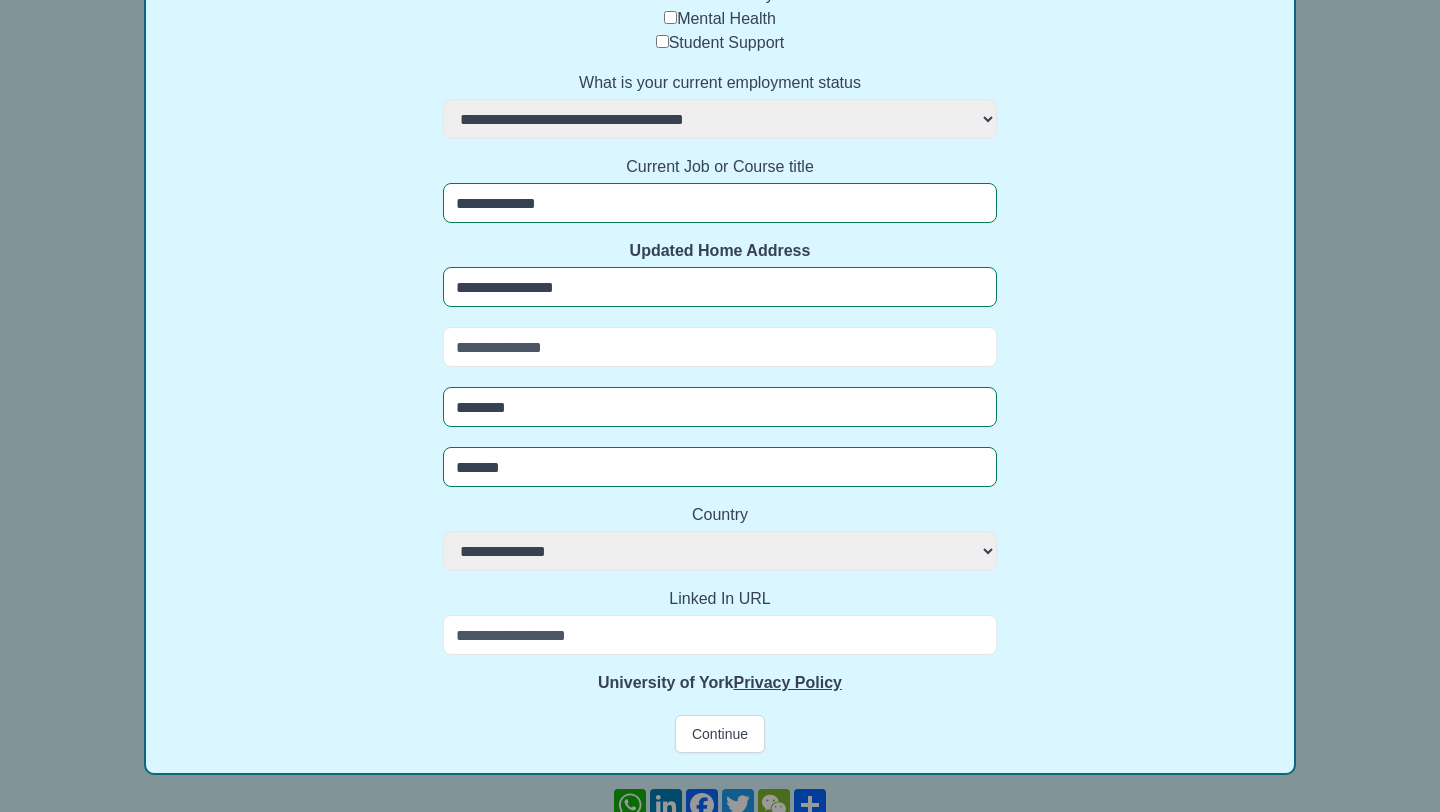 scroll, scrollTop: 636, scrollLeft: 0, axis: vertical 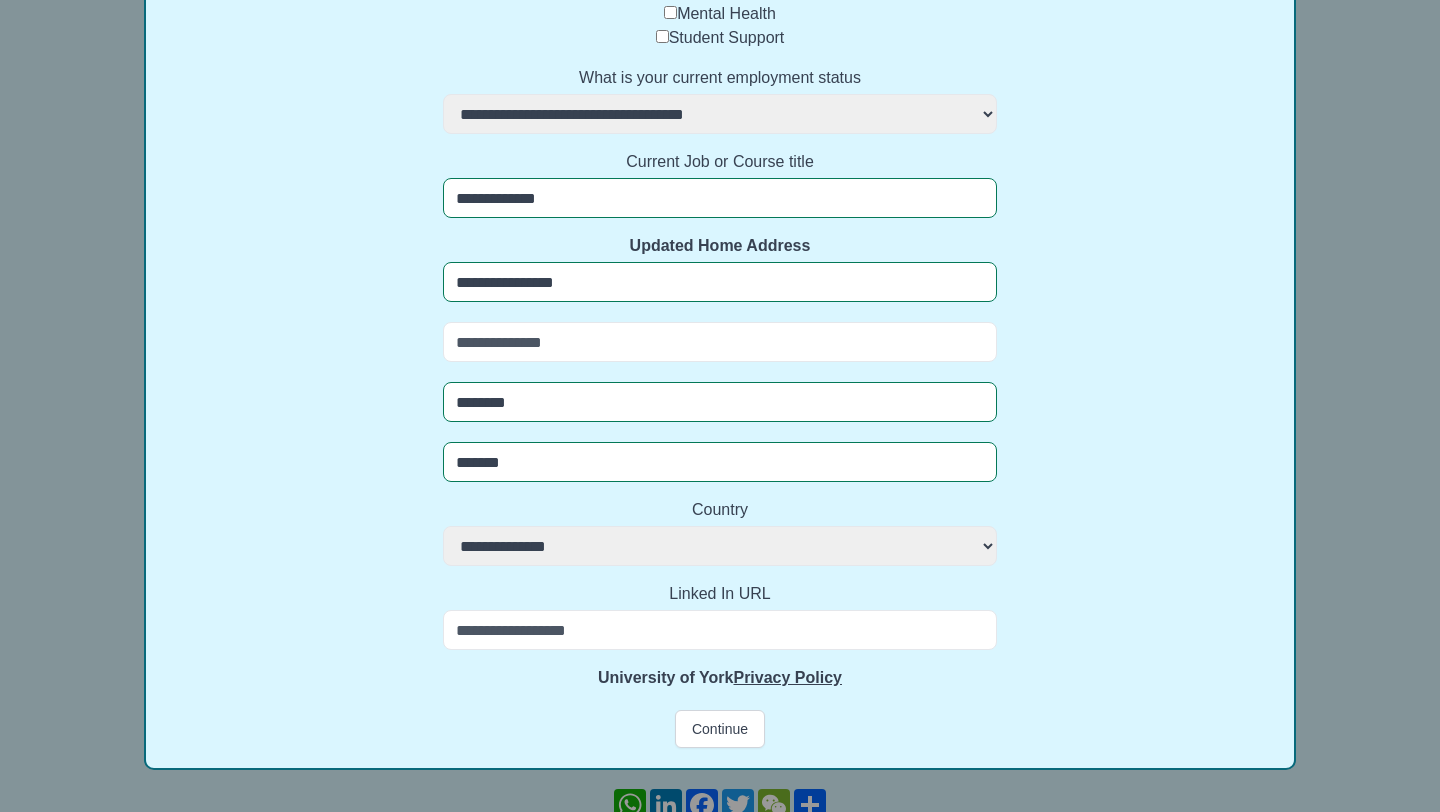 click on "Linked In URL" at bounding box center (720, 630) 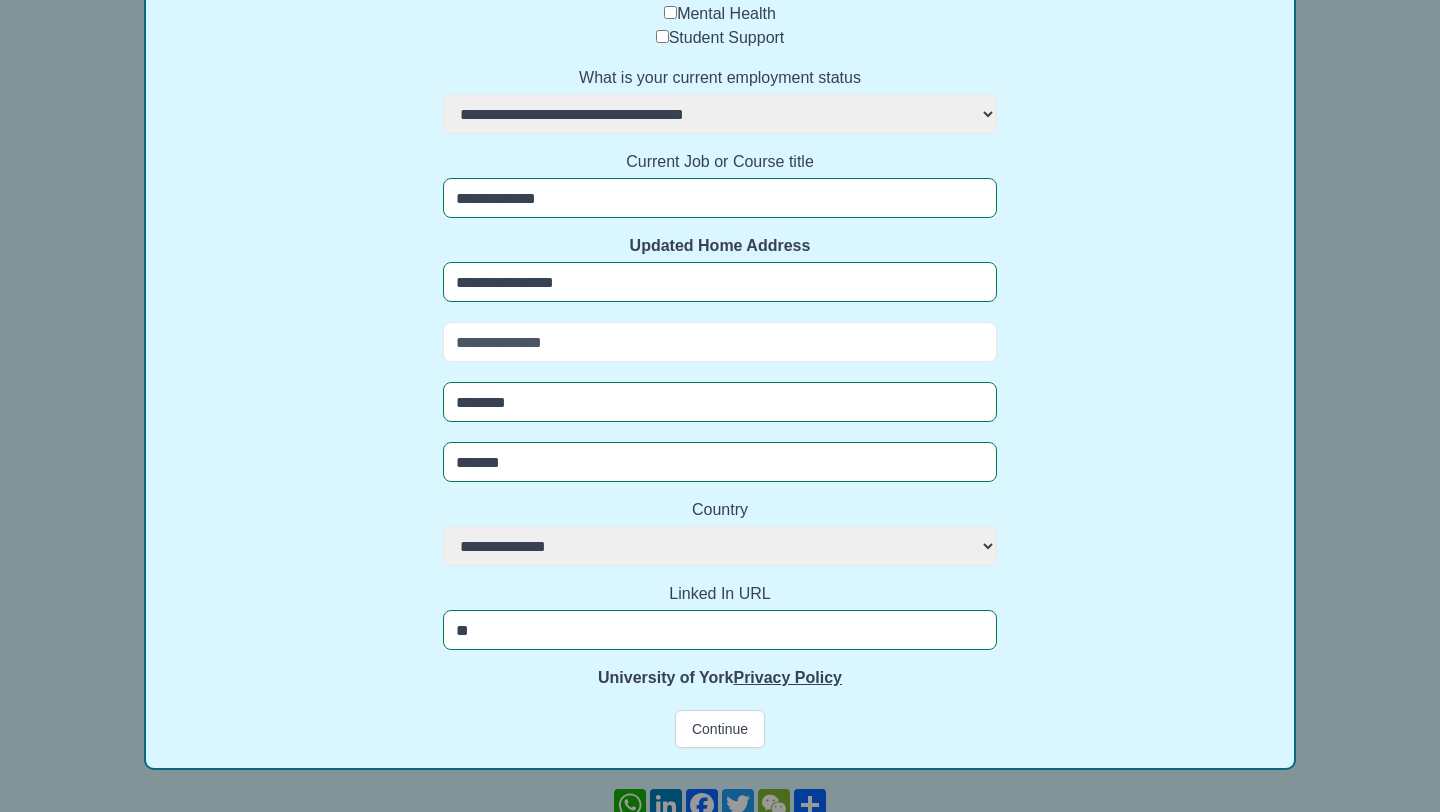 type on "*" 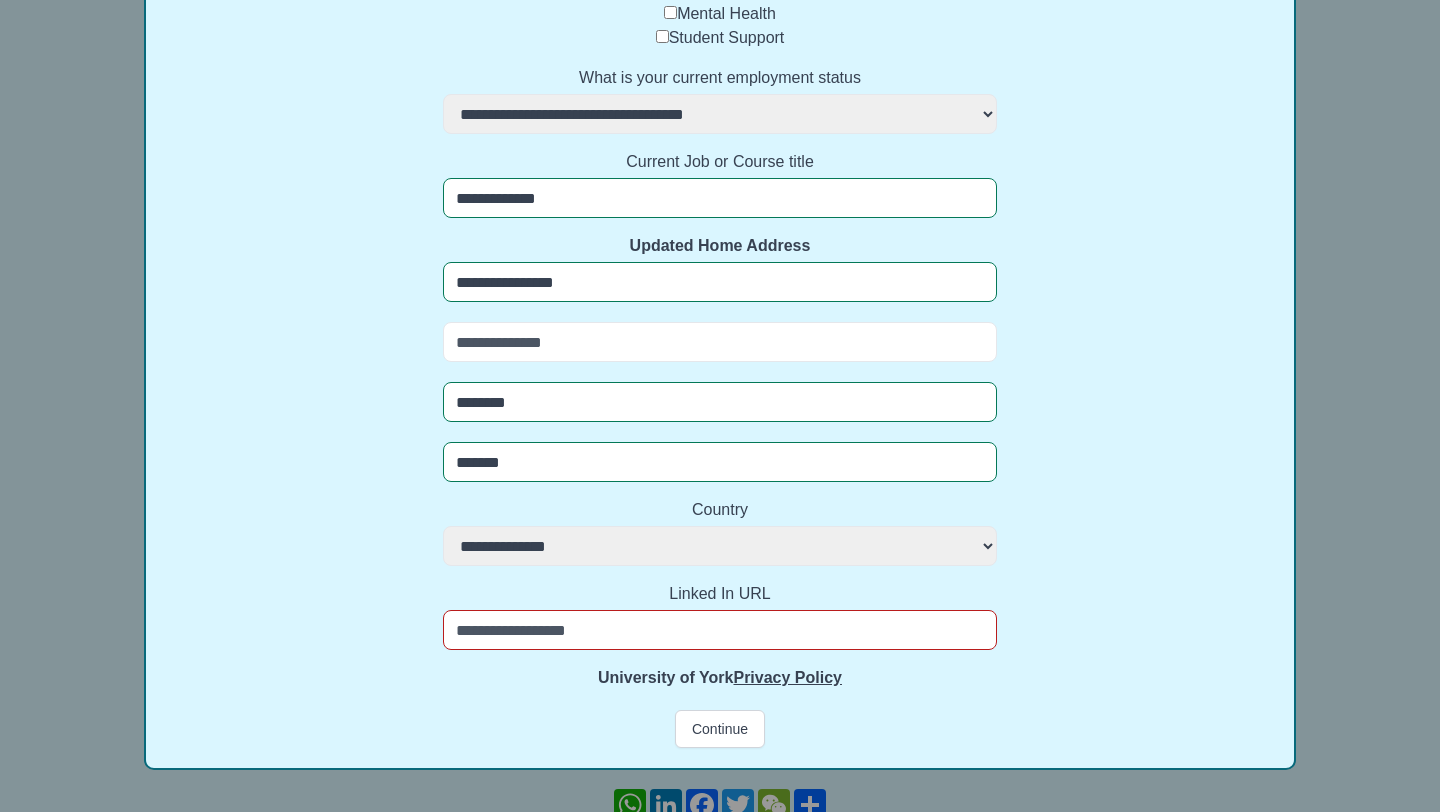 paste on "**********" 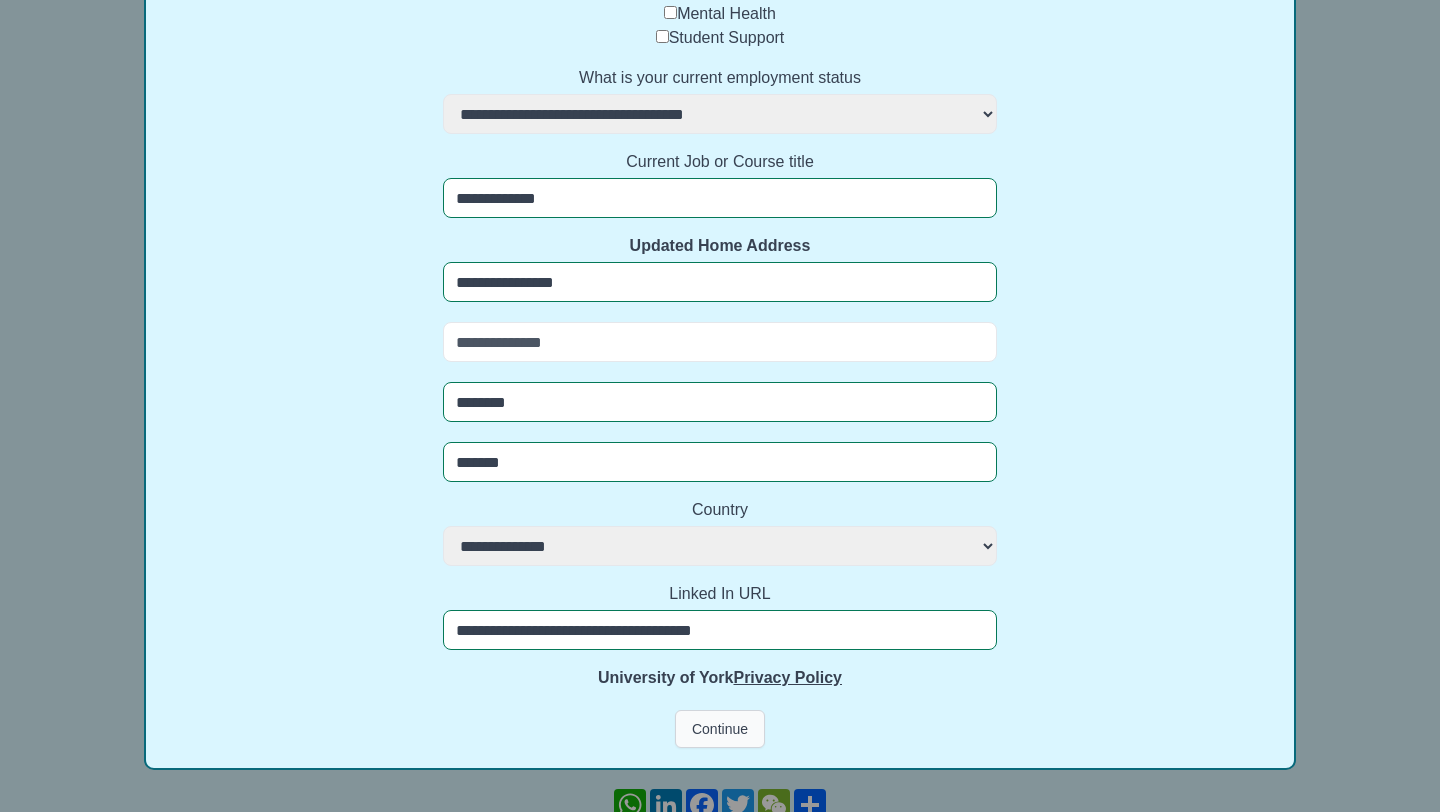 type on "**********" 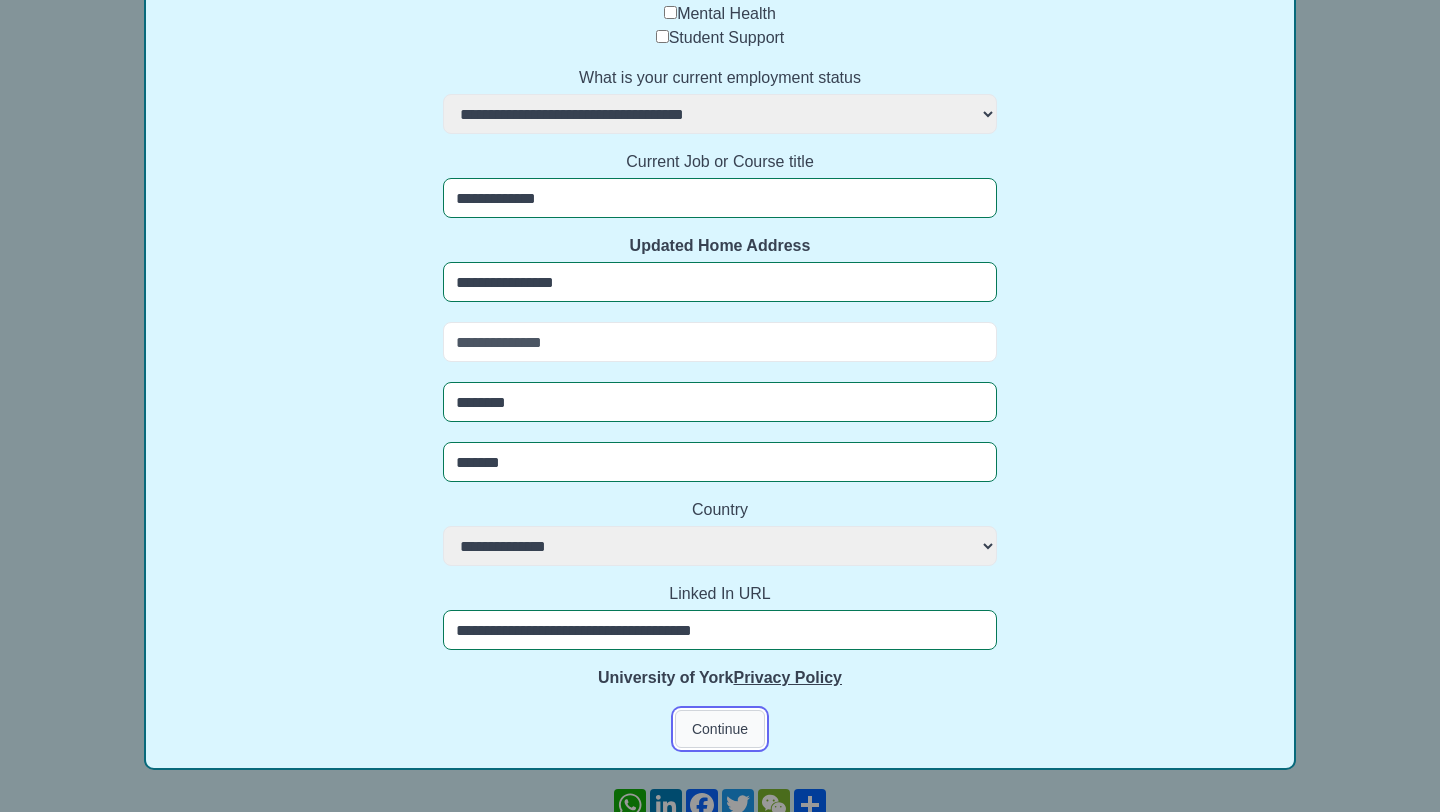 click on "Continue" at bounding box center (720, 729) 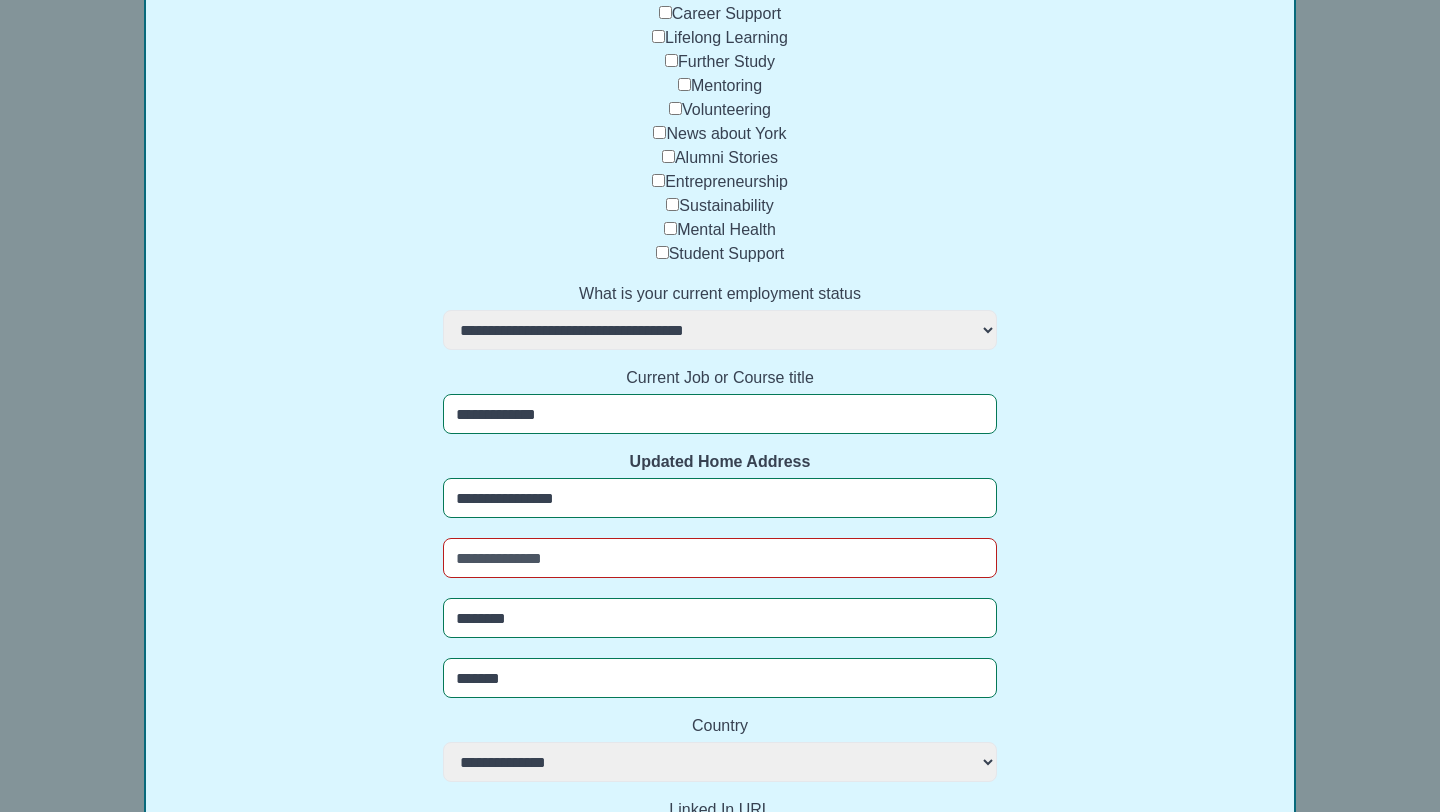 scroll, scrollTop: 810, scrollLeft: 0, axis: vertical 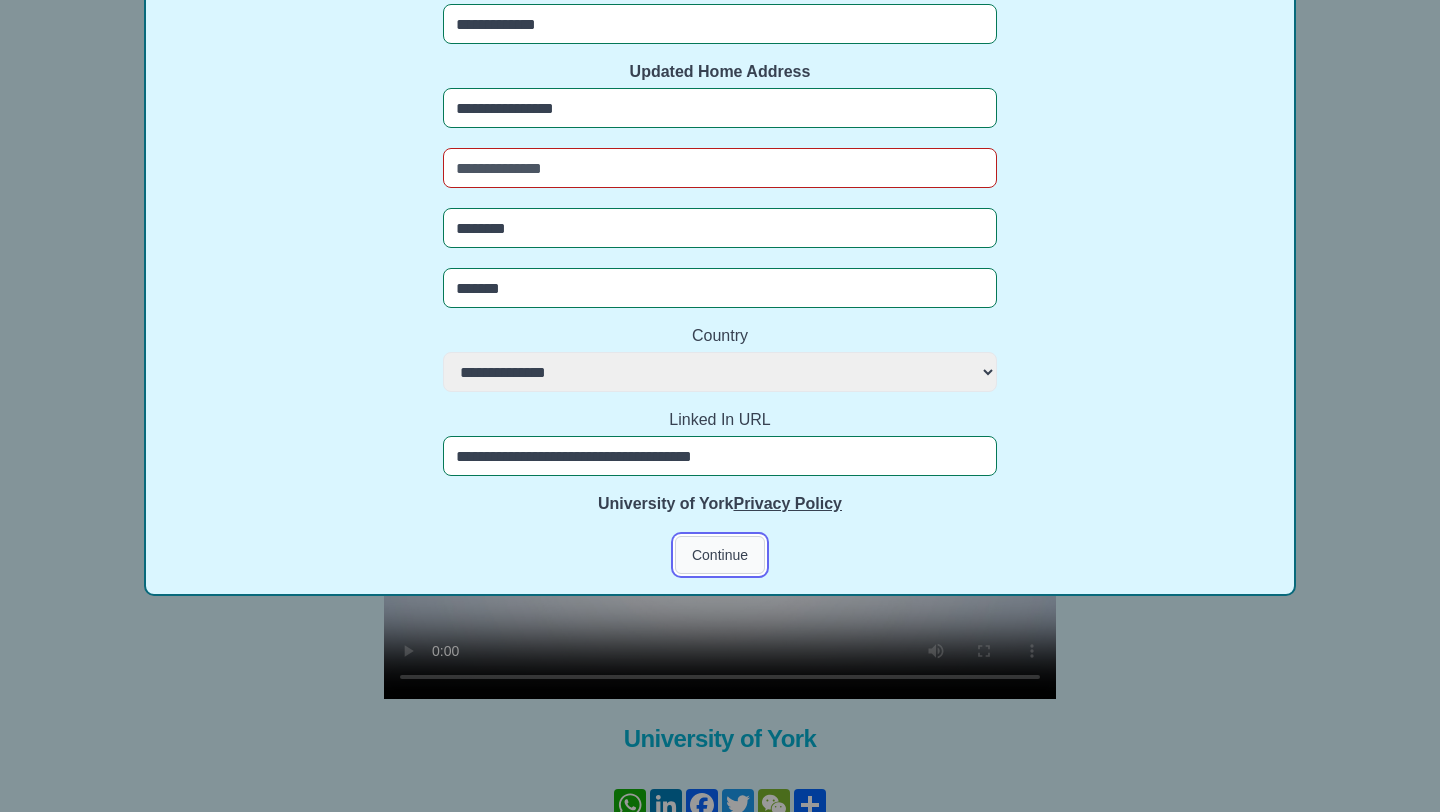 click on "Continue" at bounding box center [720, 555] 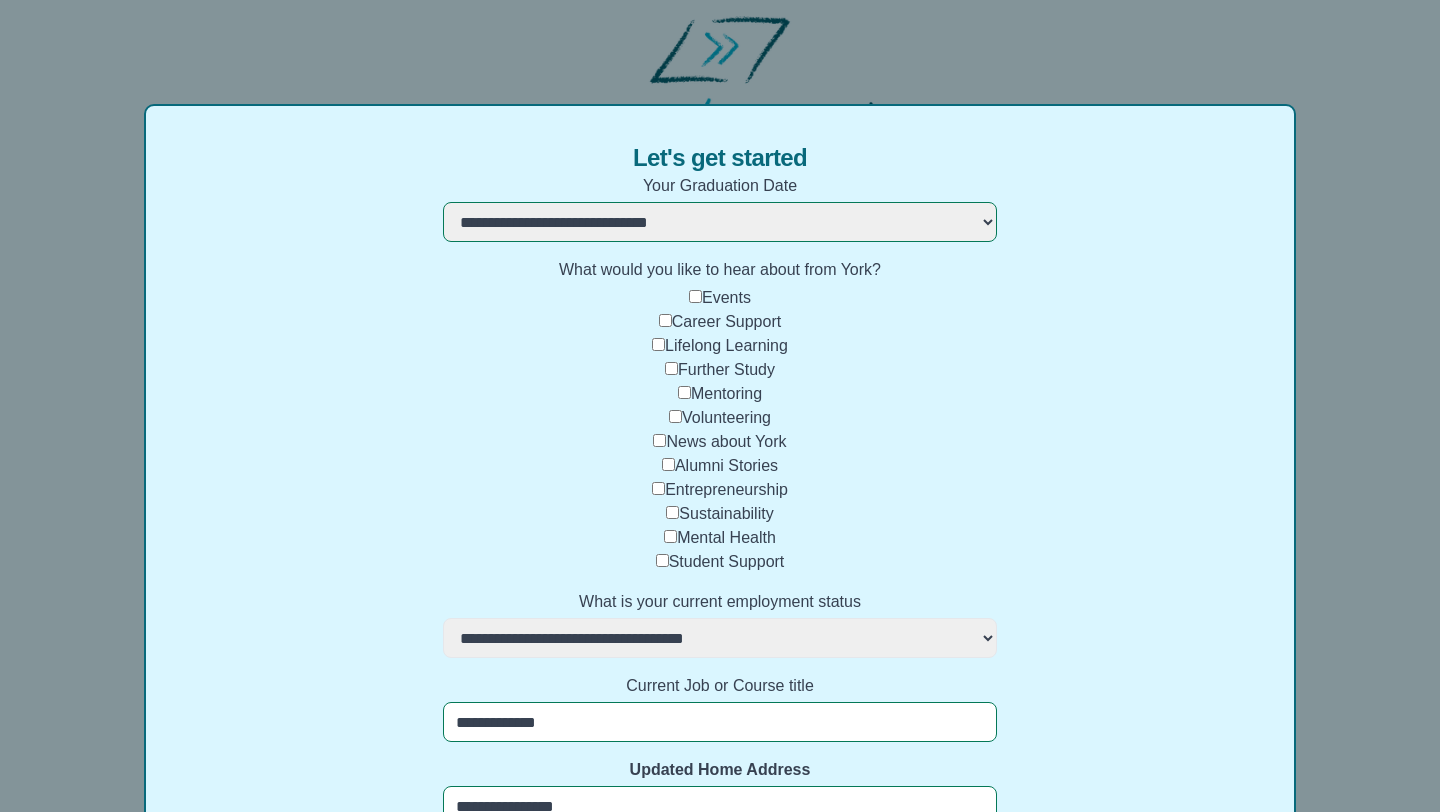 scroll, scrollTop: 0, scrollLeft: 0, axis: both 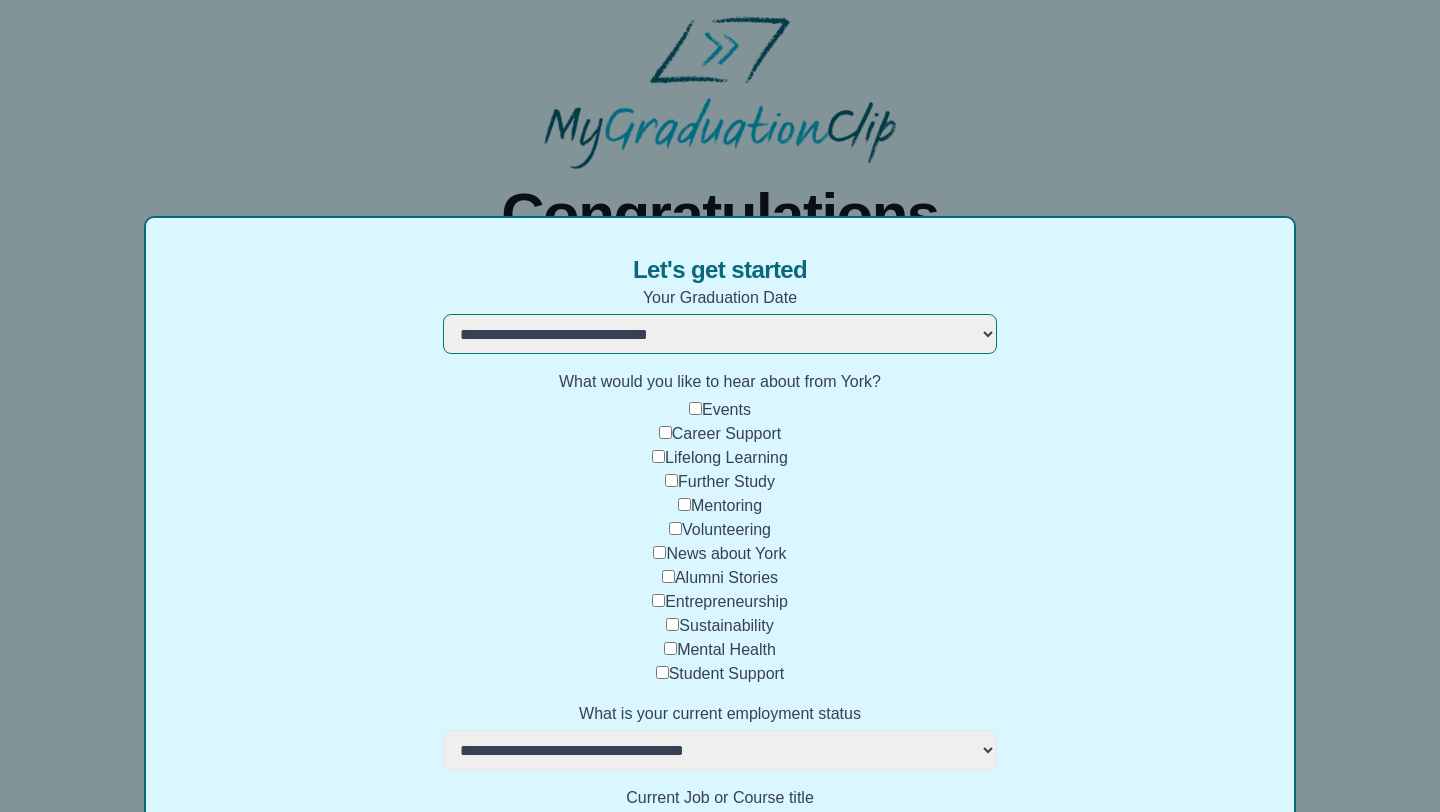 click on "Events" at bounding box center (720, 410) 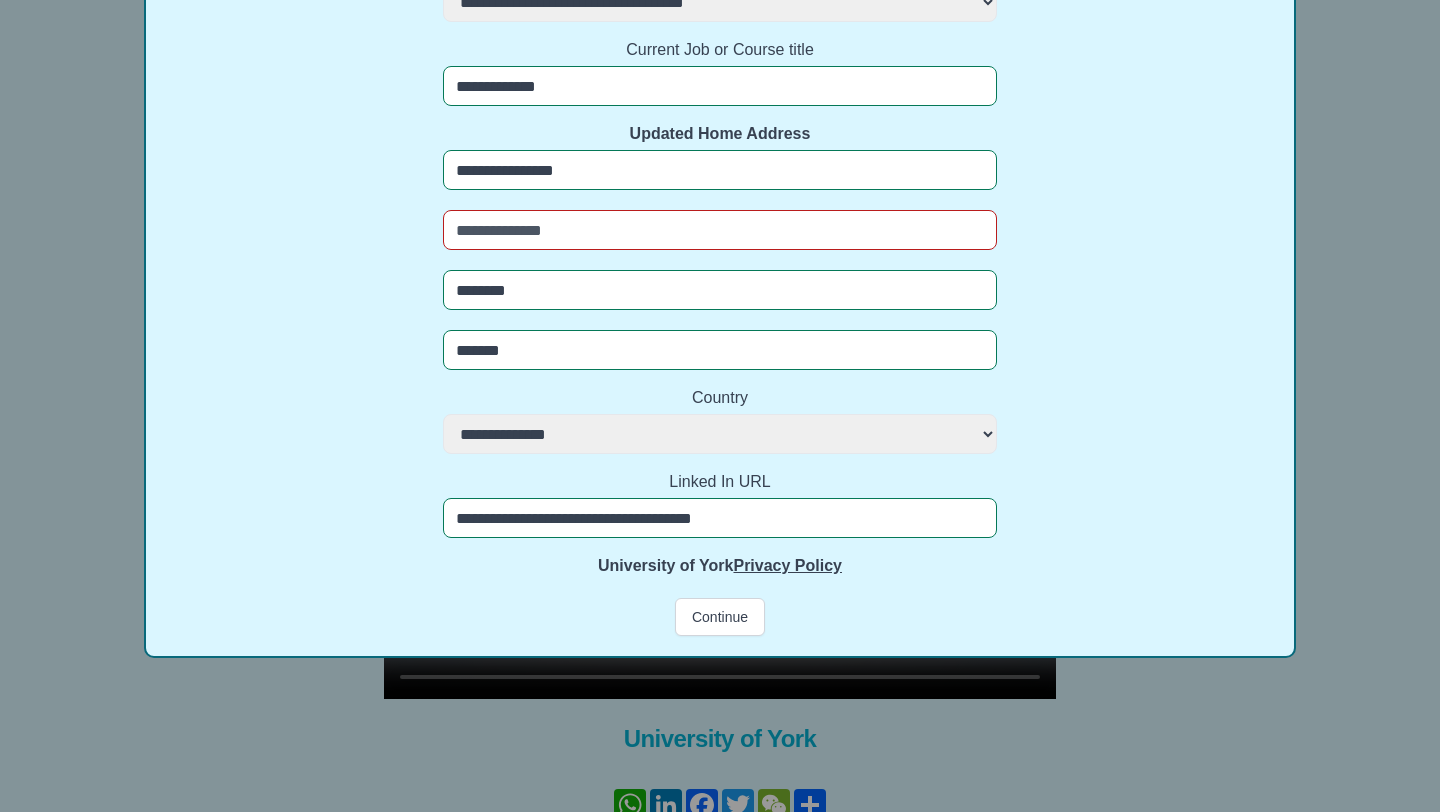 scroll, scrollTop: 810, scrollLeft: 0, axis: vertical 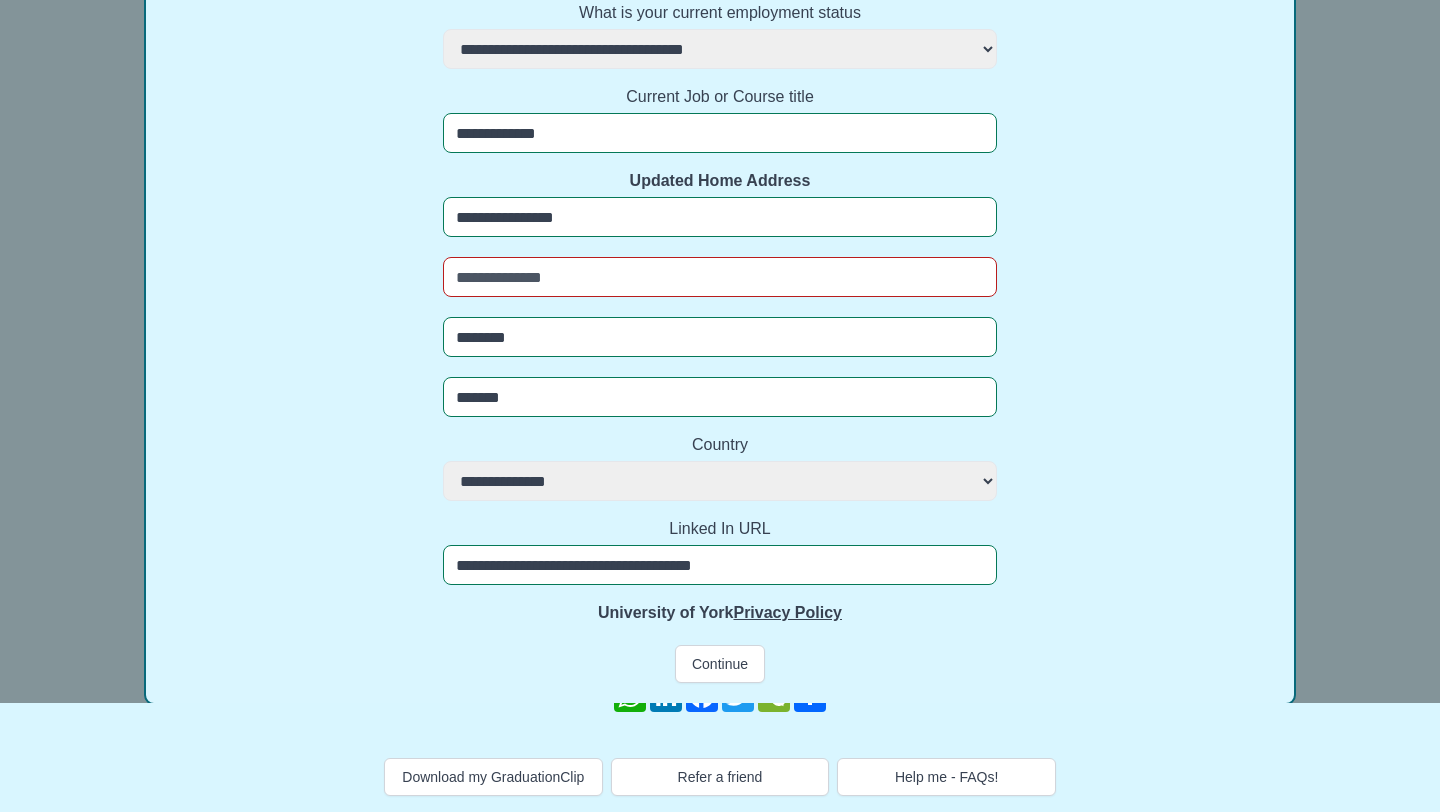 click at bounding box center [720, 277] 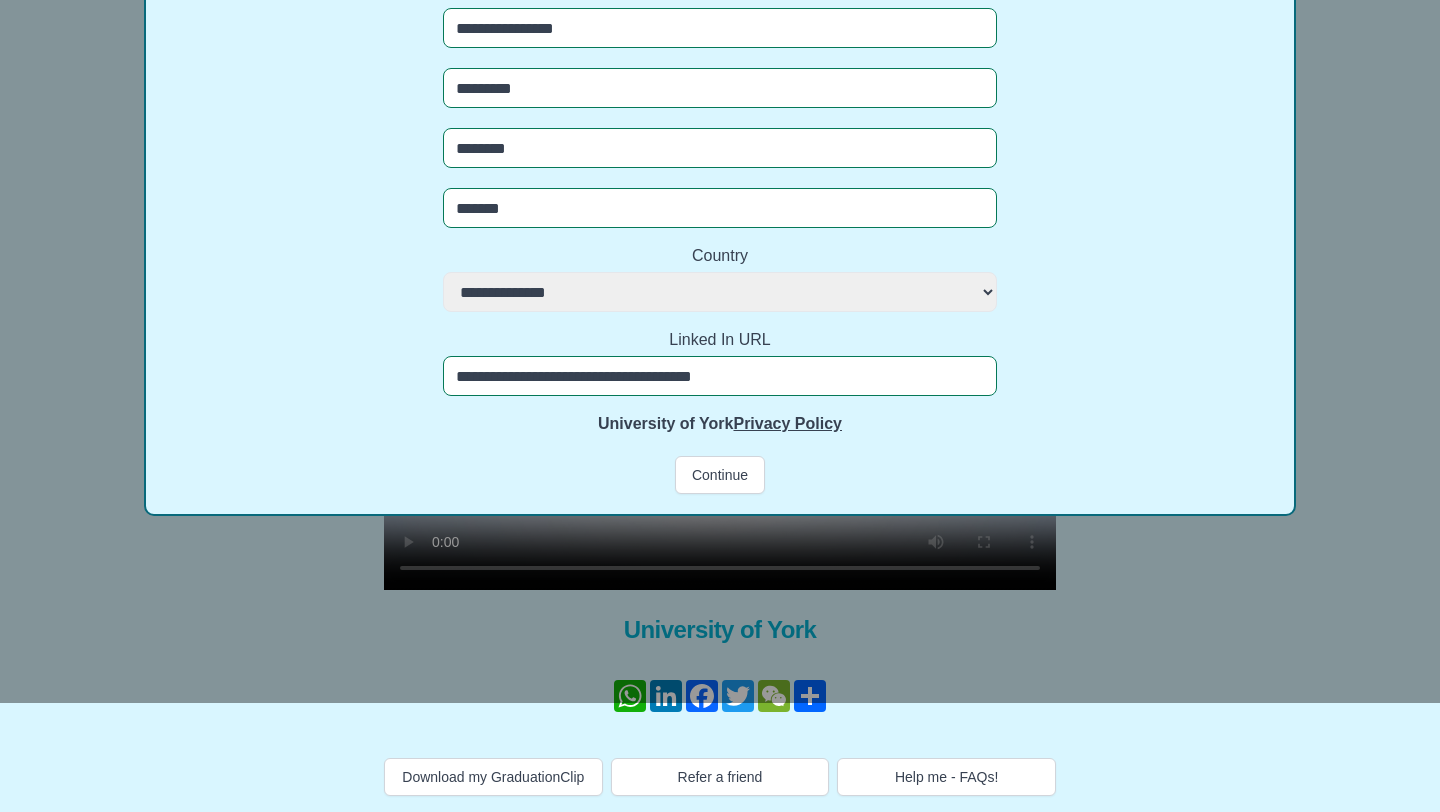 scroll, scrollTop: 810, scrollLeft: 0, axis: vertical 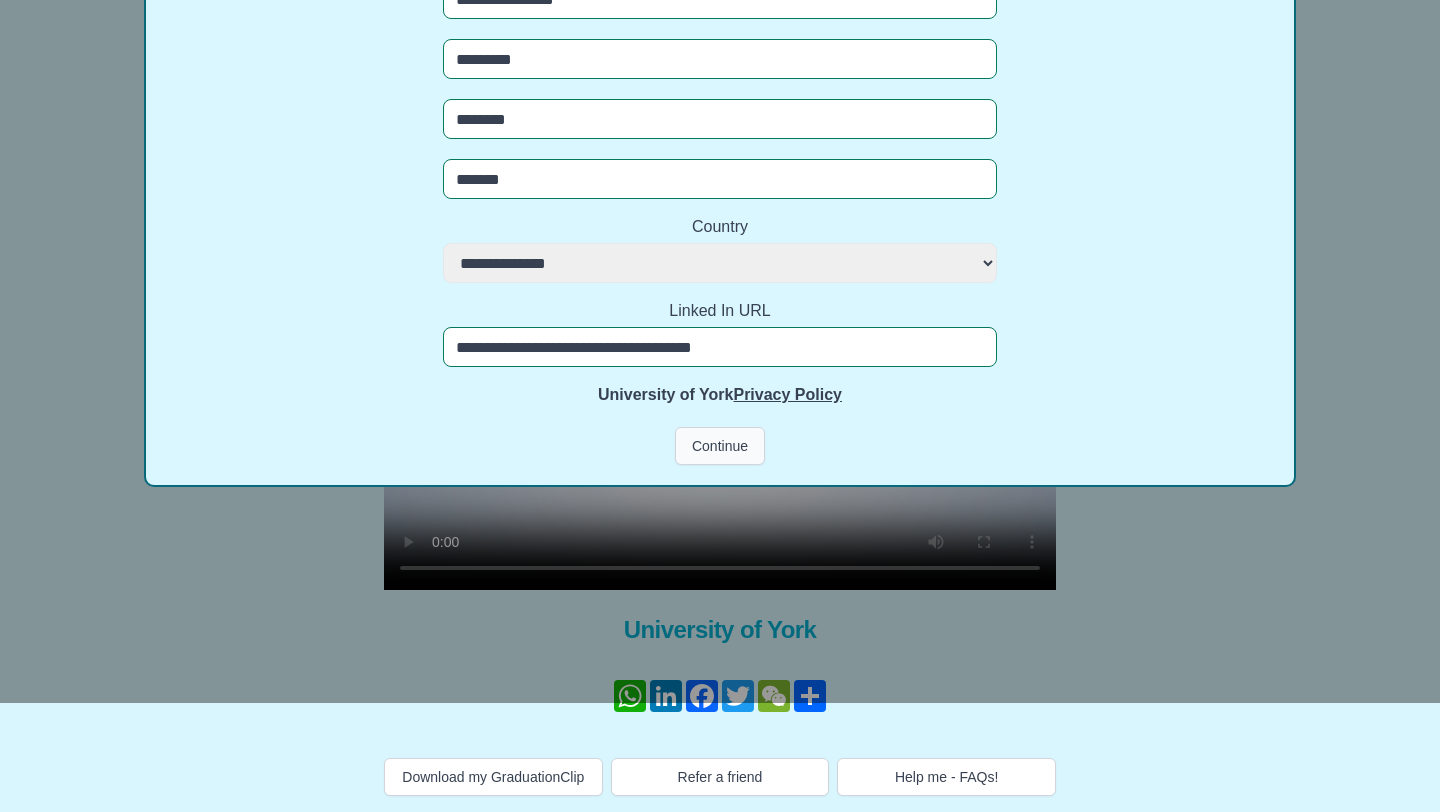 type on "*********" 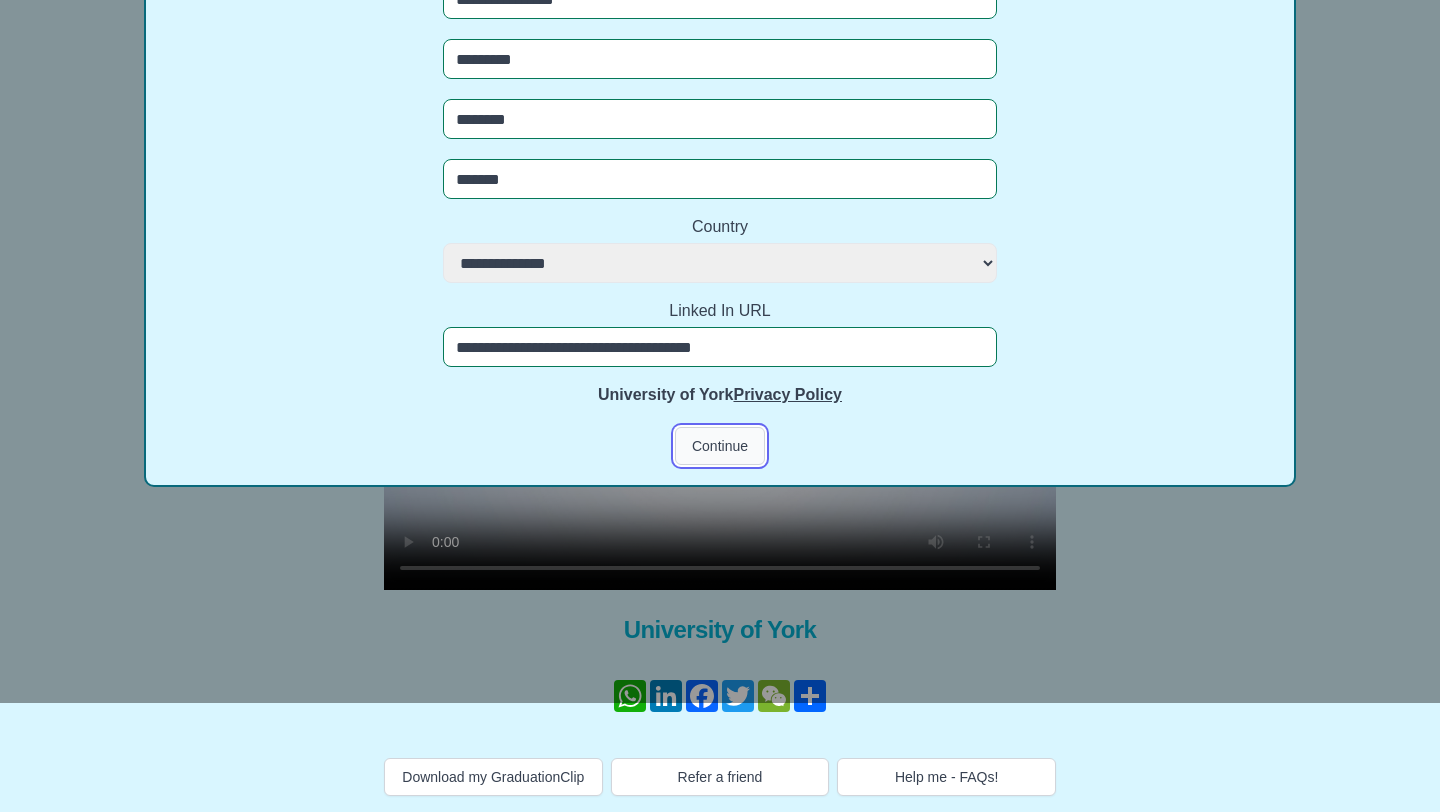 click on "Continue" at bounding box center (720, 446) 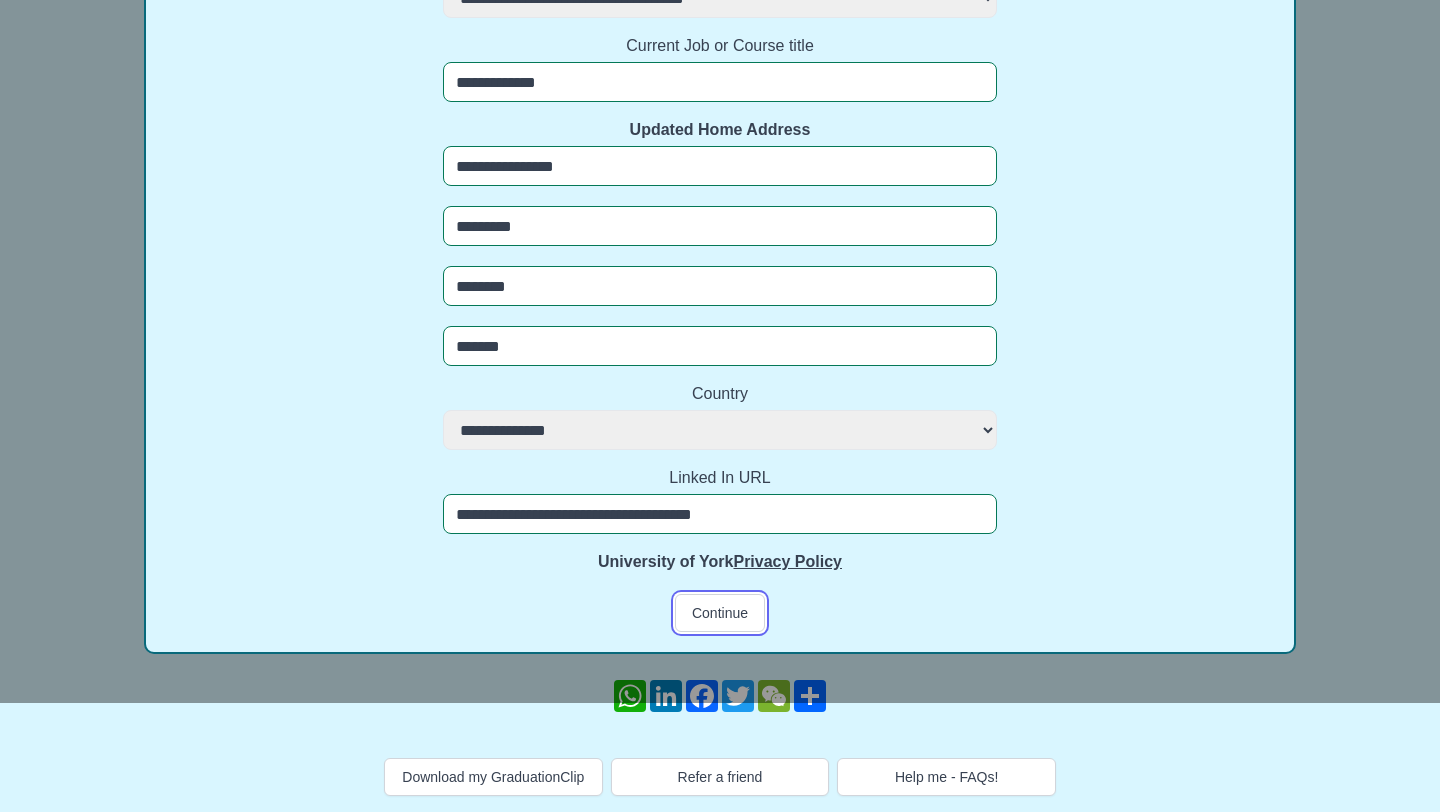 scroll, scrollTop: 810, scrollLeft: 0, axis: vertical 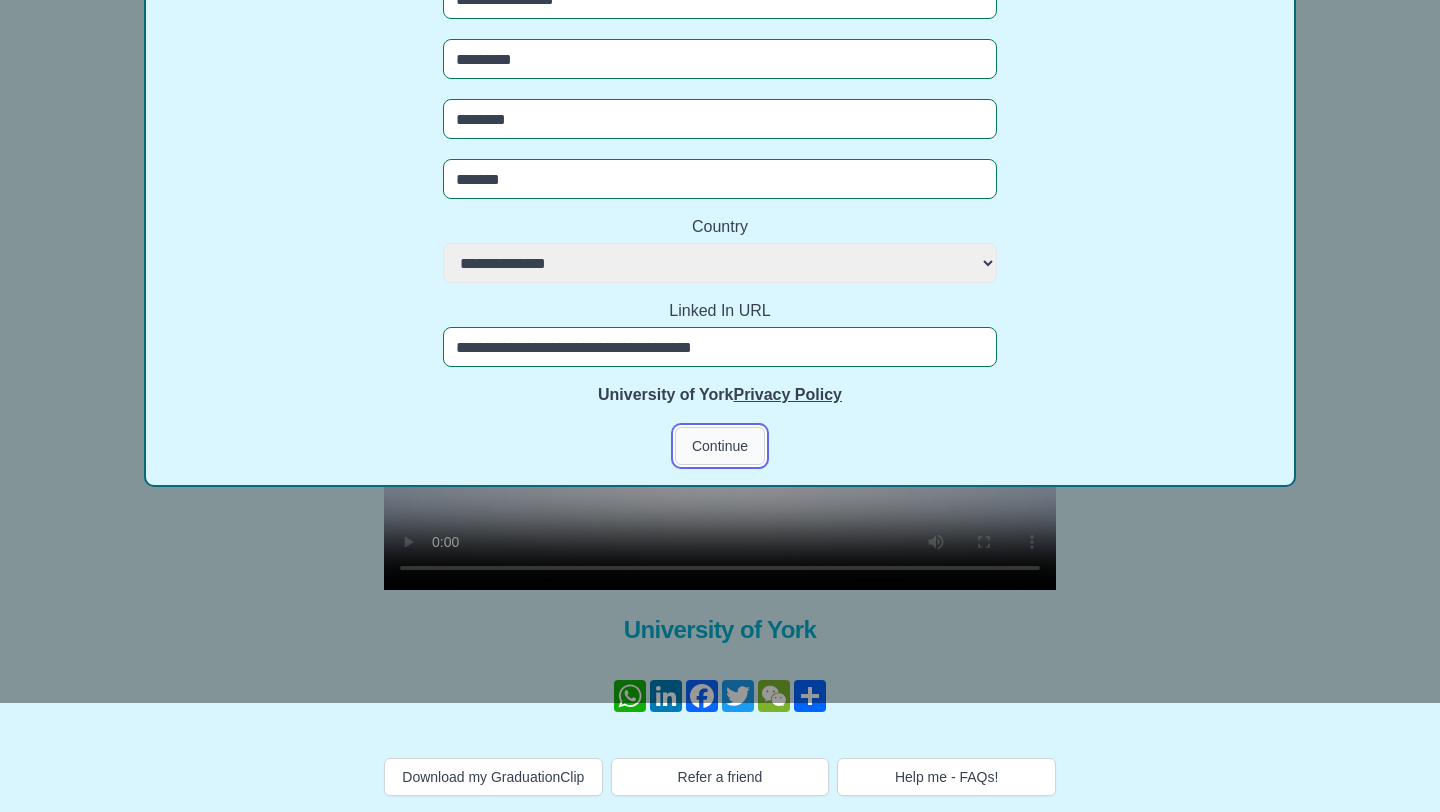 click on "Continue" at bounding box center (720, 446) 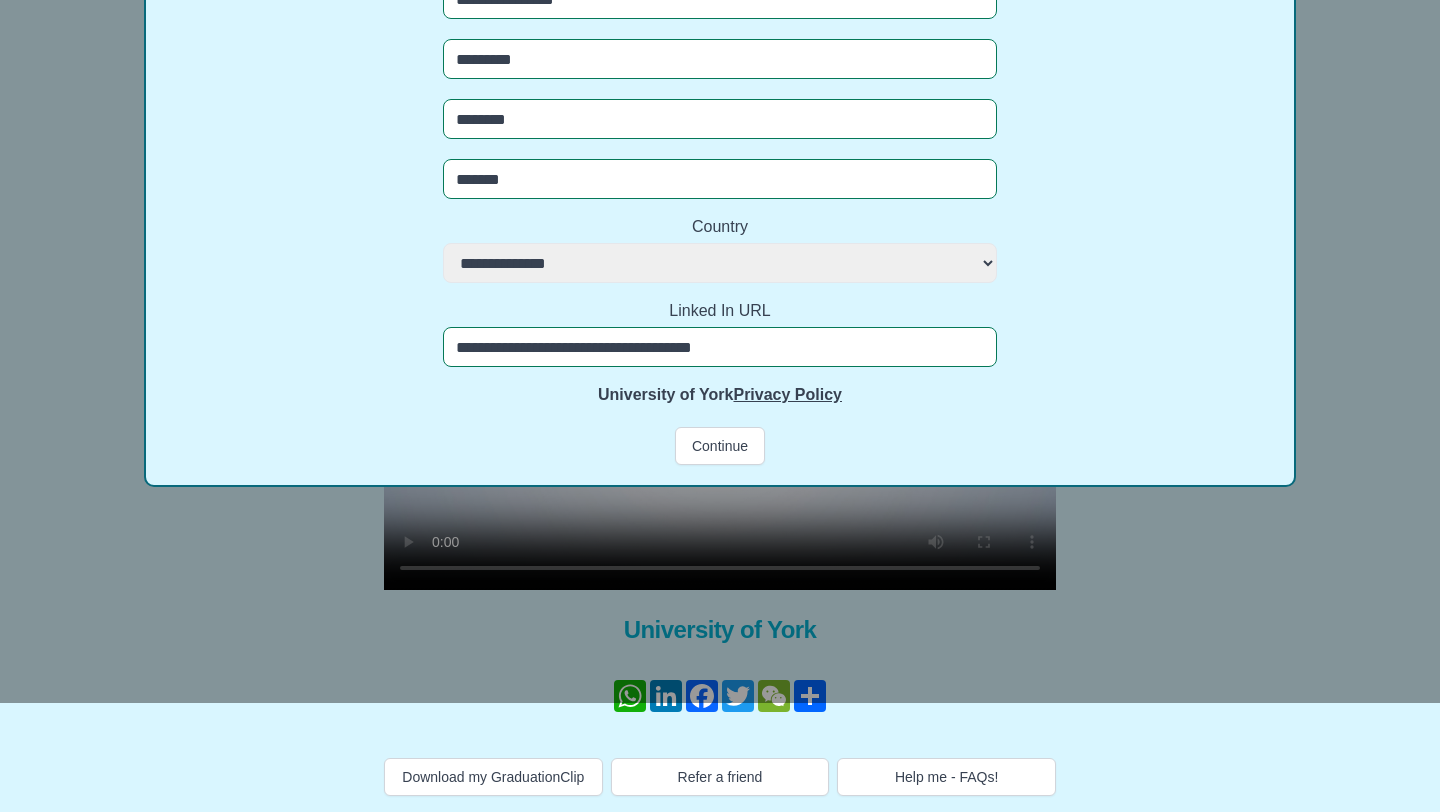 click on "Let's get started Your Graduation Date [DATE] [DATE] [DATE] [DATE] [DATE] [DATE] [DATE] [DATE] [DATE] [DATE] [DATE] [DATE] [DATE] [DATE] [DATE] [DATE] [DATE] What would you like to hear about from York? Events  Career Support  Lifelong Learning  Further Study  Mentoring  Volunteering  News about York  Alumni Stories  Entrepreneurship  Sustainability  Mental Health  Student Support  What is your current employment status    [DATE] [DATE] [DATE] Current Job or Course title [TEXT] Updated Home Address
[TEXT] [TEXT]" at bounding box center (720, 297) 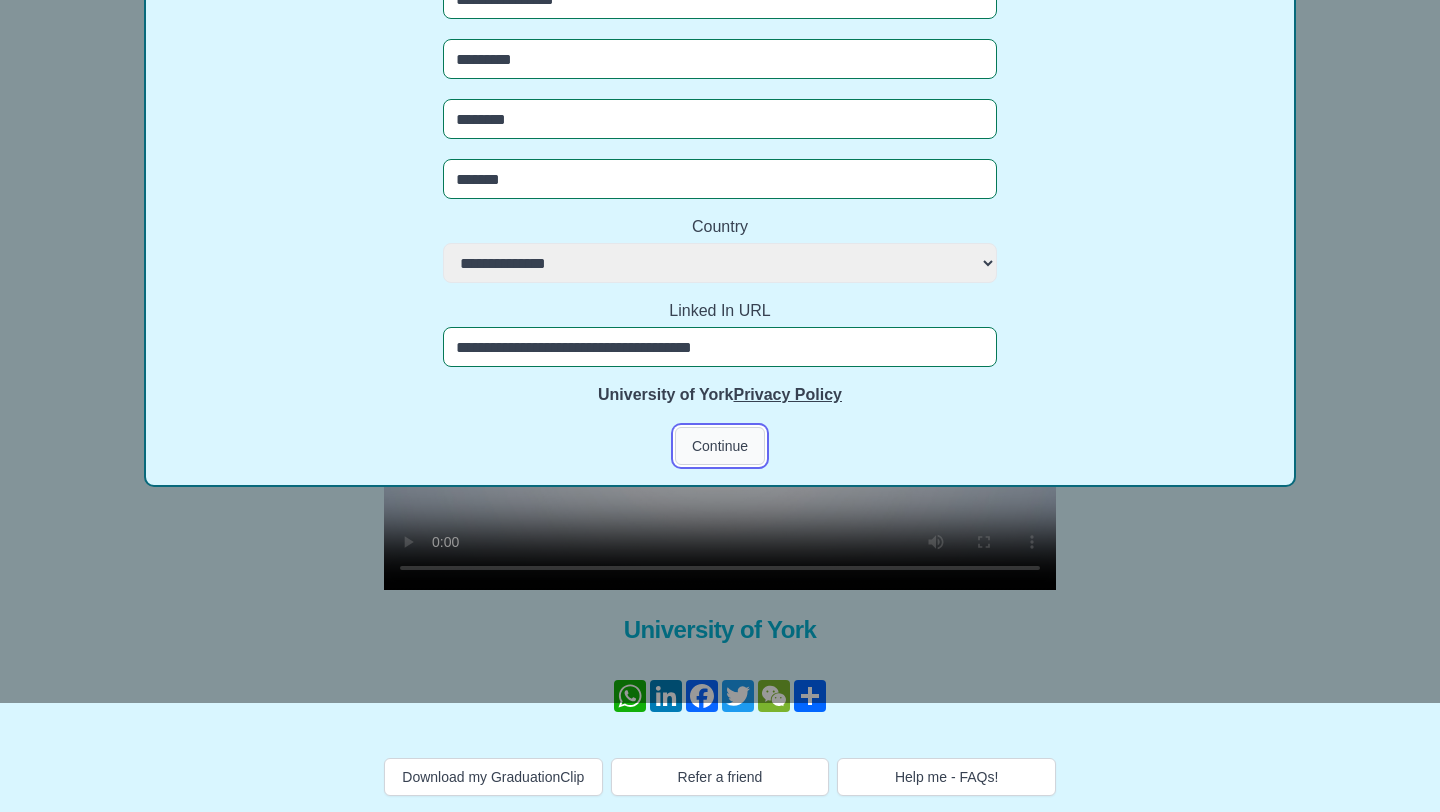 click on "Continue" at bounding box center (720, 446) 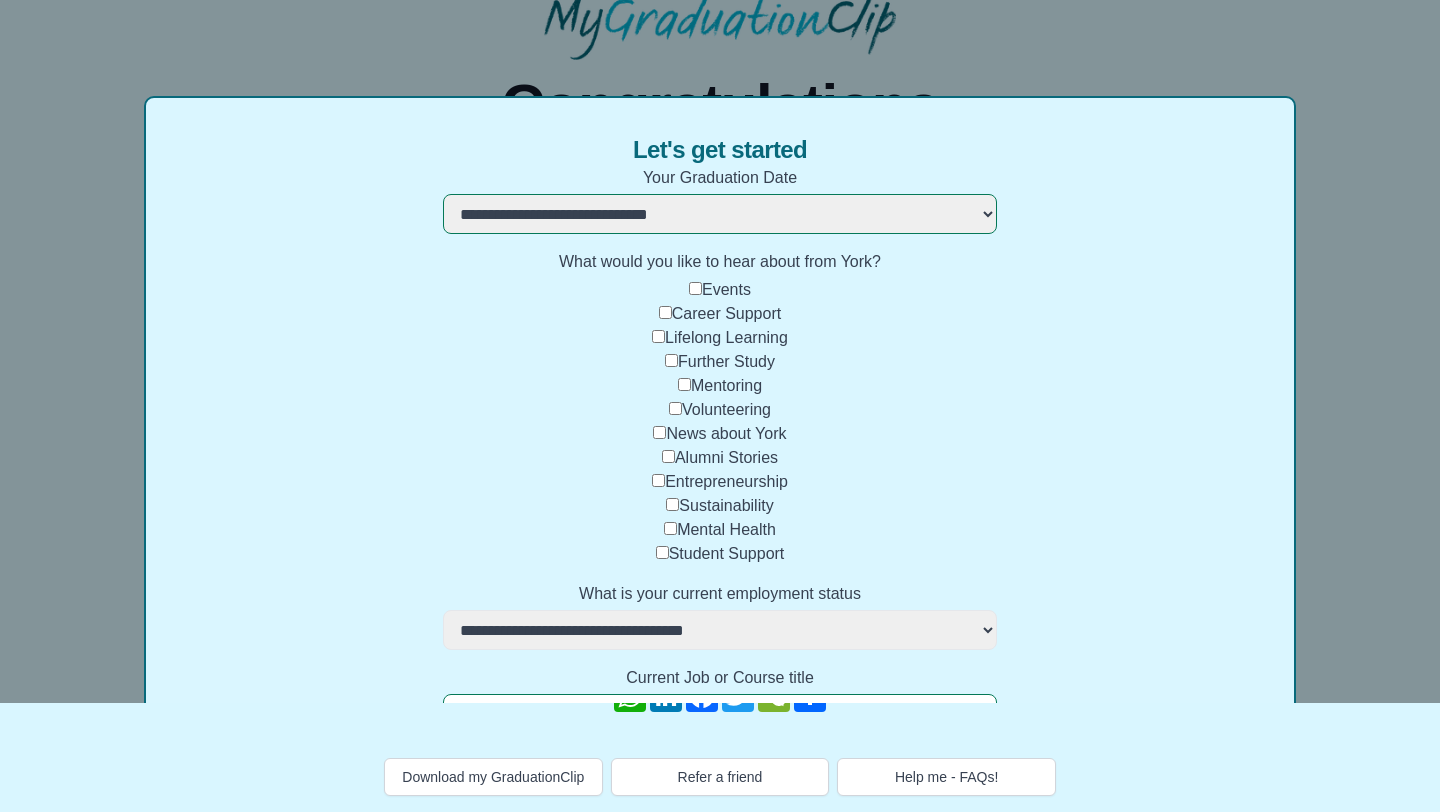 scroll, scrollTop: 4, scrollLeft: 0, axis: vertical 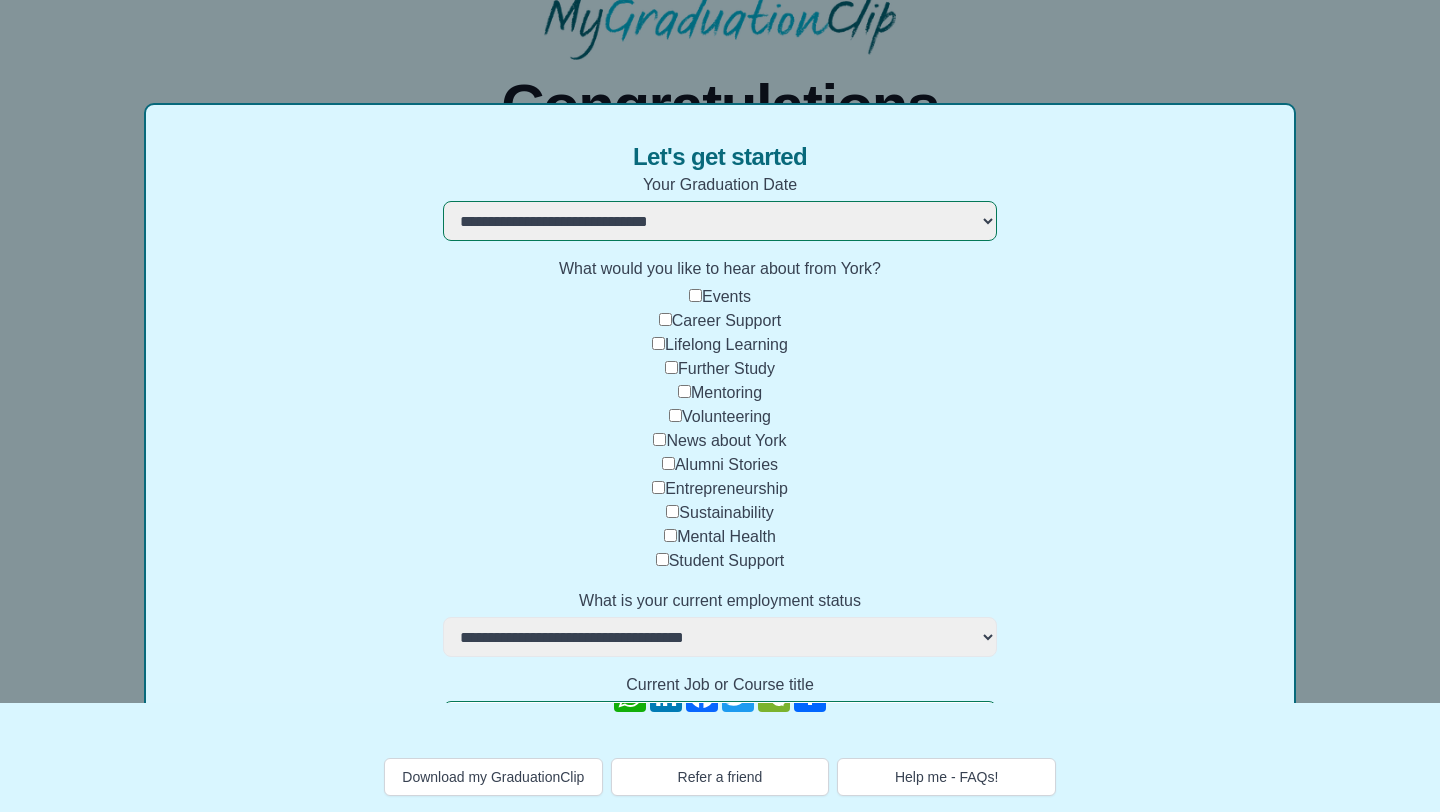 click on "**********" at bounding box center [720, 221] 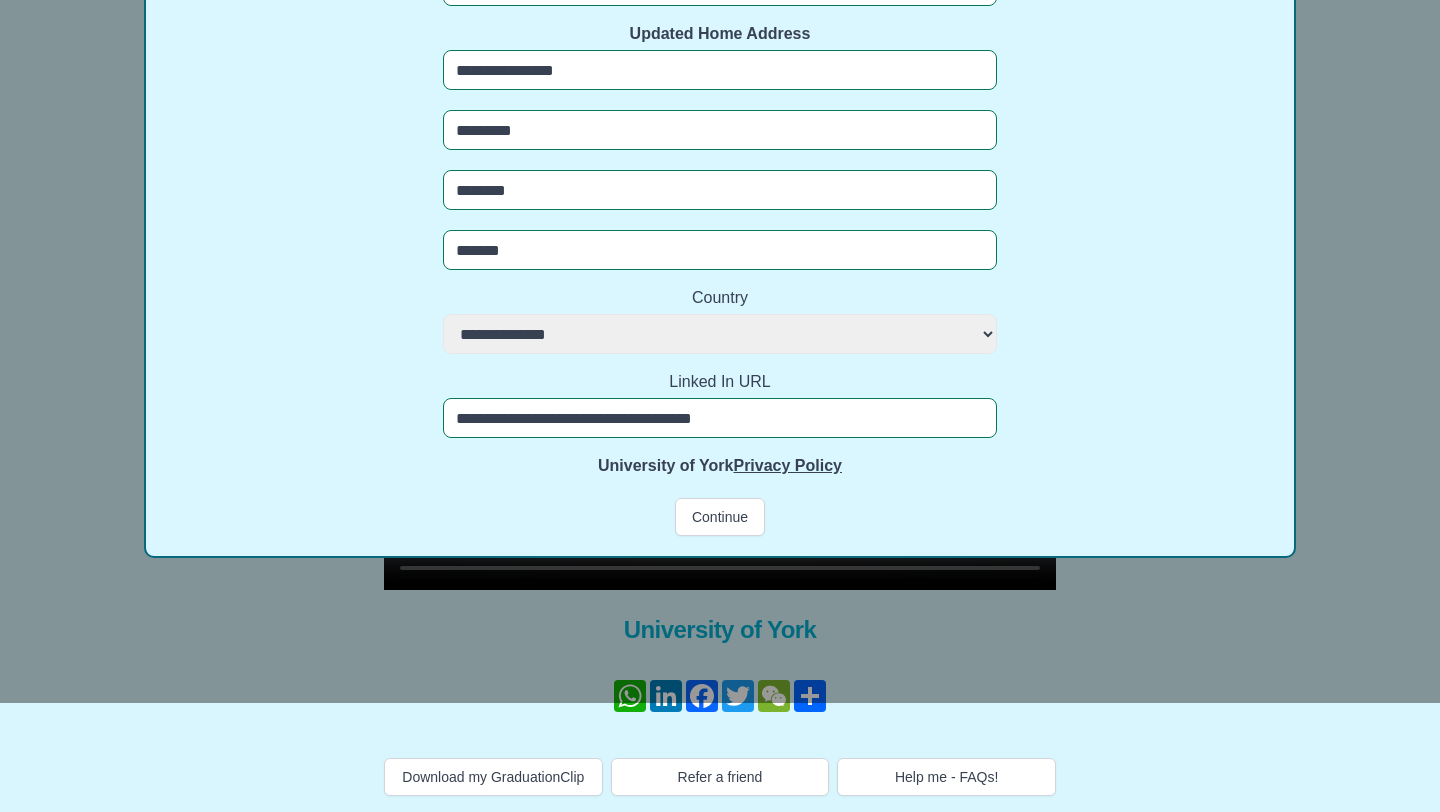 scroll, scrollTop: 793, scrollLeft: 0, axis: vertical 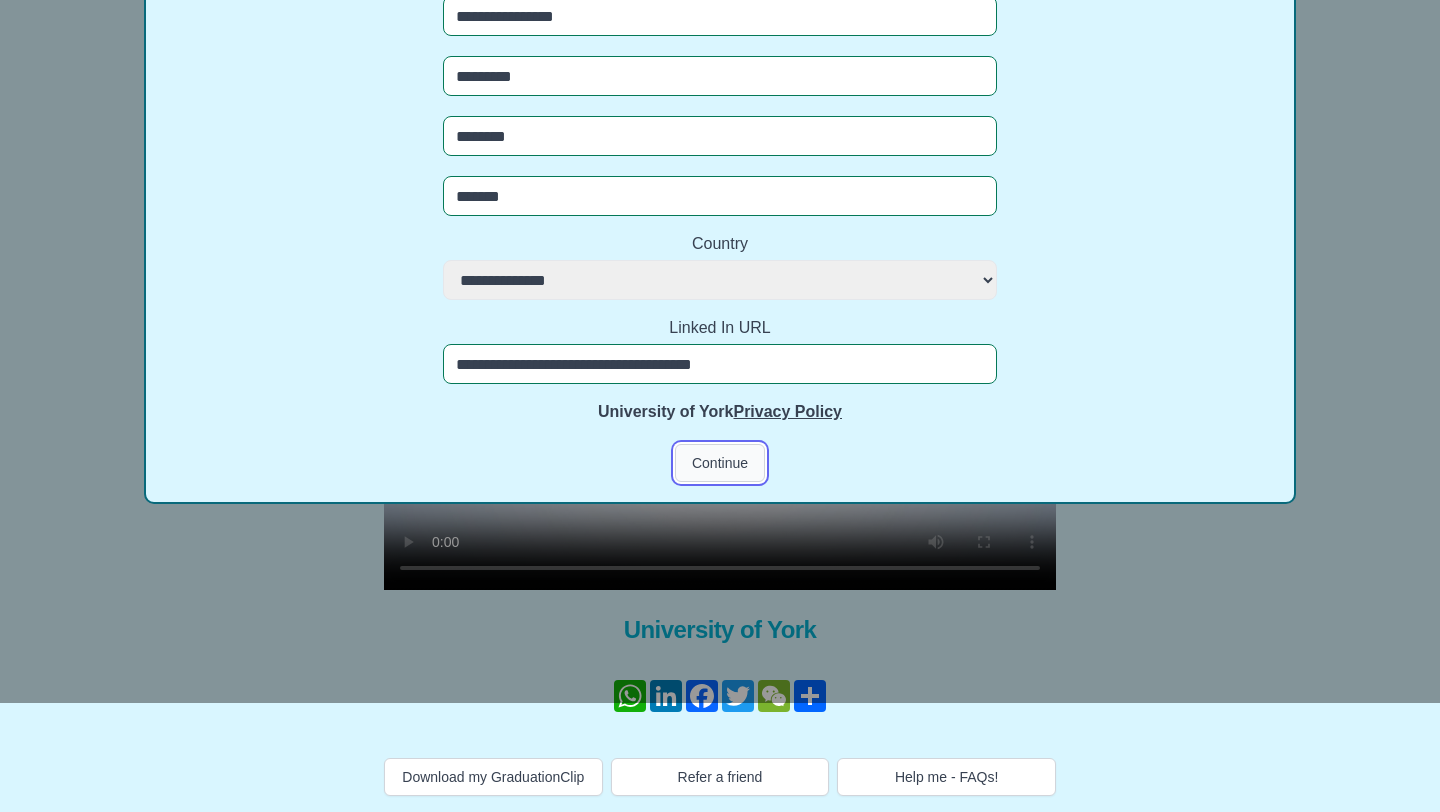 click on "Continue" at bounding box center (720, 463) 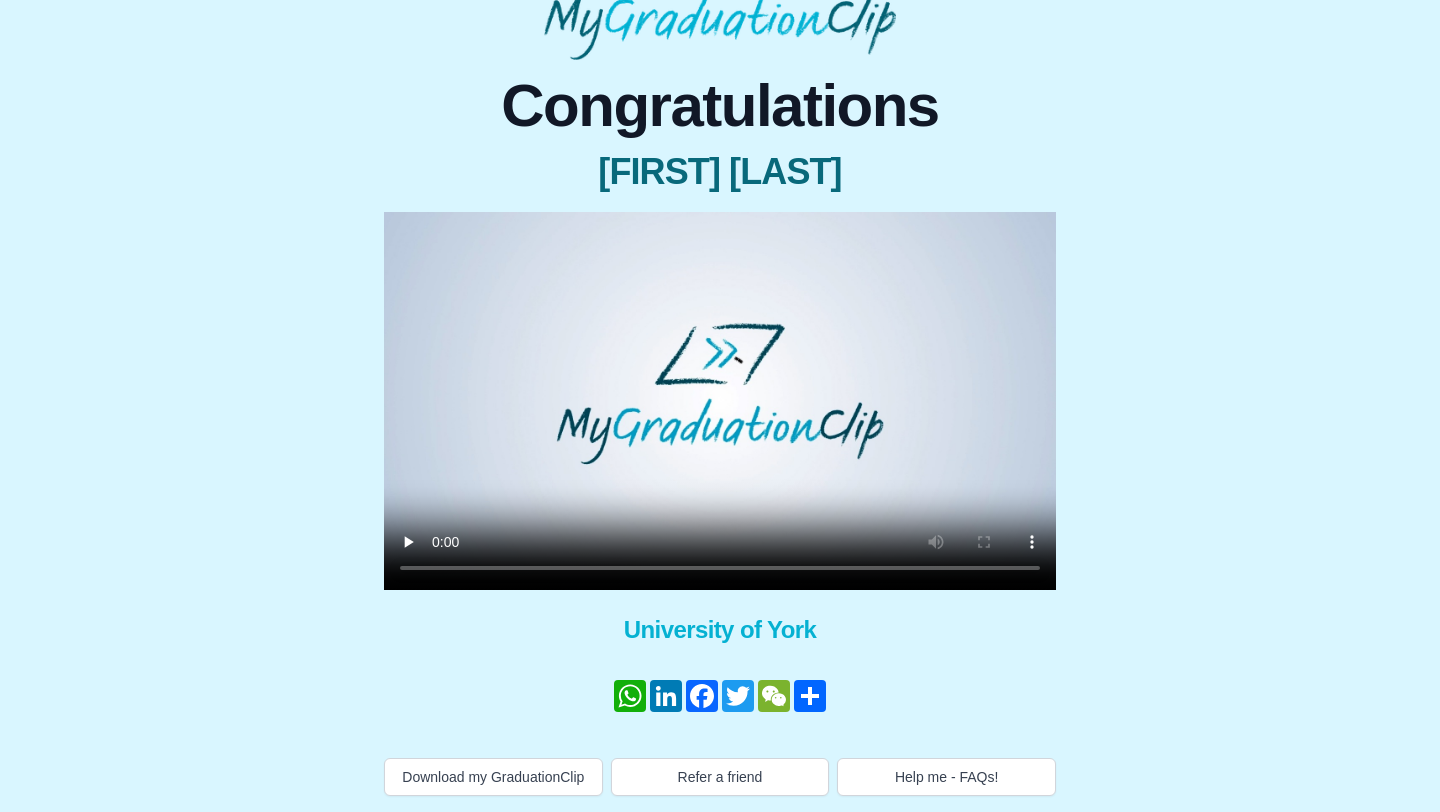 scroll, scrollTop: 129, scrollLeft: 0, axis: vertical 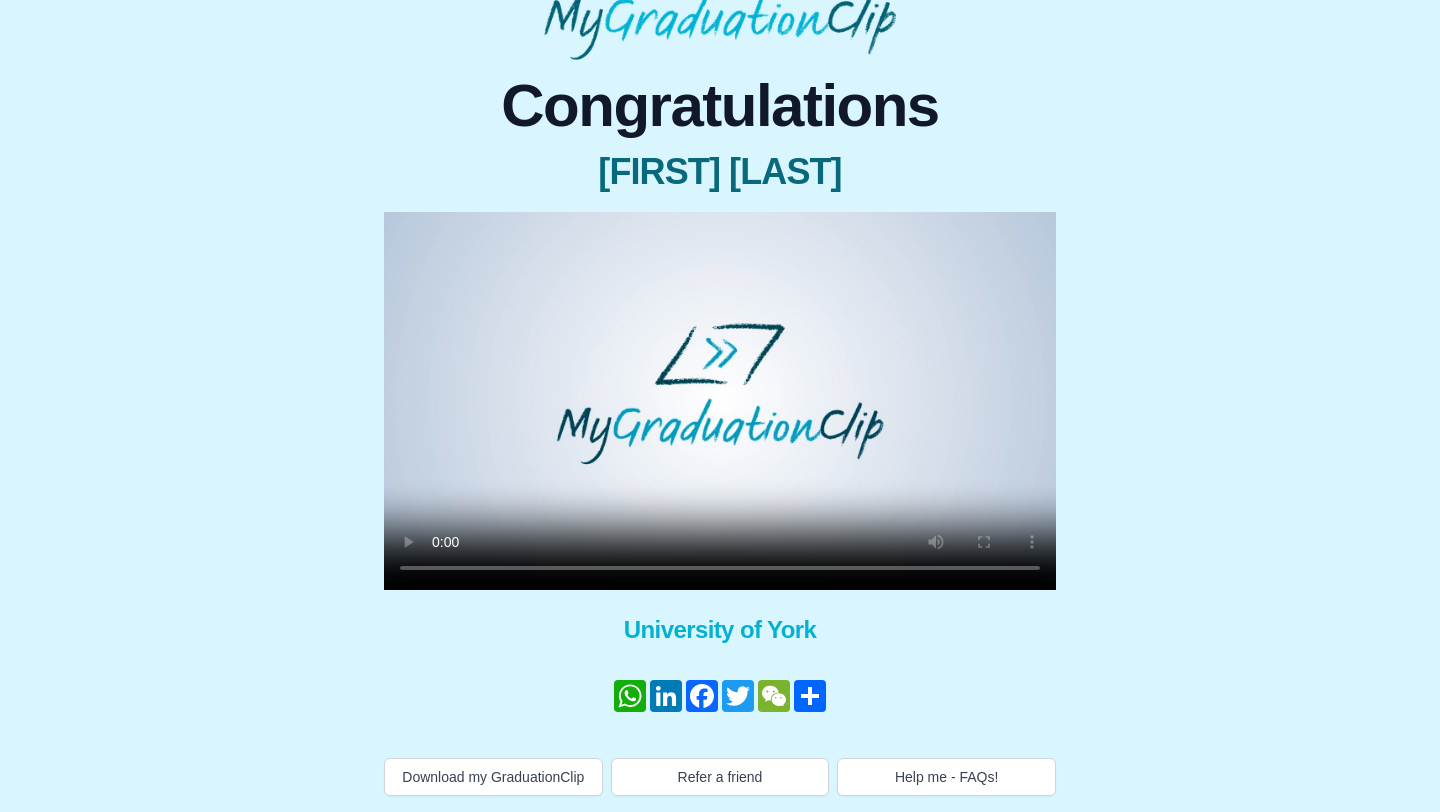 type 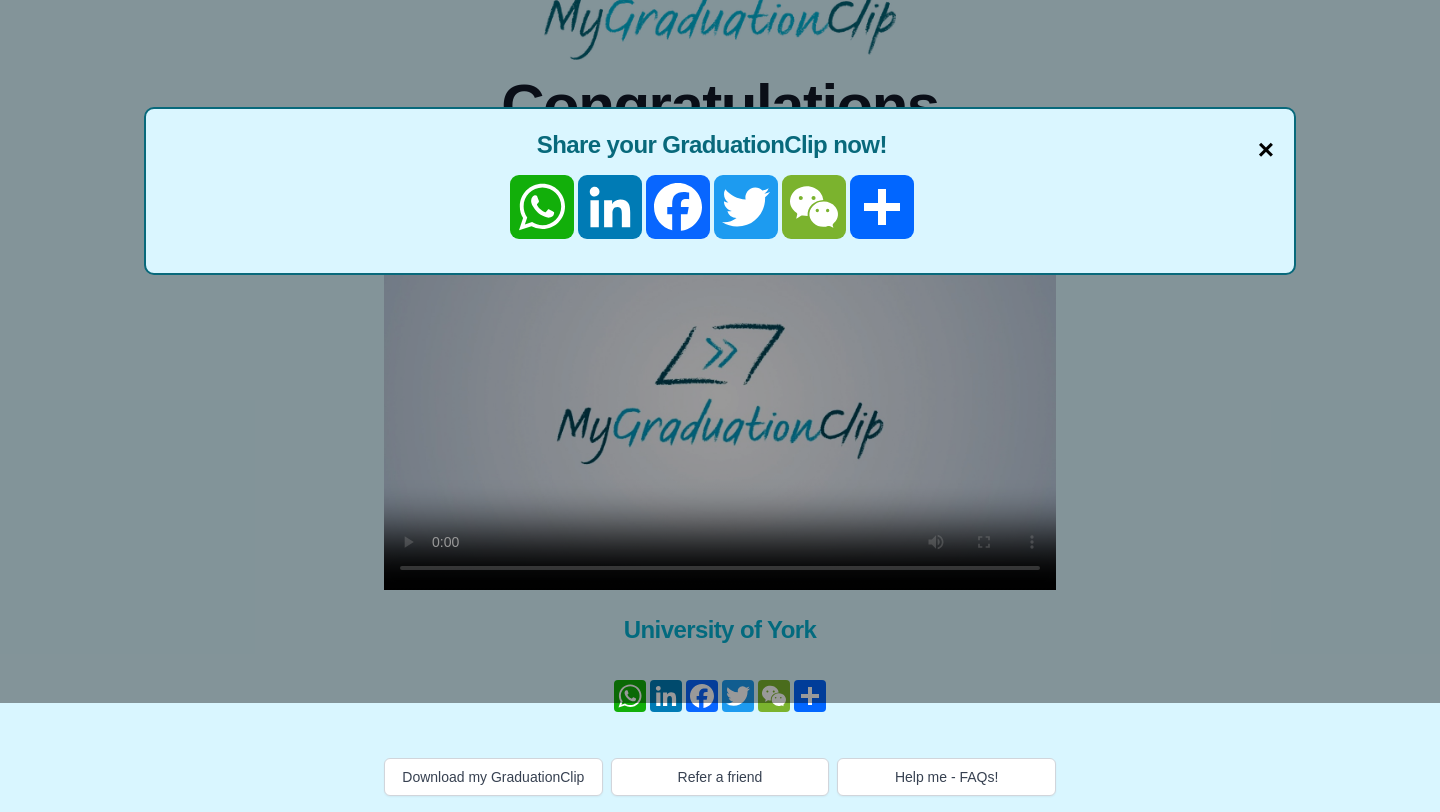 click on "×" at bounding box center [1266, 150] 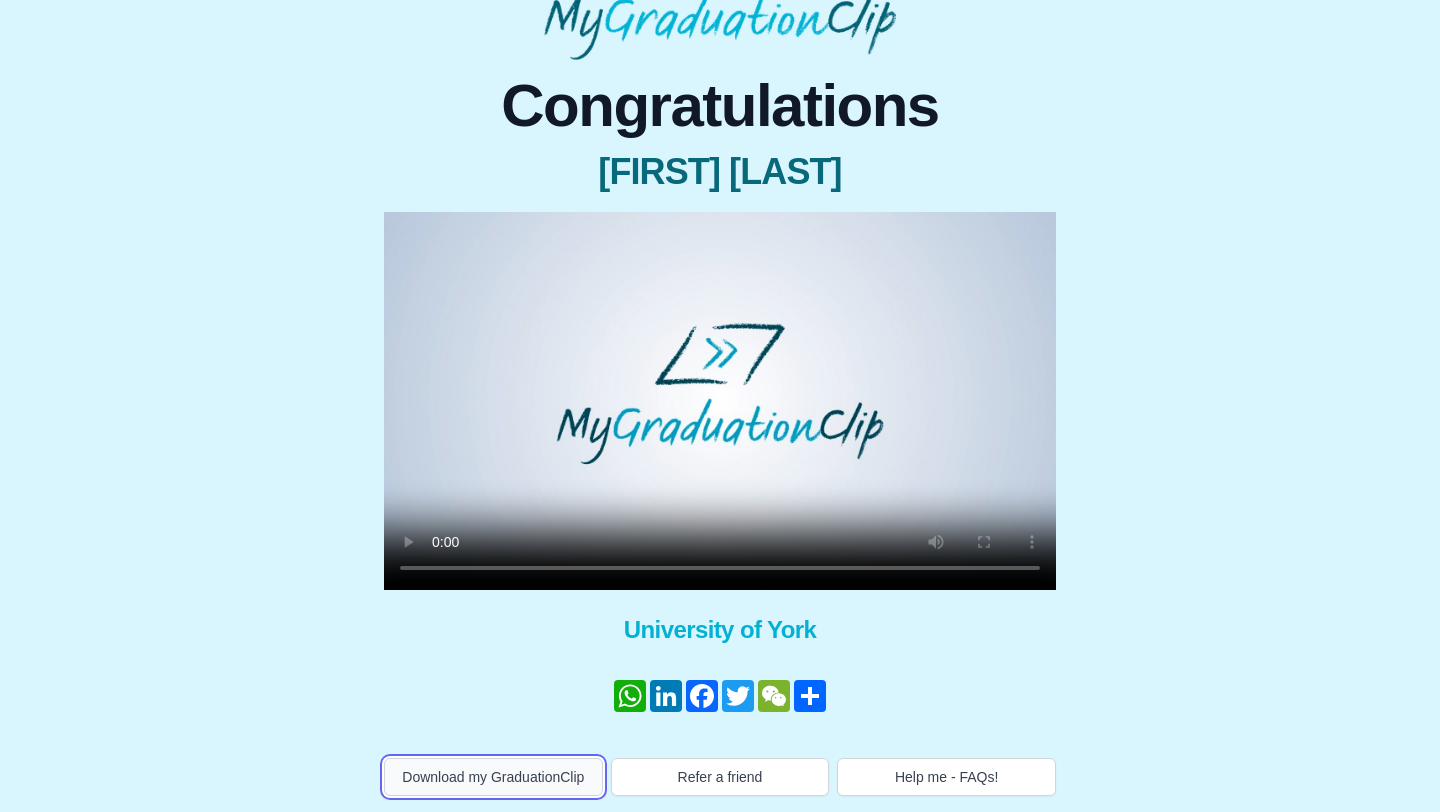click on "Download my GraduationClip" at bounding box center (493, 777) 